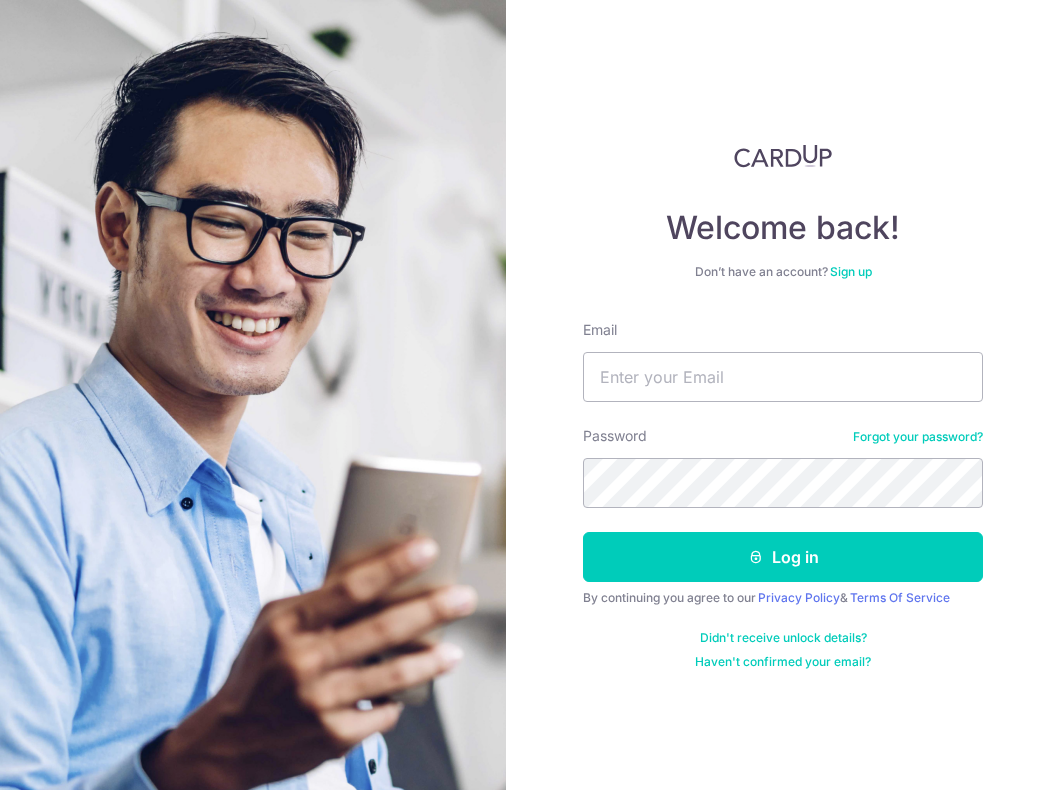 scroll, scrollTop: 0, scrollLeft: 0, axis: both 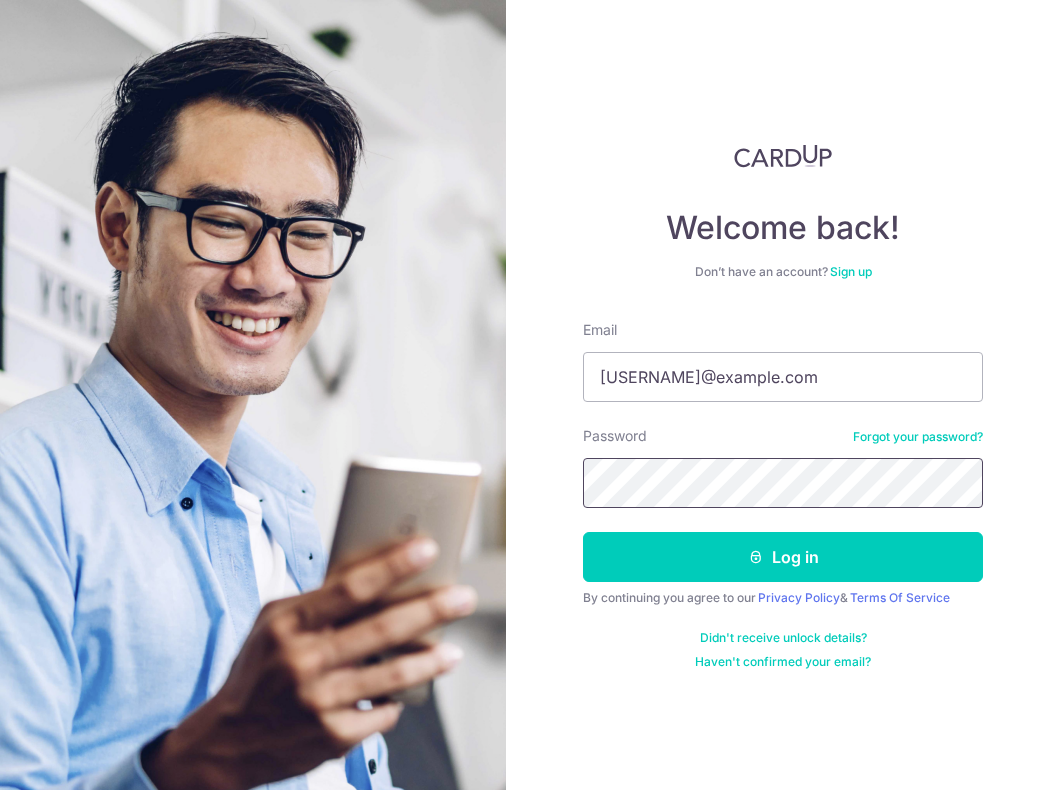 click on "Log in" at bounding box center (783, 557) 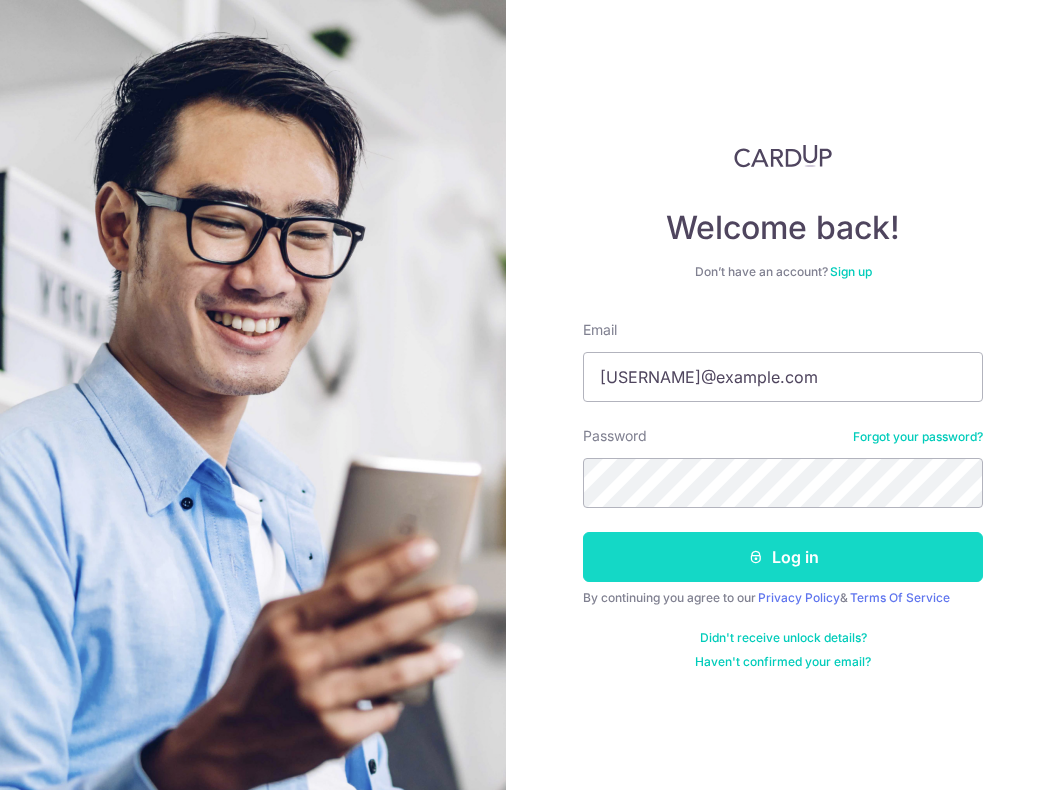 click on "Log in" at bounding box center (783, 557) 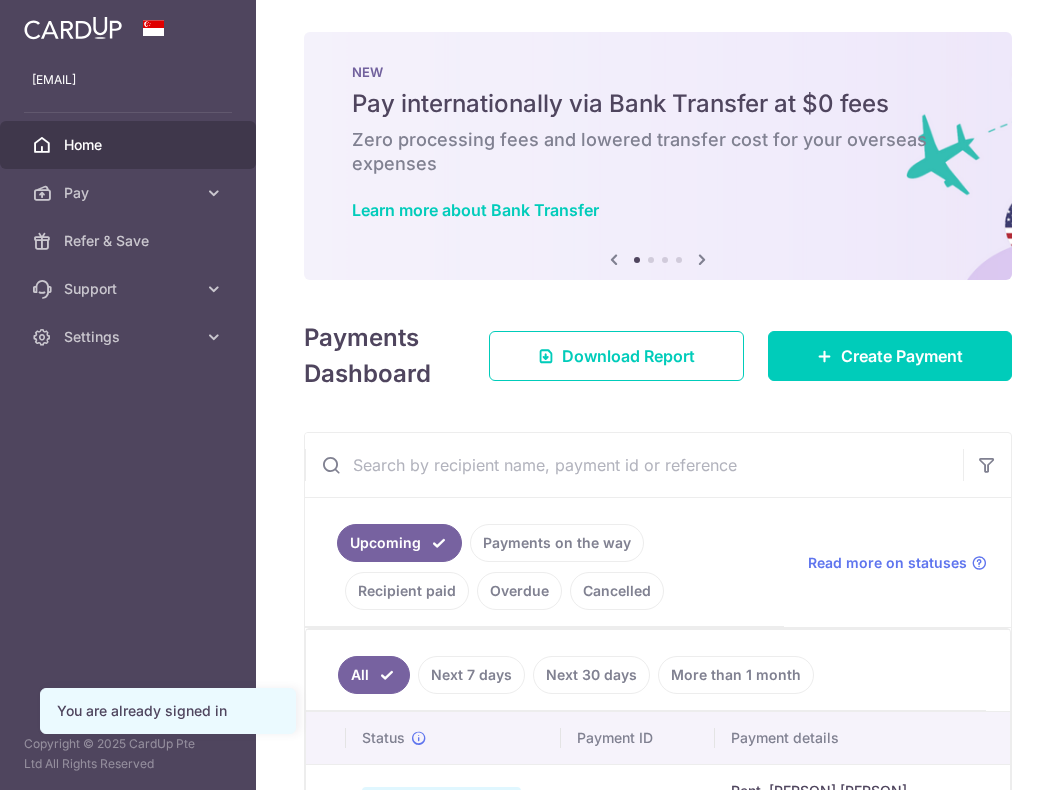 scroll, scrollTop: 0, scrollLeft: 0, axis: both 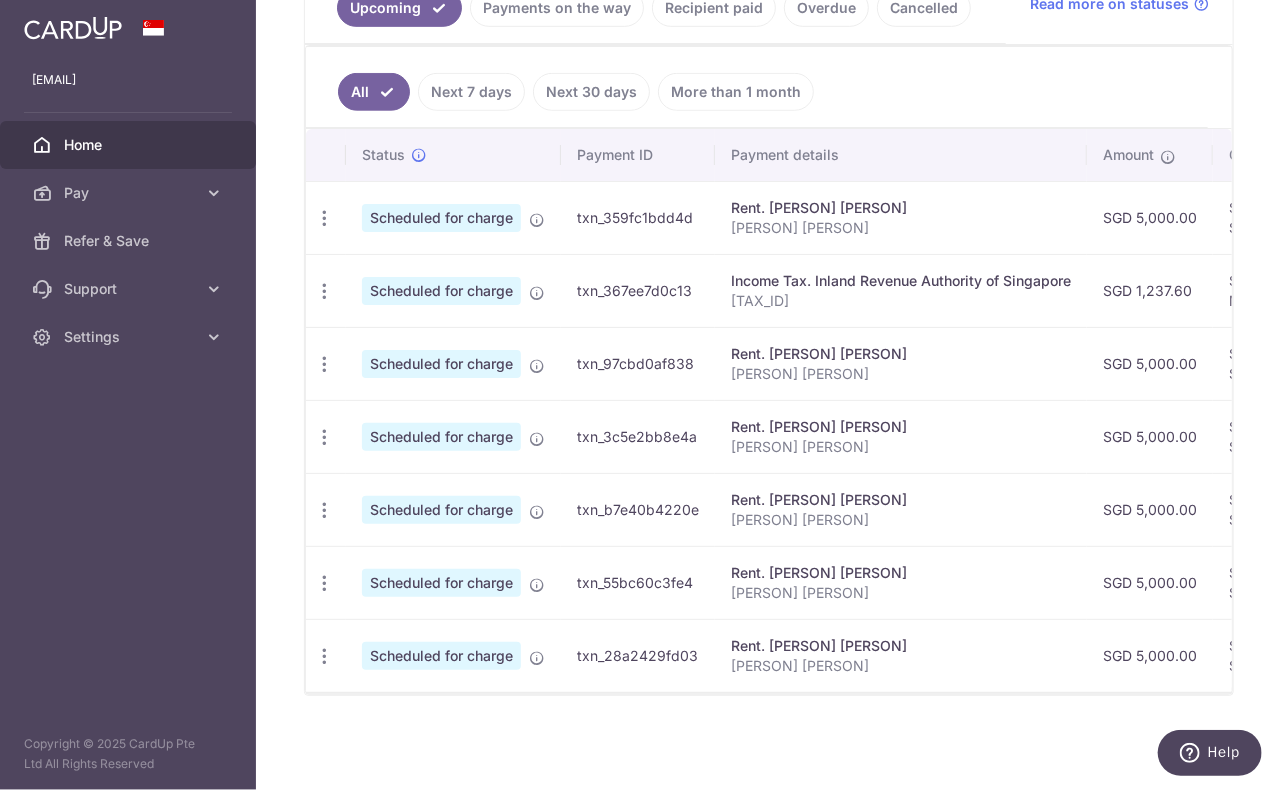 drag, startPoint x: 764, startPoint y: 282, endPoint x: 860, endPoint y: 285, distance: 96.04687 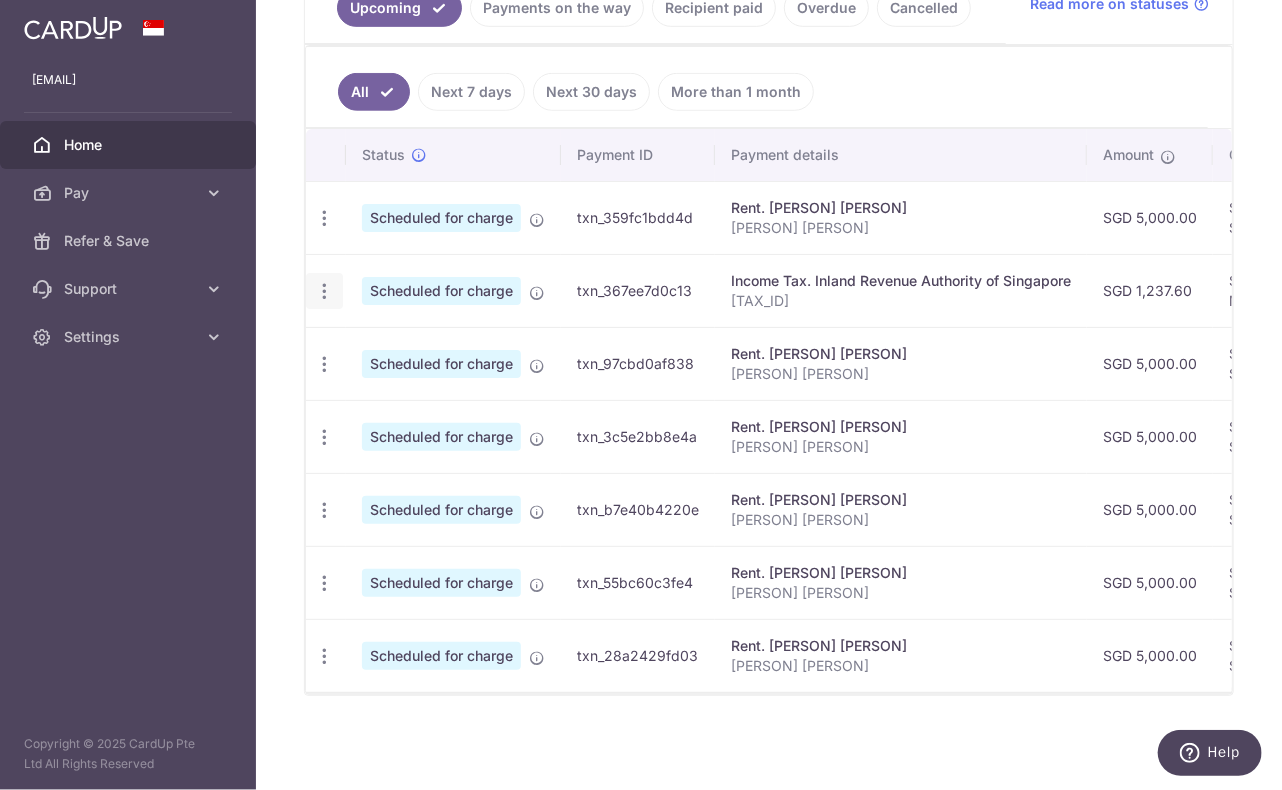 click at bounding box center (324, 218) 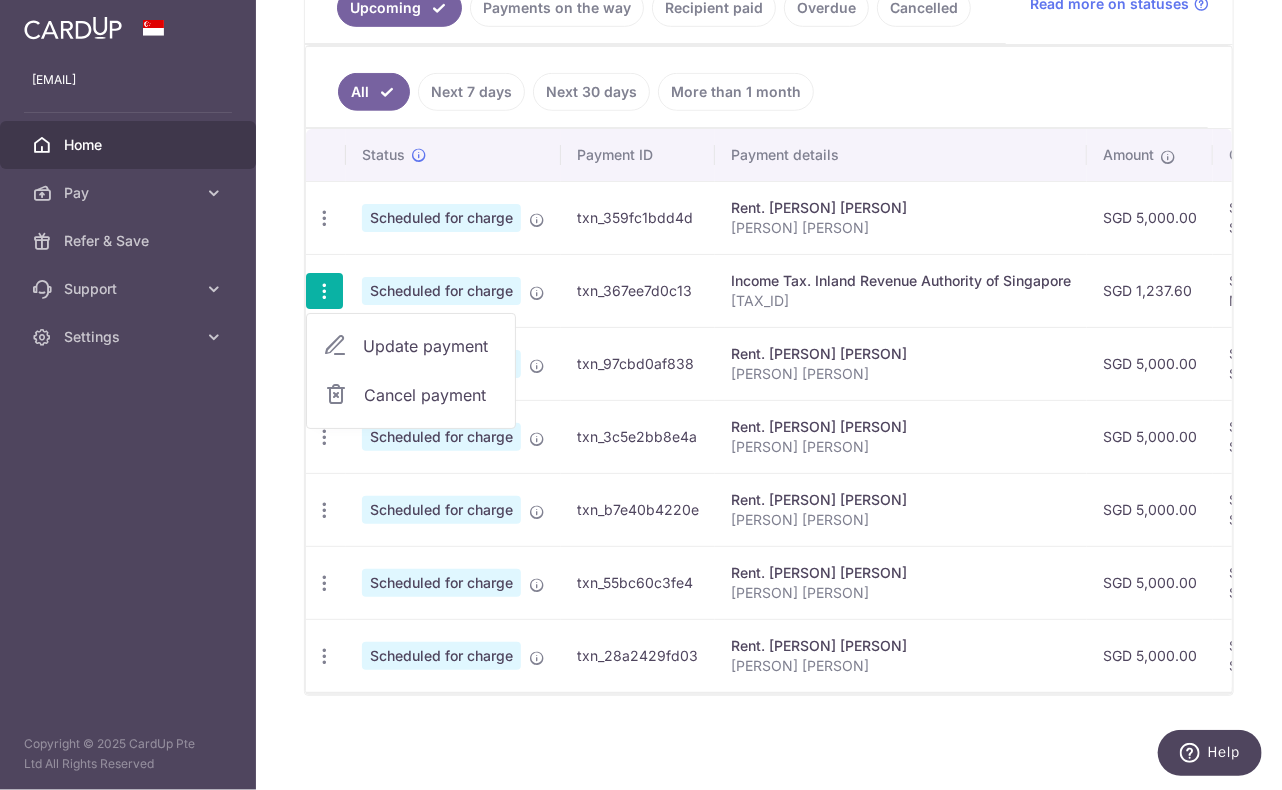 click on "Scheduled for charge" at bounding box center [441, 291] 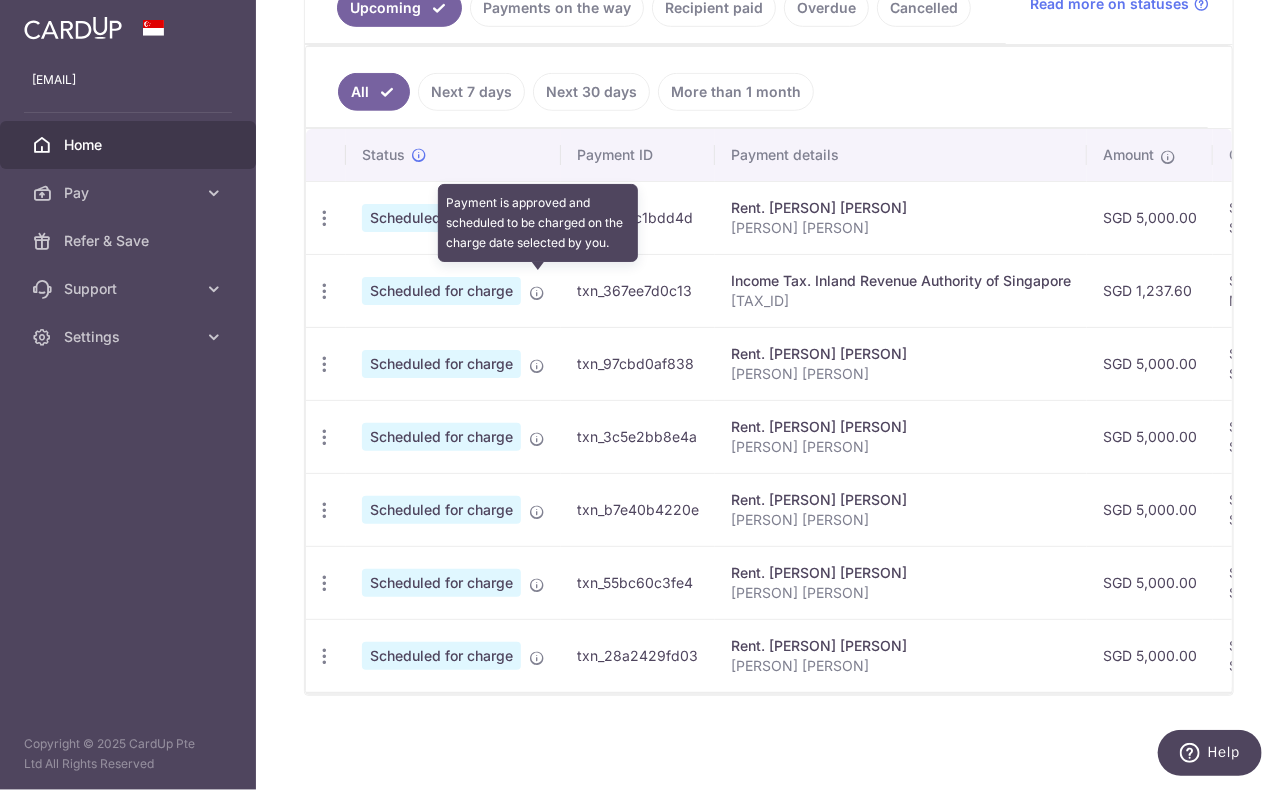 click at bounding box center [537, 293] 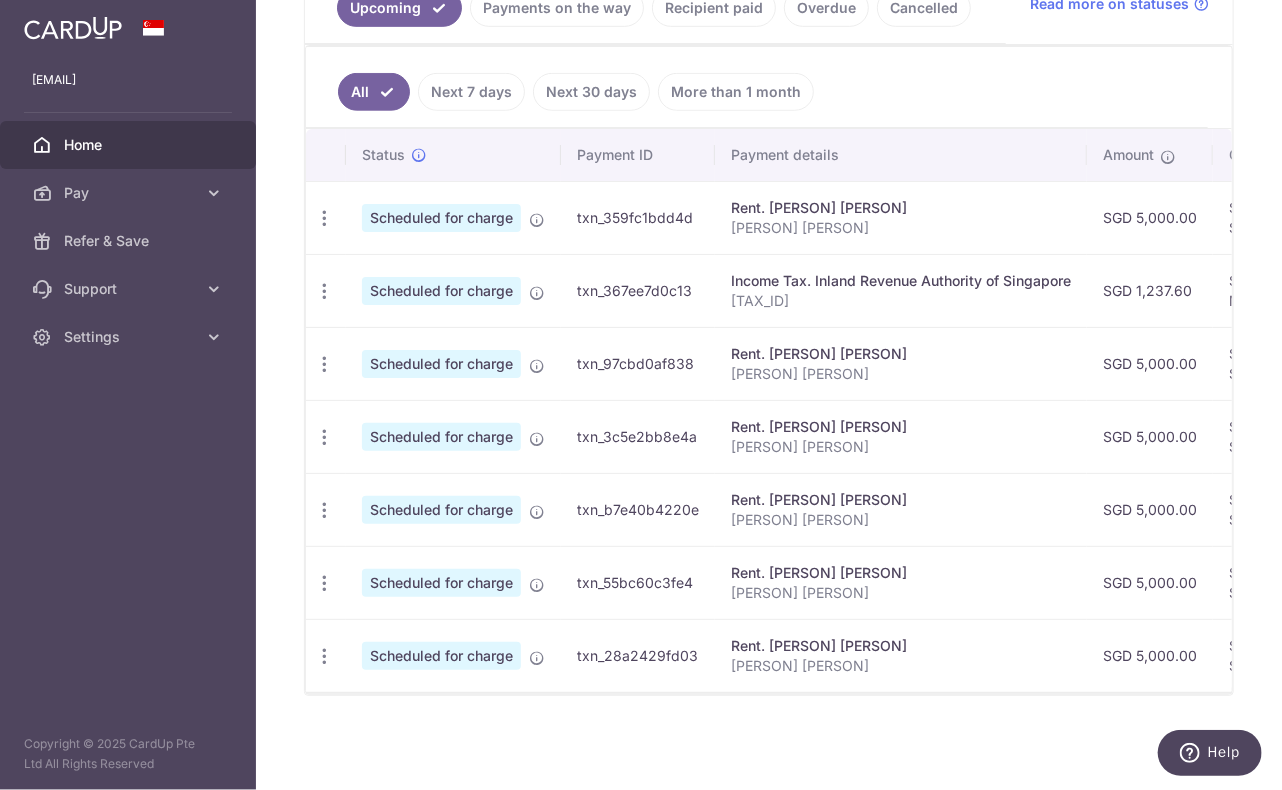 click on "SGD 1,237.60" at bounding box center [1150, 290] 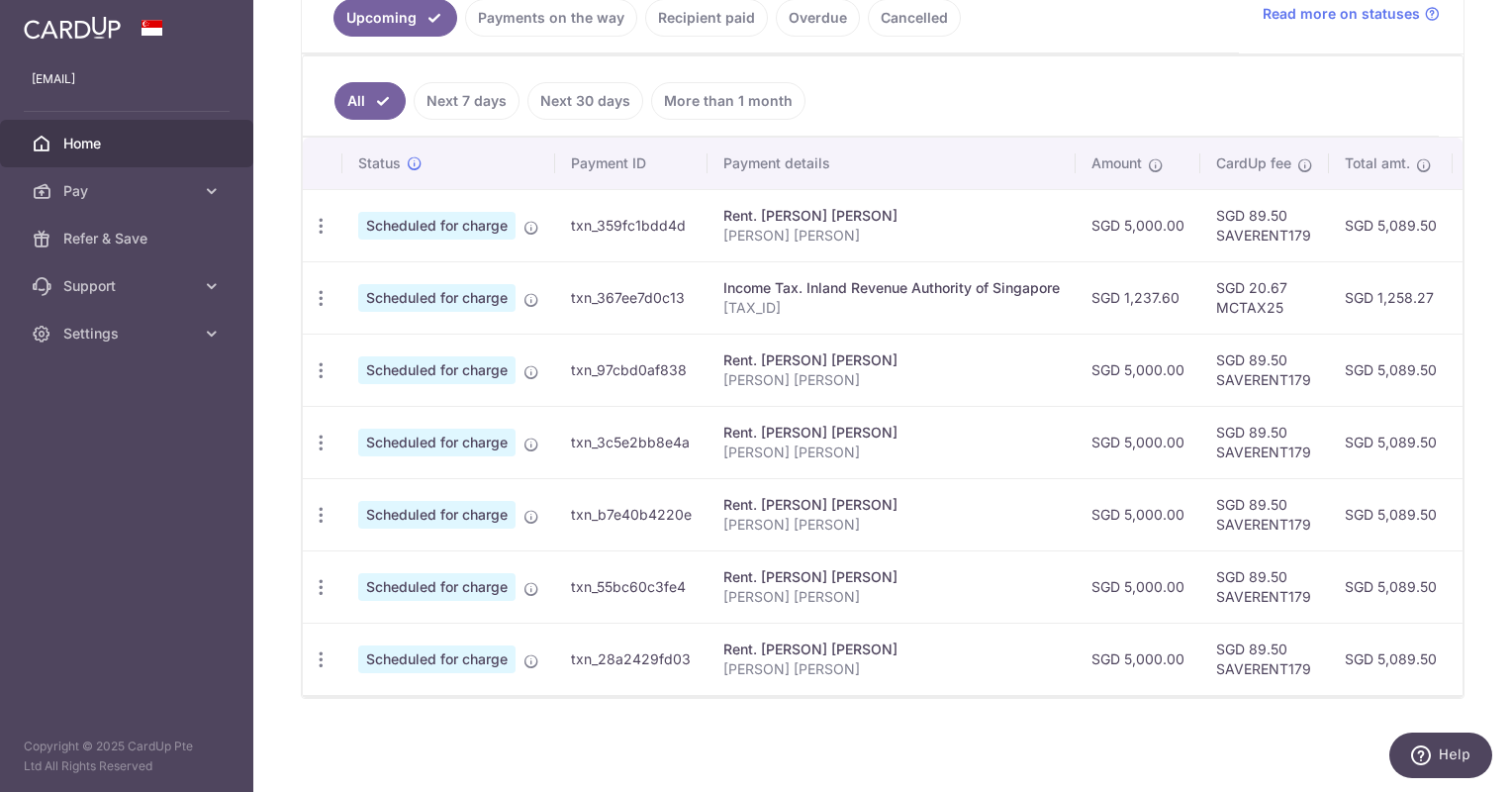 scroll, scrollTop: 479, scrollLeft: 0, axis: vertical 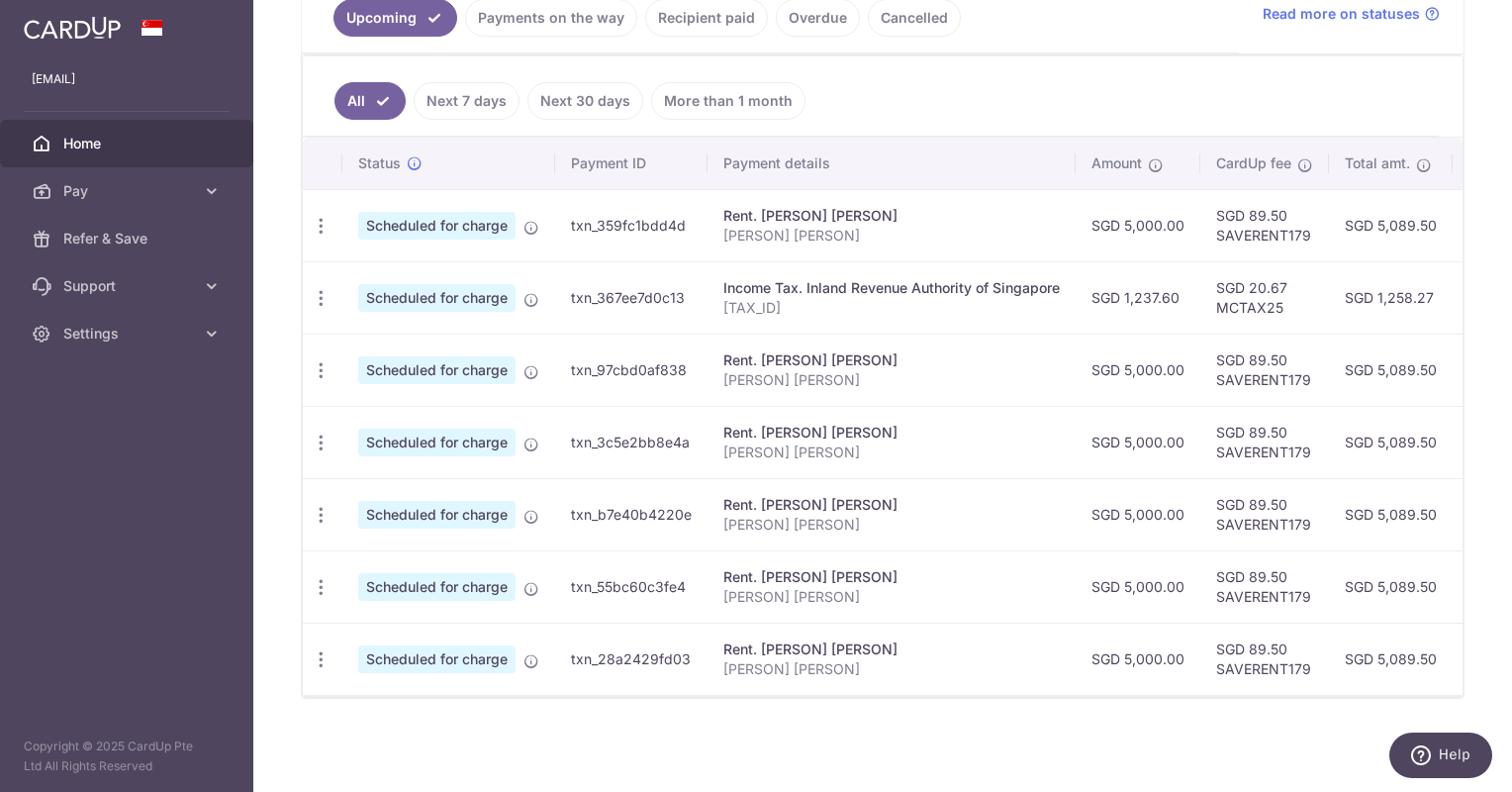 click on "SGD 20.67
MCTAX25" at bounding box center [1265, 297] 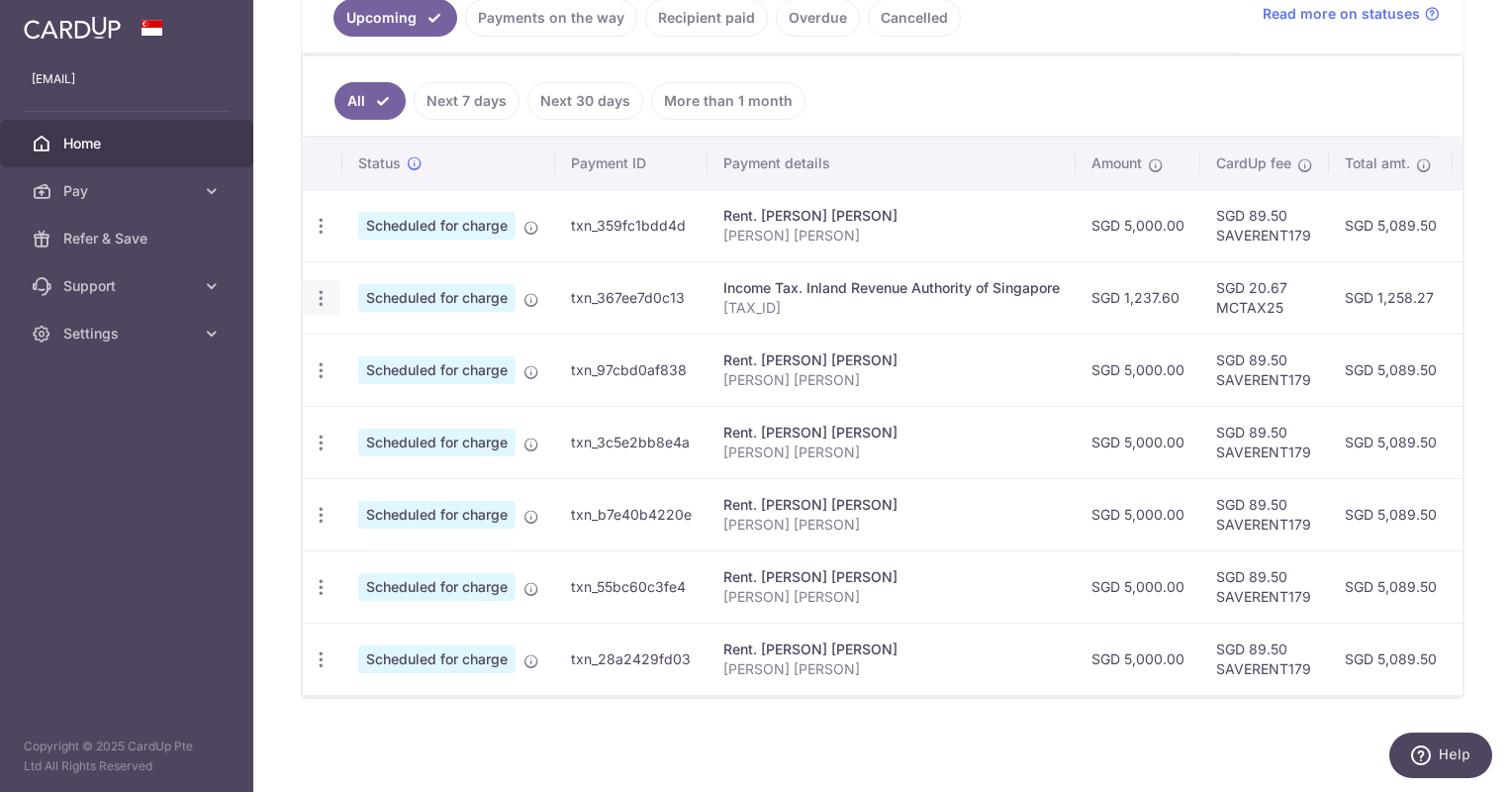 click at bounding box center (321, 226) 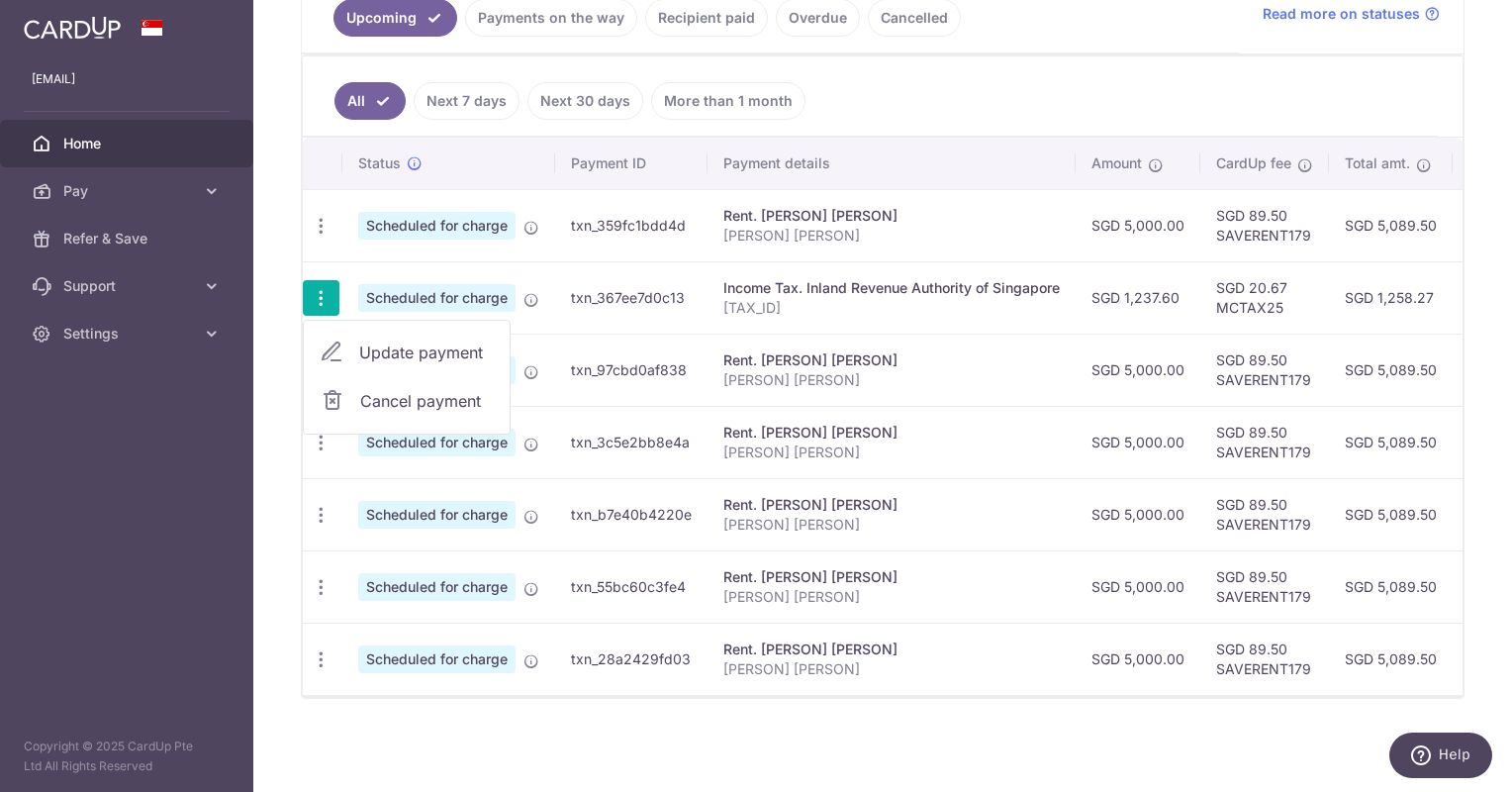 click on "Update payment" at bounding box center (407, 352) 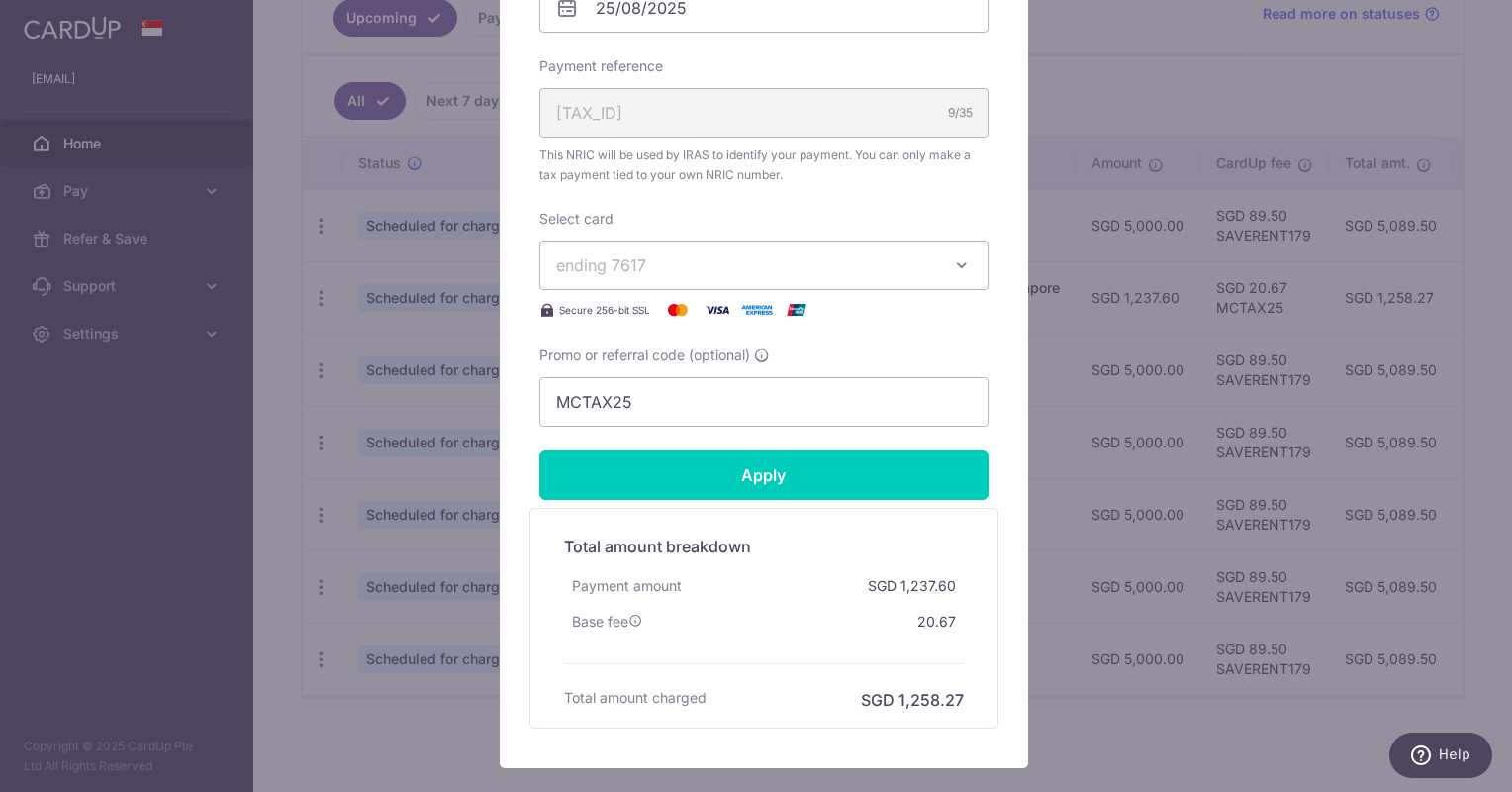 scroll, scrollTop: 792, scrollLeft: 0, axis: vertical 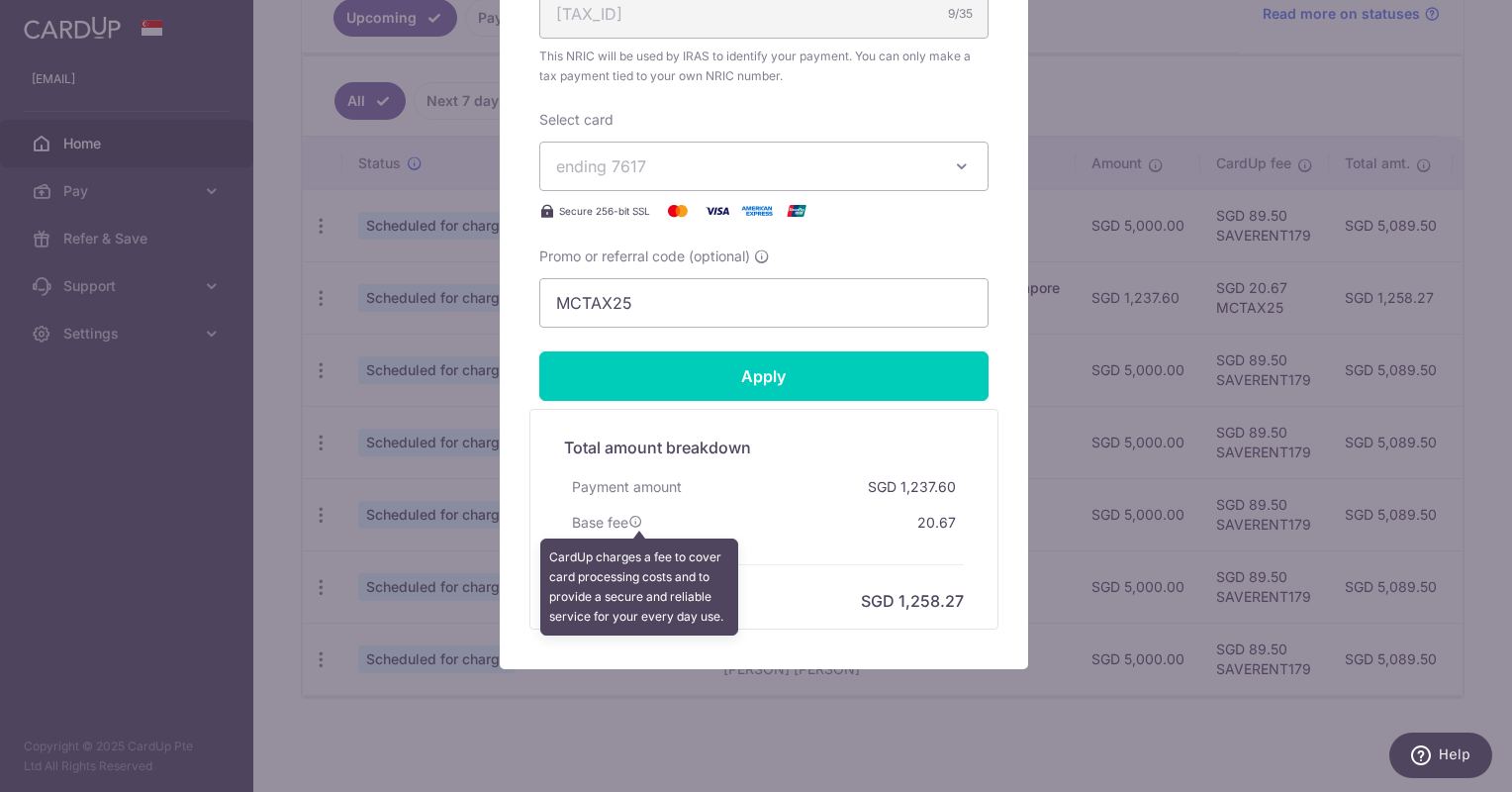 click at bounding box center [635, 522] 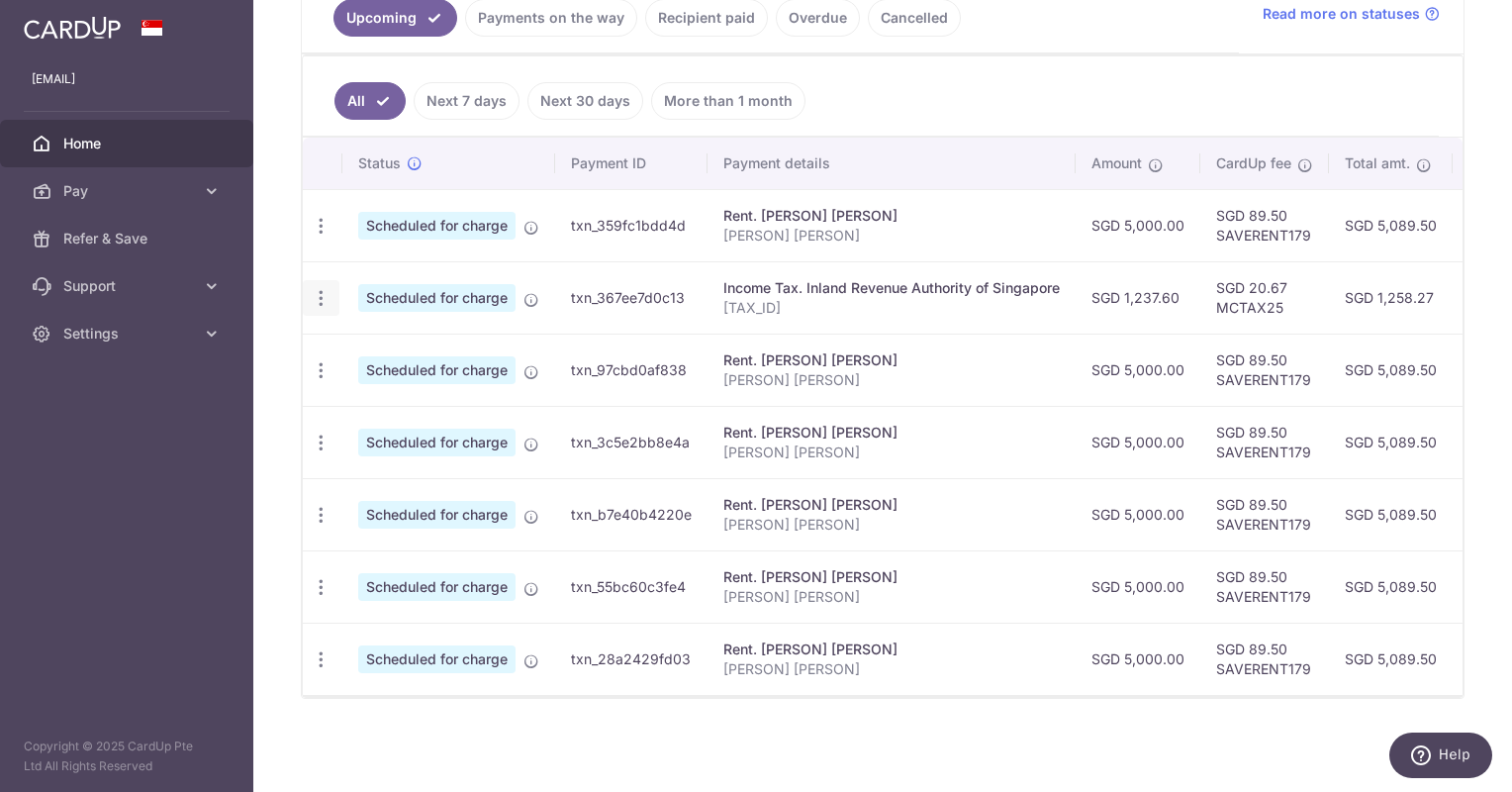 click at bounding box center [321, 226] 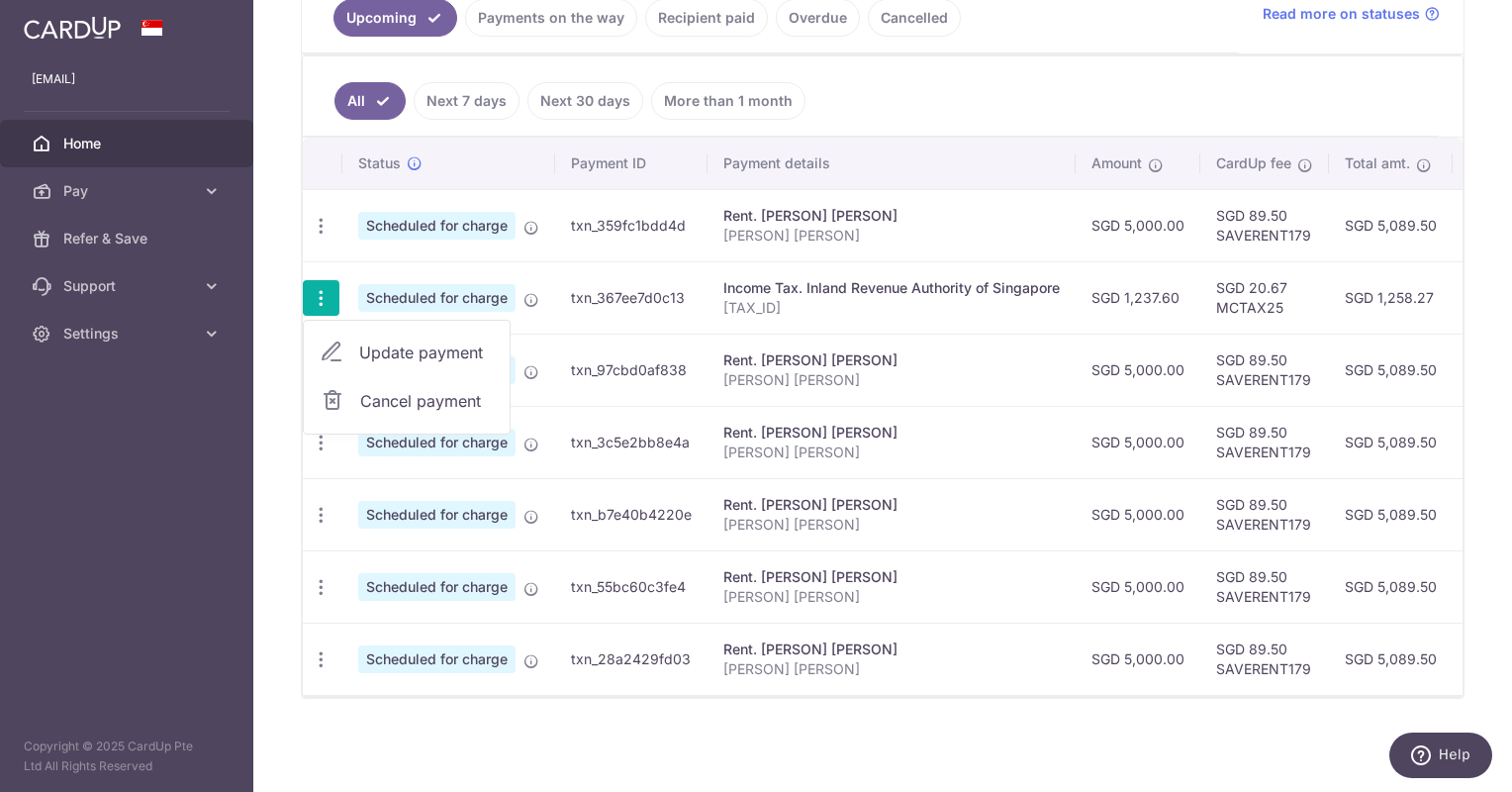 click on "[TAX ID]" at bounding box center [892, 308] 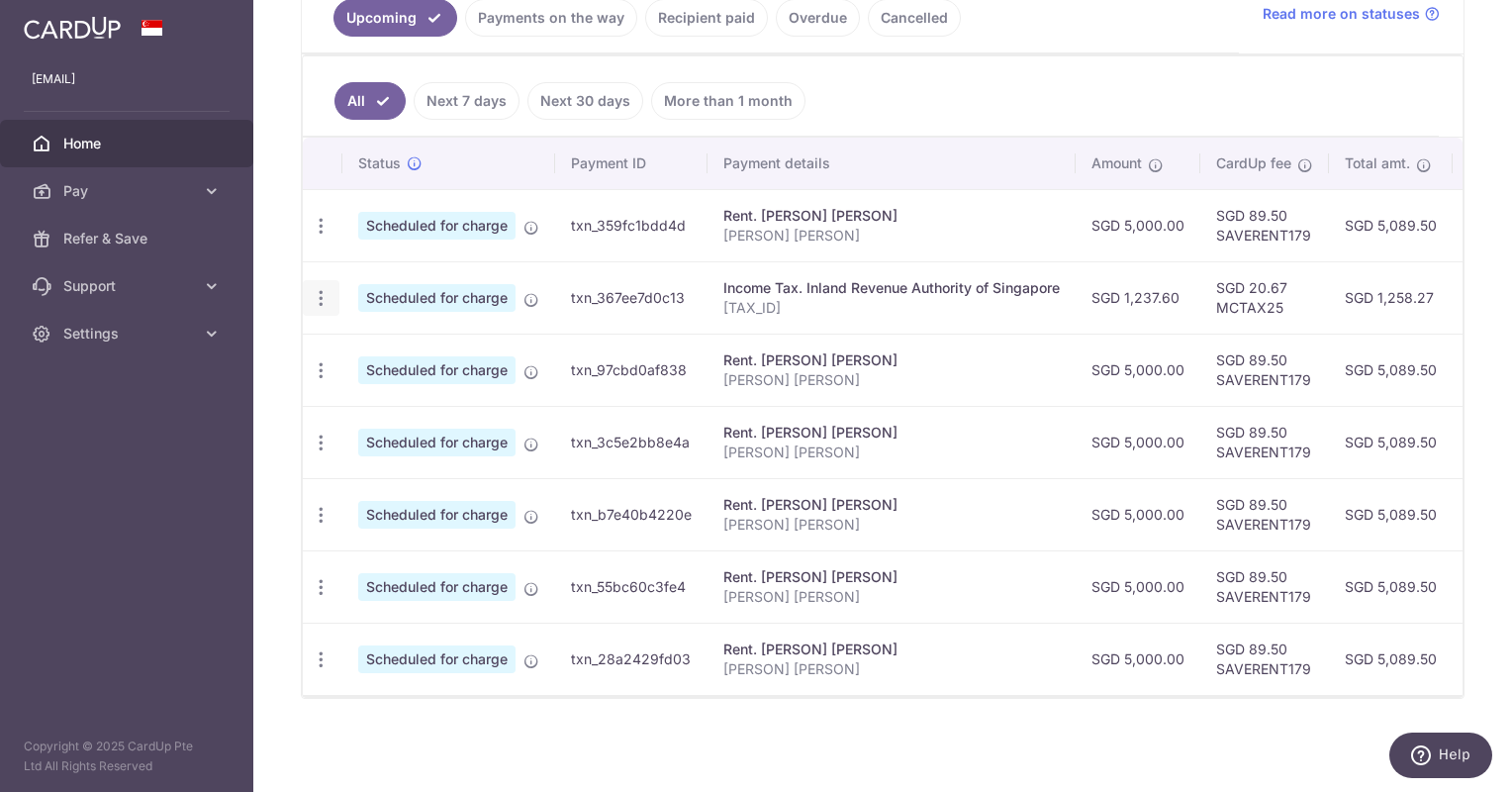 click on "Update payment
Cancel payment" at bounding box center [321, 298] 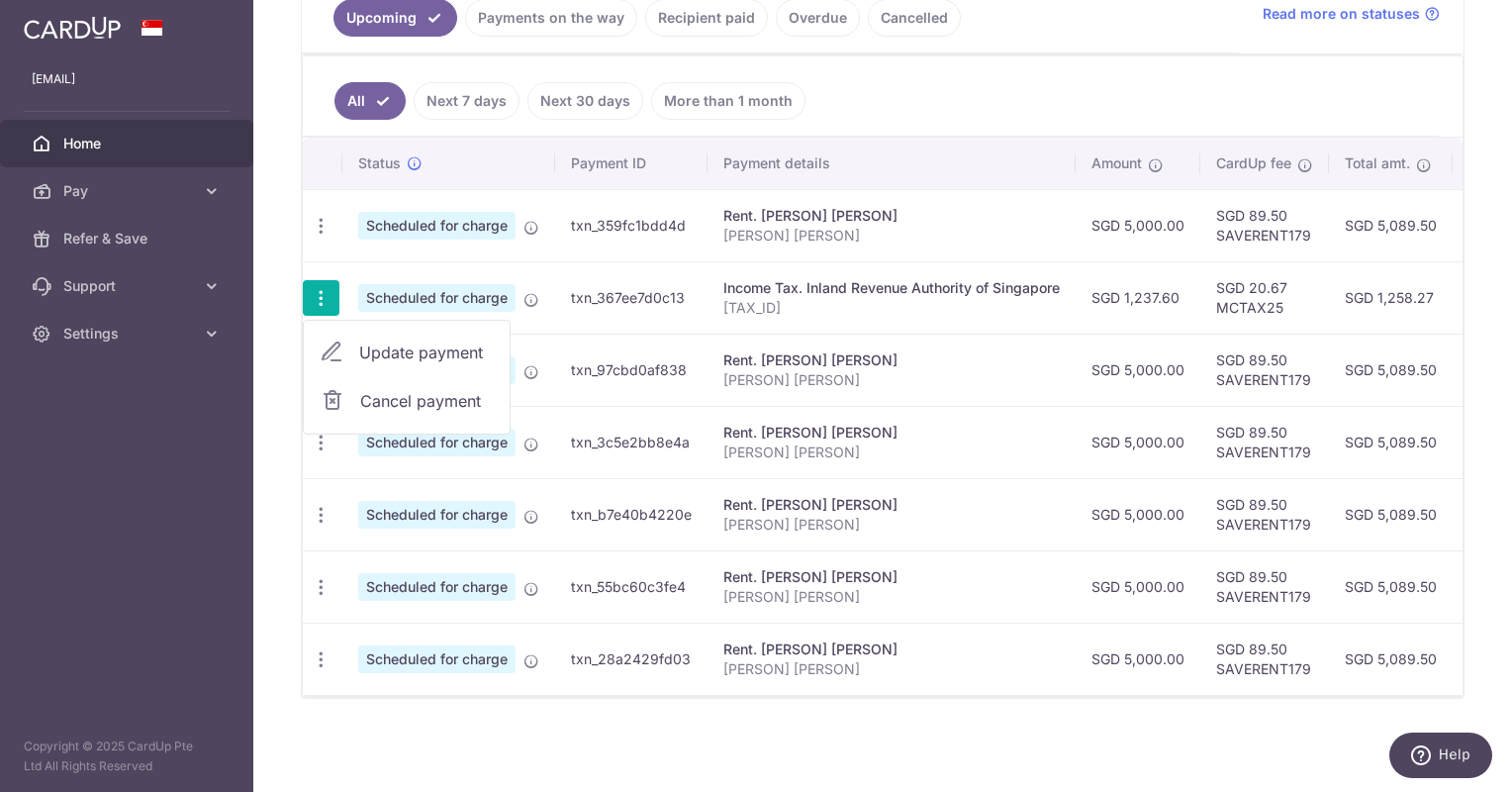 click on "Update payment" at bounding box center (426, 352) 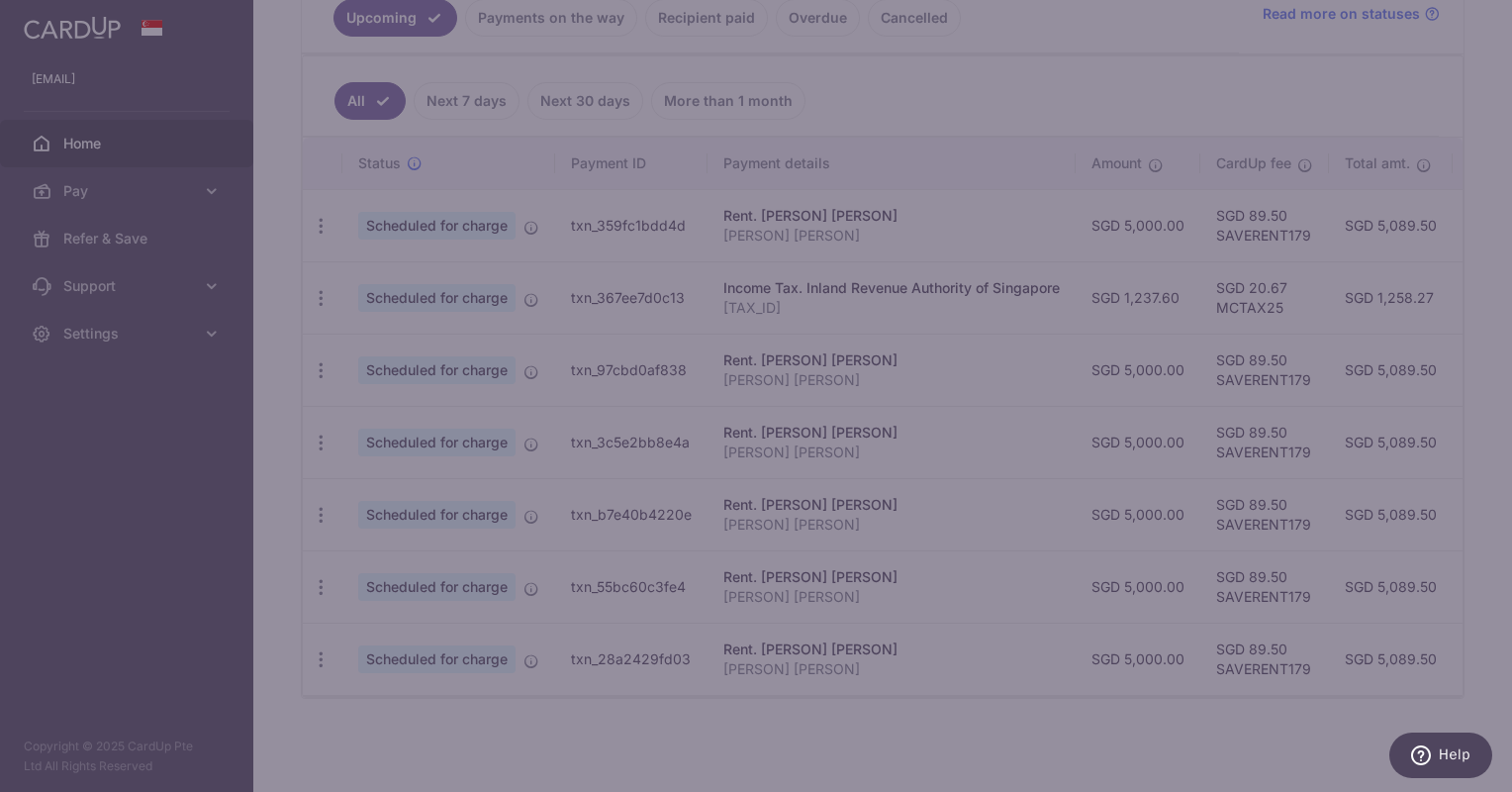 scroll, scrollTop: 0, scrollLeft: 0, axis: both 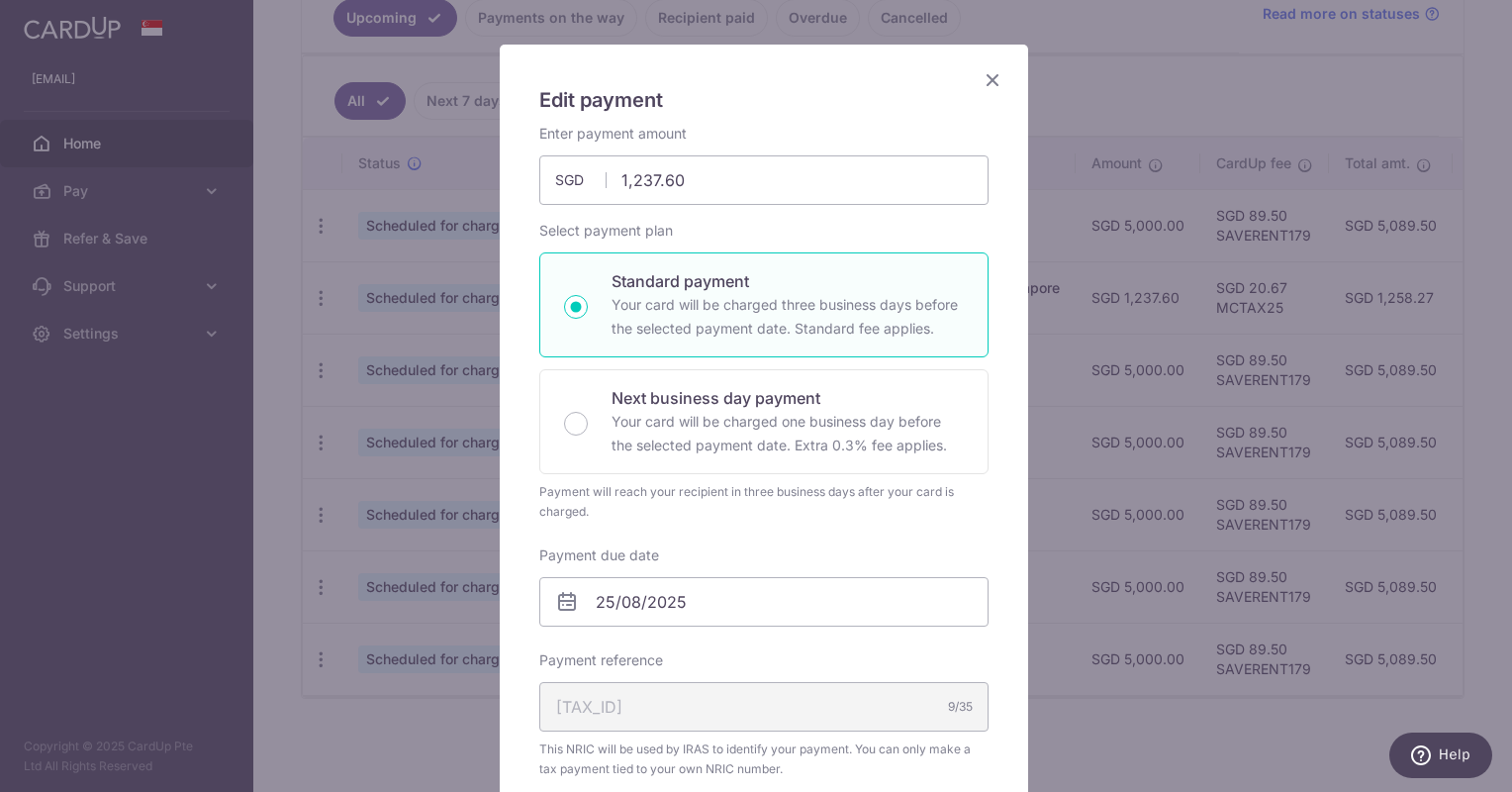 click at bounding box center [992, 79] 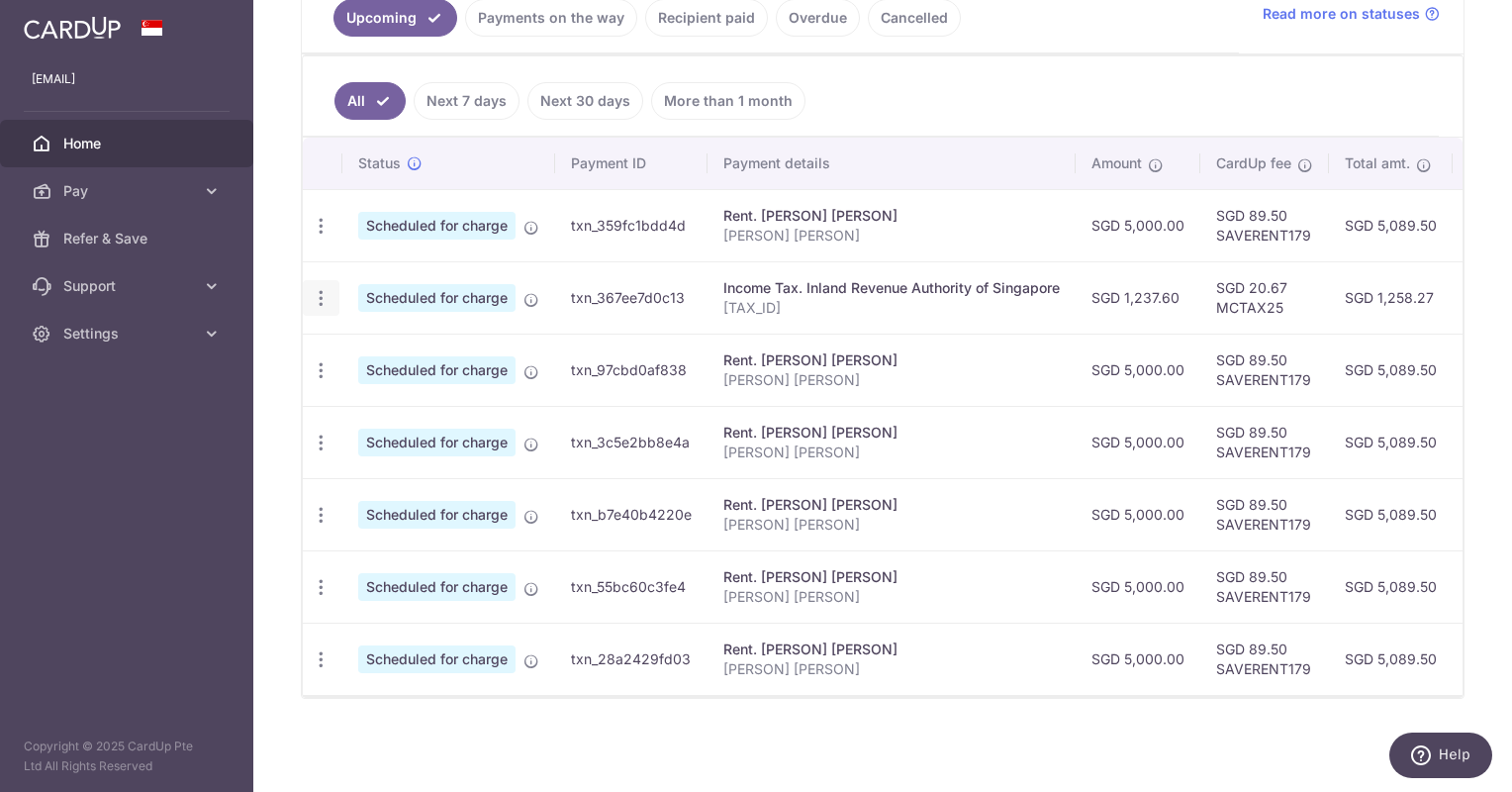 click at bounding box center [321, 226] 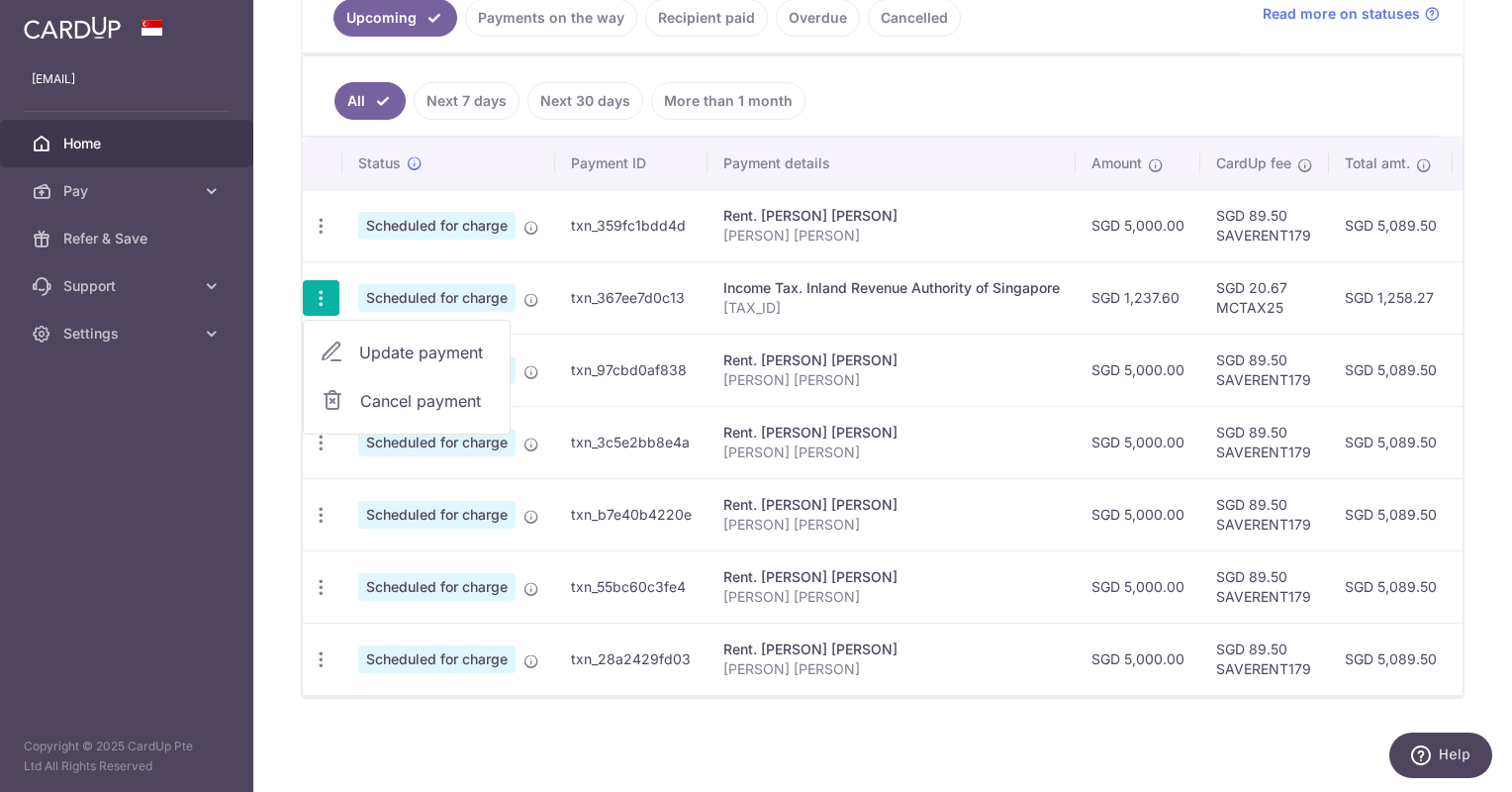 click on "Update payment" at bounding box center [426, 352] 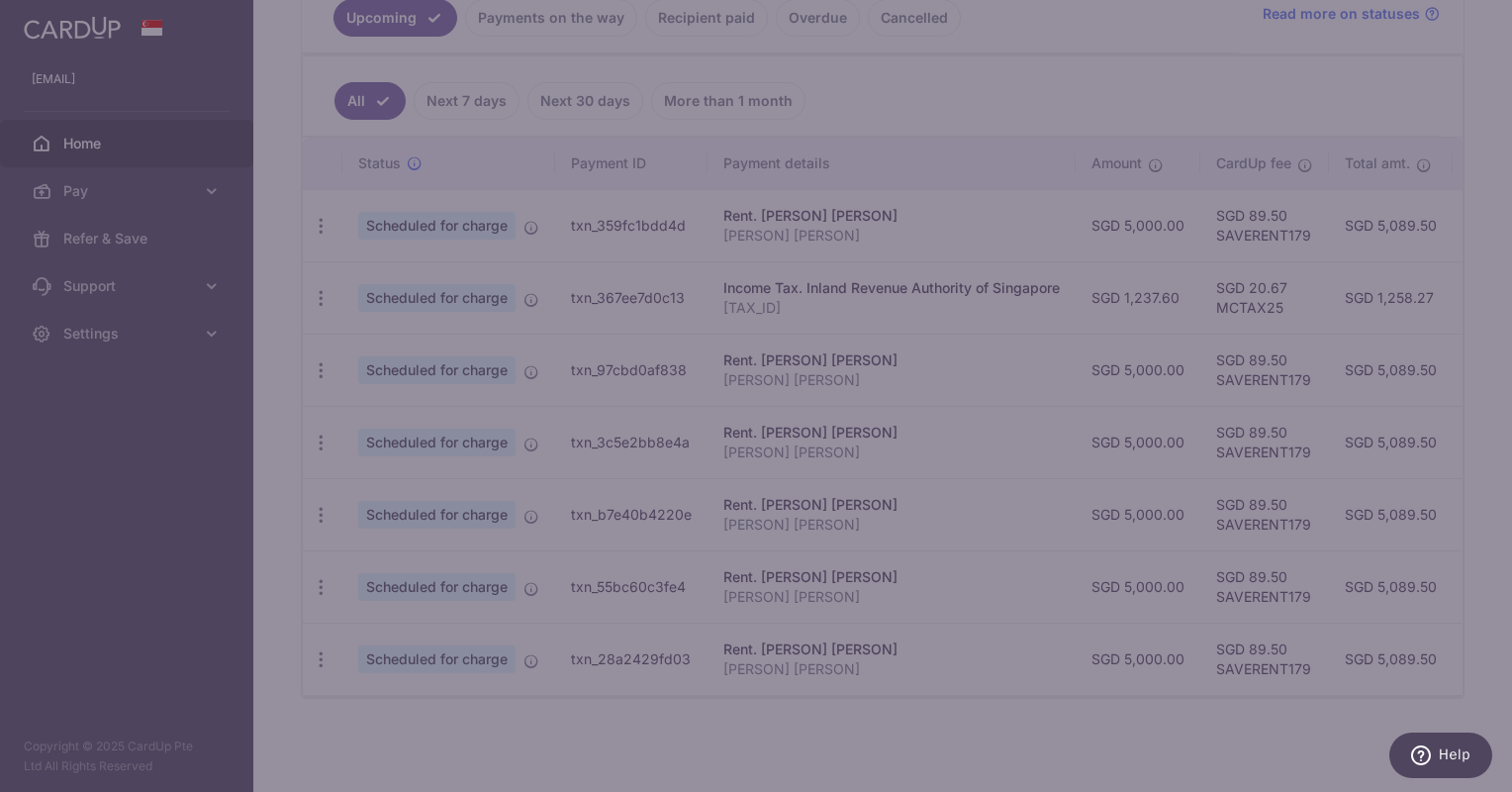 scroll, scrollTop: 0, scrollLeft: 0, axis: both 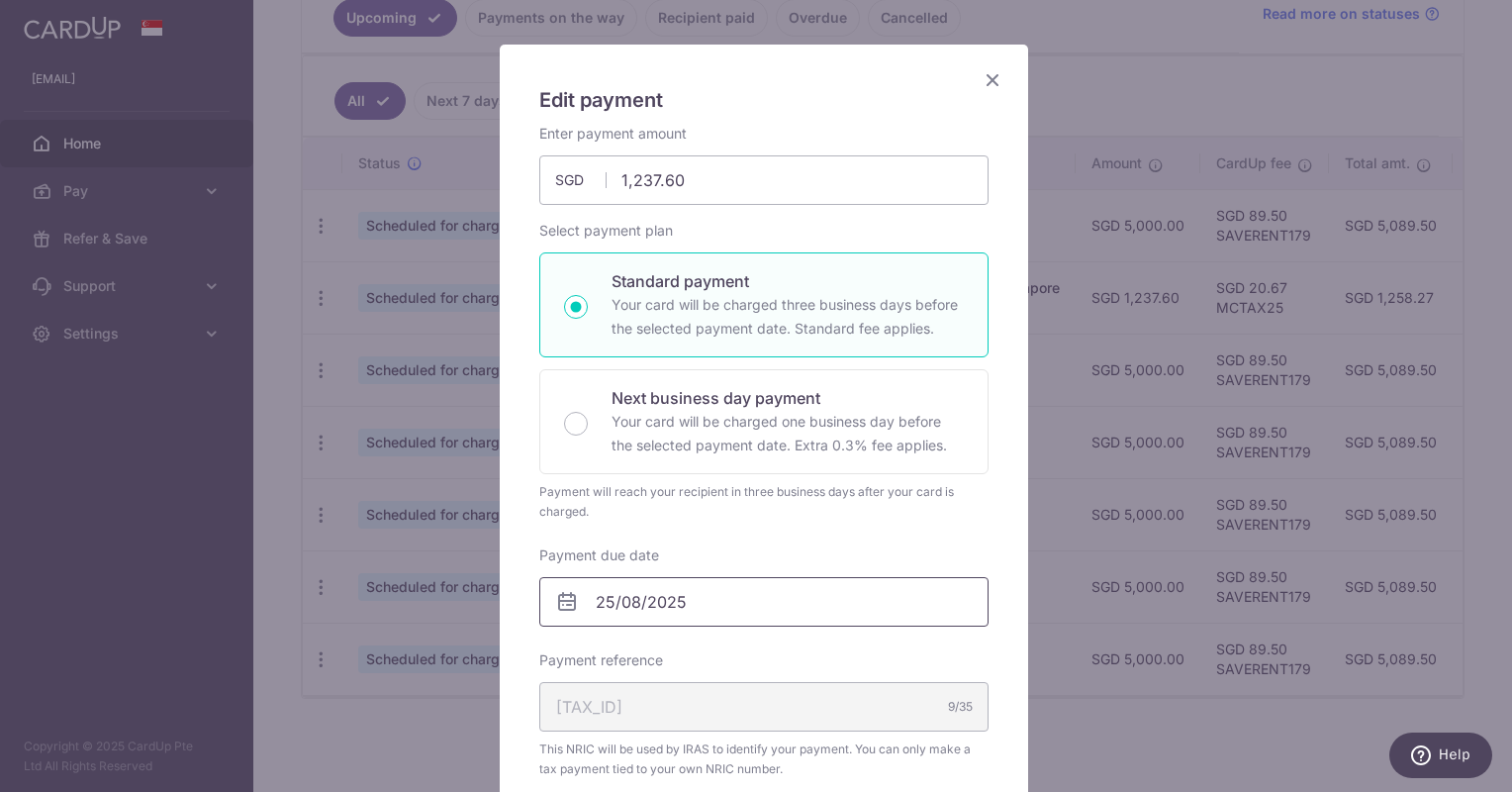 click on "25/08/2025" at bounding box center (764, 602) 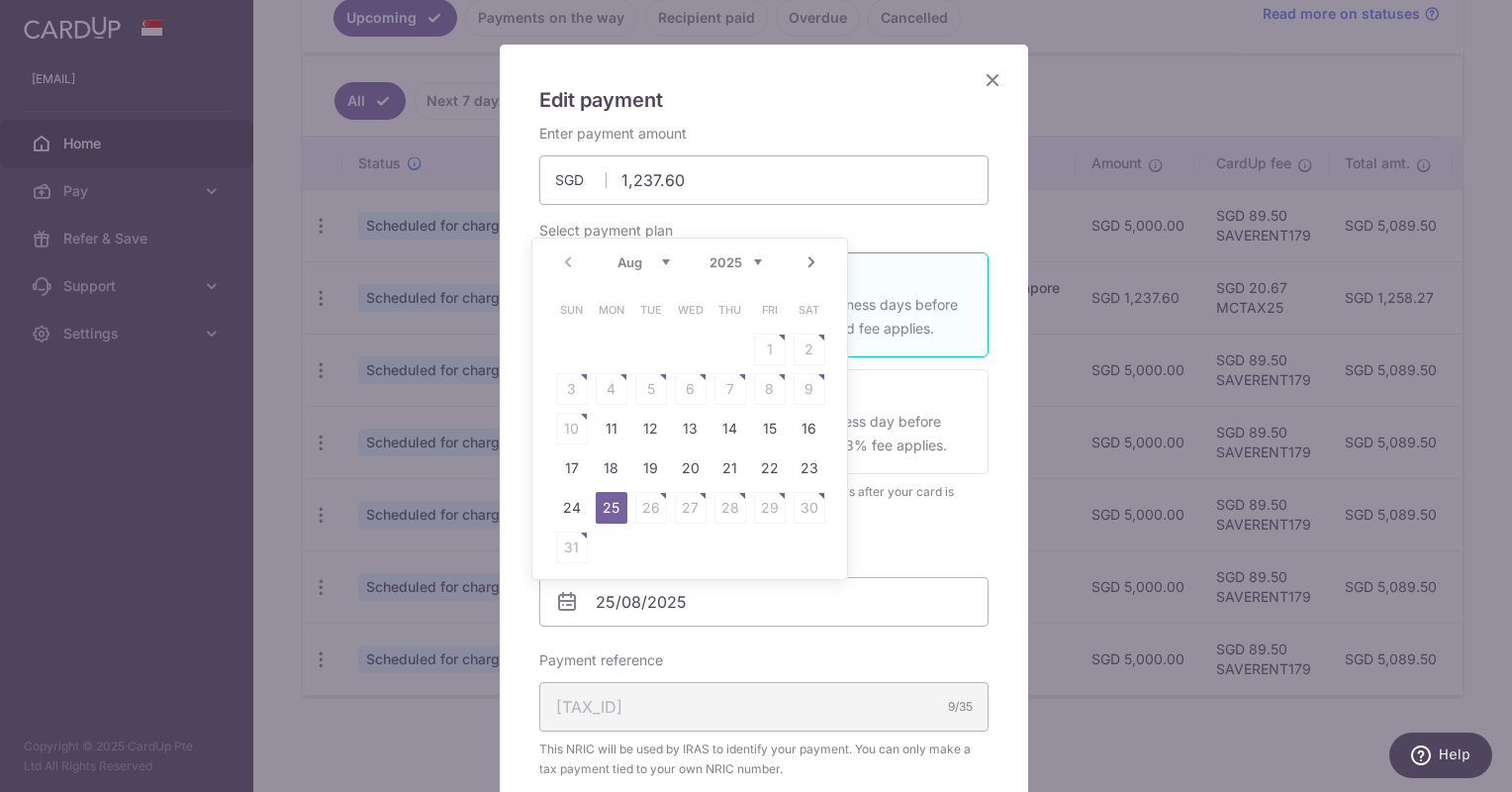 click on "Enter payment amount
1,237.60
1237.60
SGD
To change the payment amount, please cancel this payment and create a new payment with updated supporting documents.
As the payment amount is large, for your account security we will send you a notification via SMS and email on the payment charge date requiring your response to confirm the charge.
Select payment plan
Standard payment" at bounding box center (764, 572) 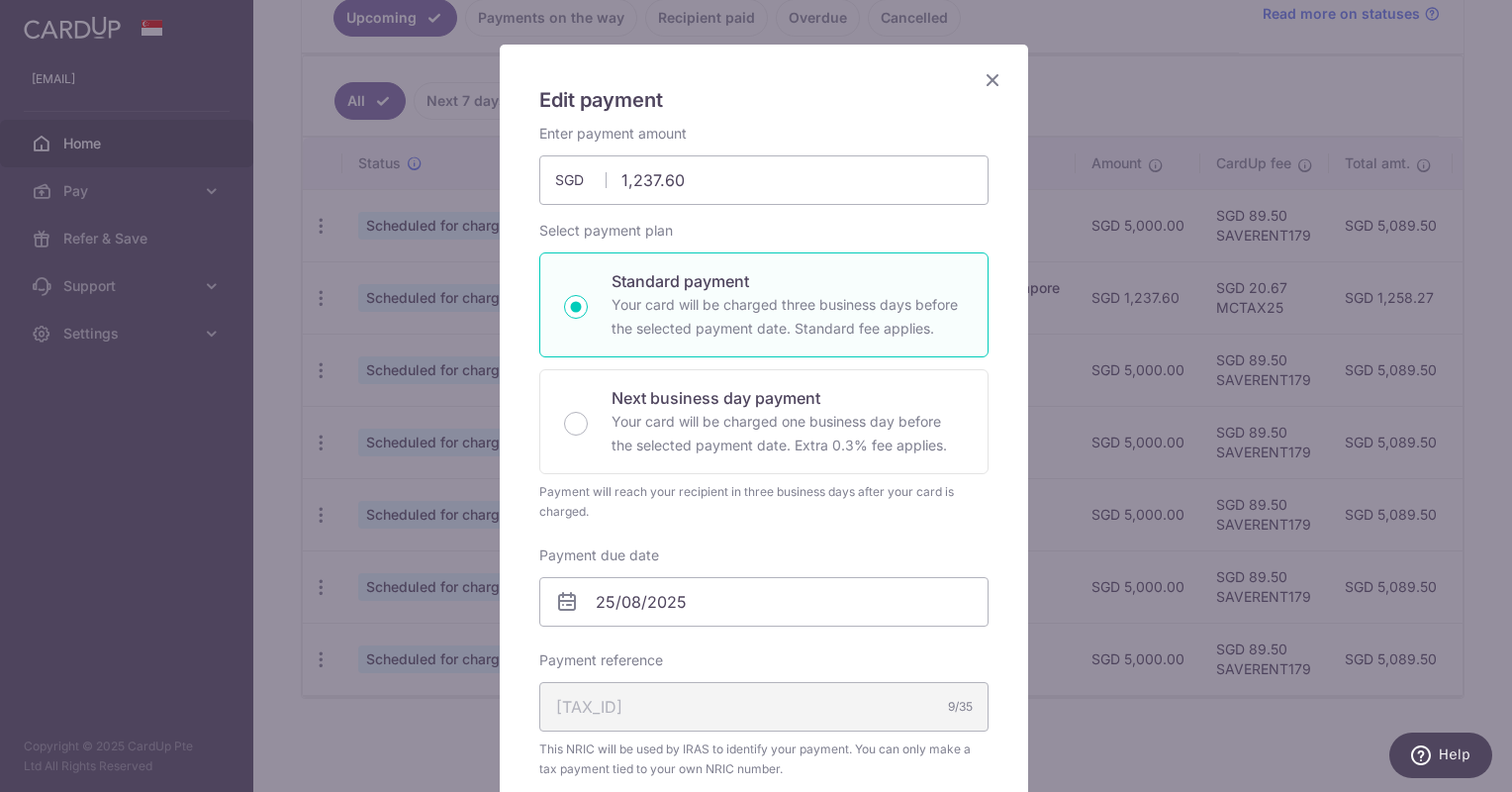 click at bounding box center (992, 79) 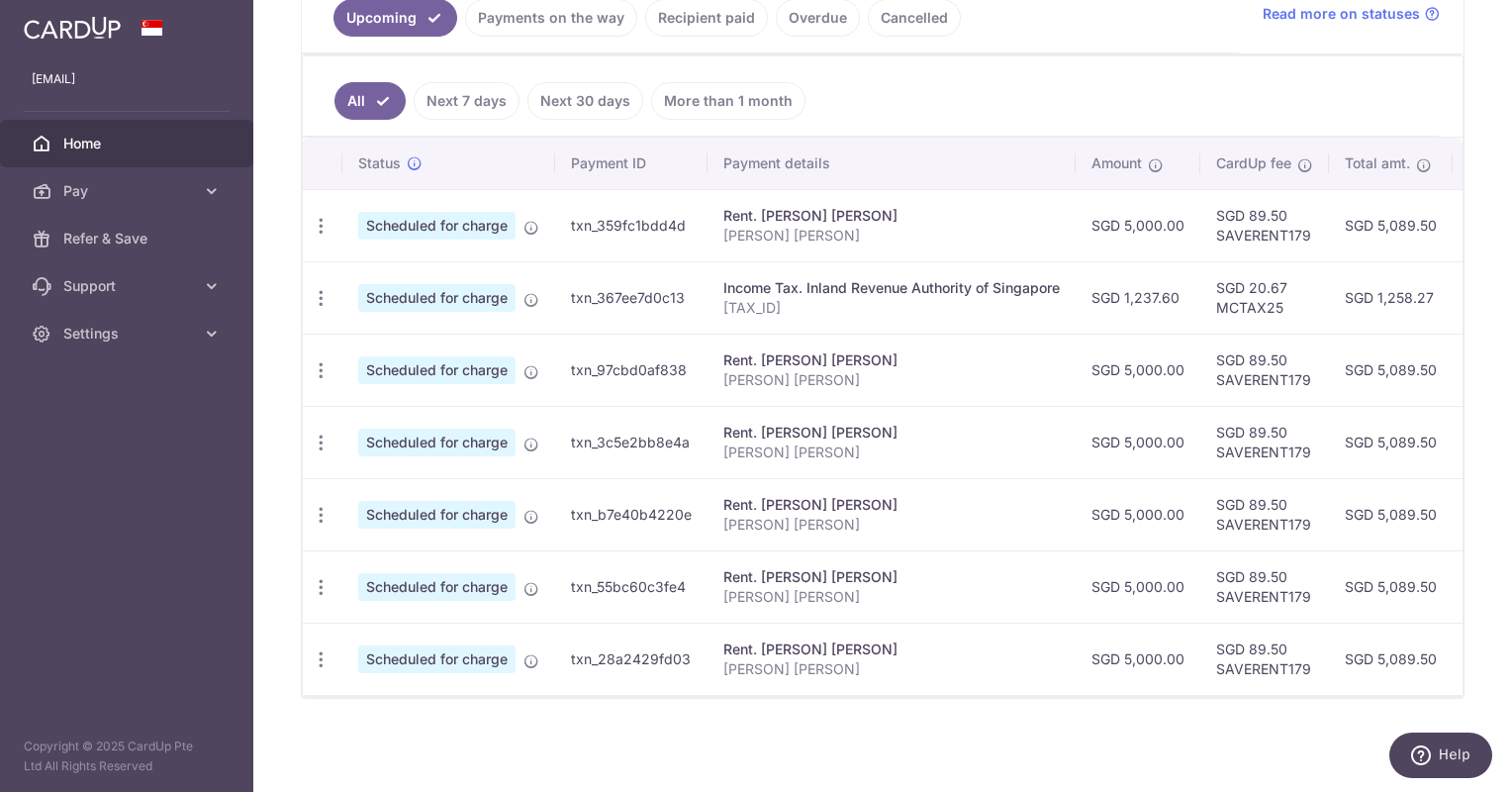 click on "×
Pause Schedule
Pause all future payments in this series
Pause just this one payment
By clicking below, you confirm you are pausing this payment to  Inland Revenue Authority of Singapore  on  25/08/2025 . Payments can be unpaused at anytime prior to payment taken date.
Confirm
Cancel Schedule
Cancel all future payments in this series
Cancel just this one payment
Confirm
Approve Payment" at bounding box center (883, 396) 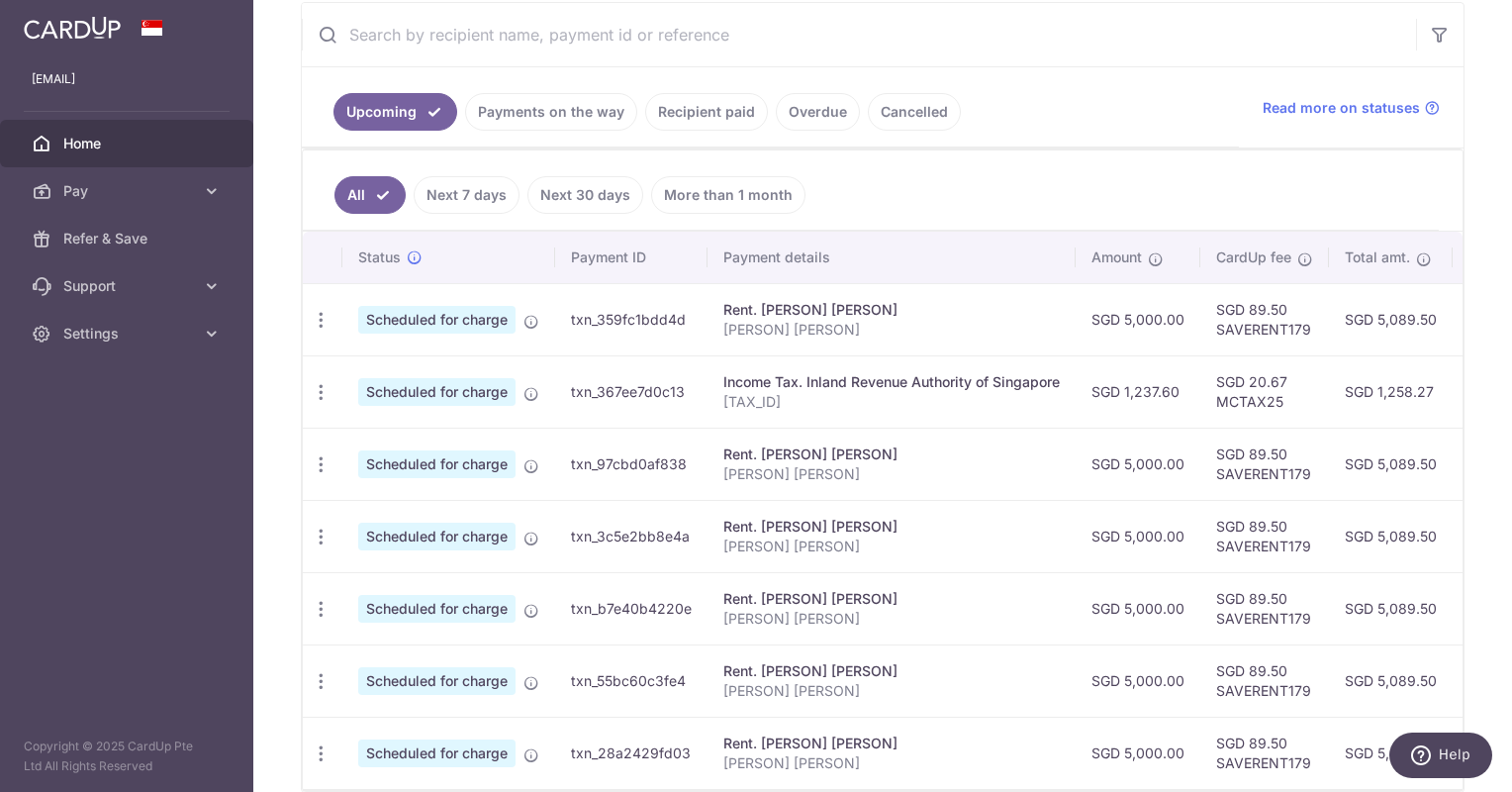 click on "Recipient paid" at bounding box center (707, 112) 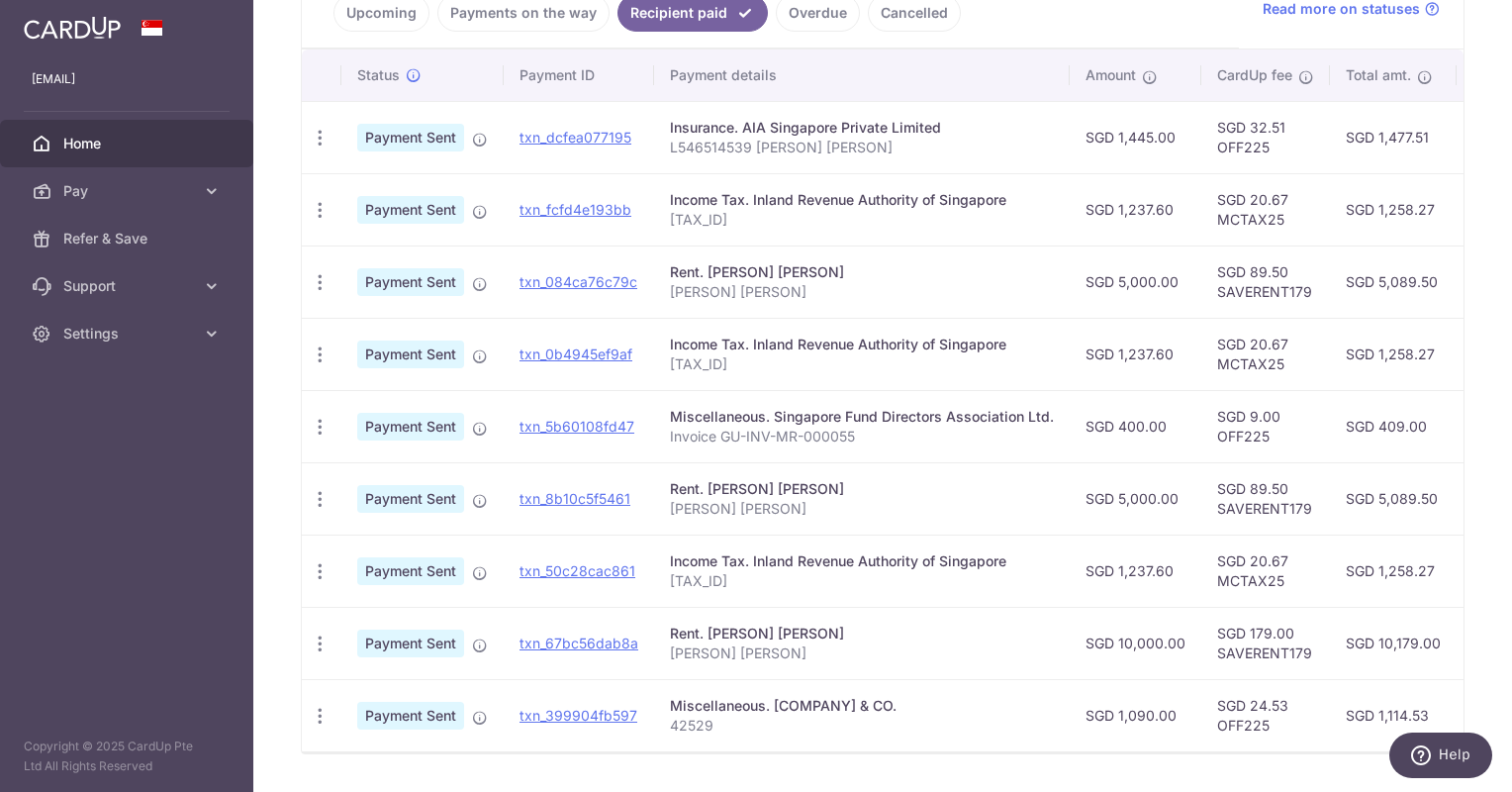 scroll, scrollTop: 541, scrollLeft: 0, axis: vertical 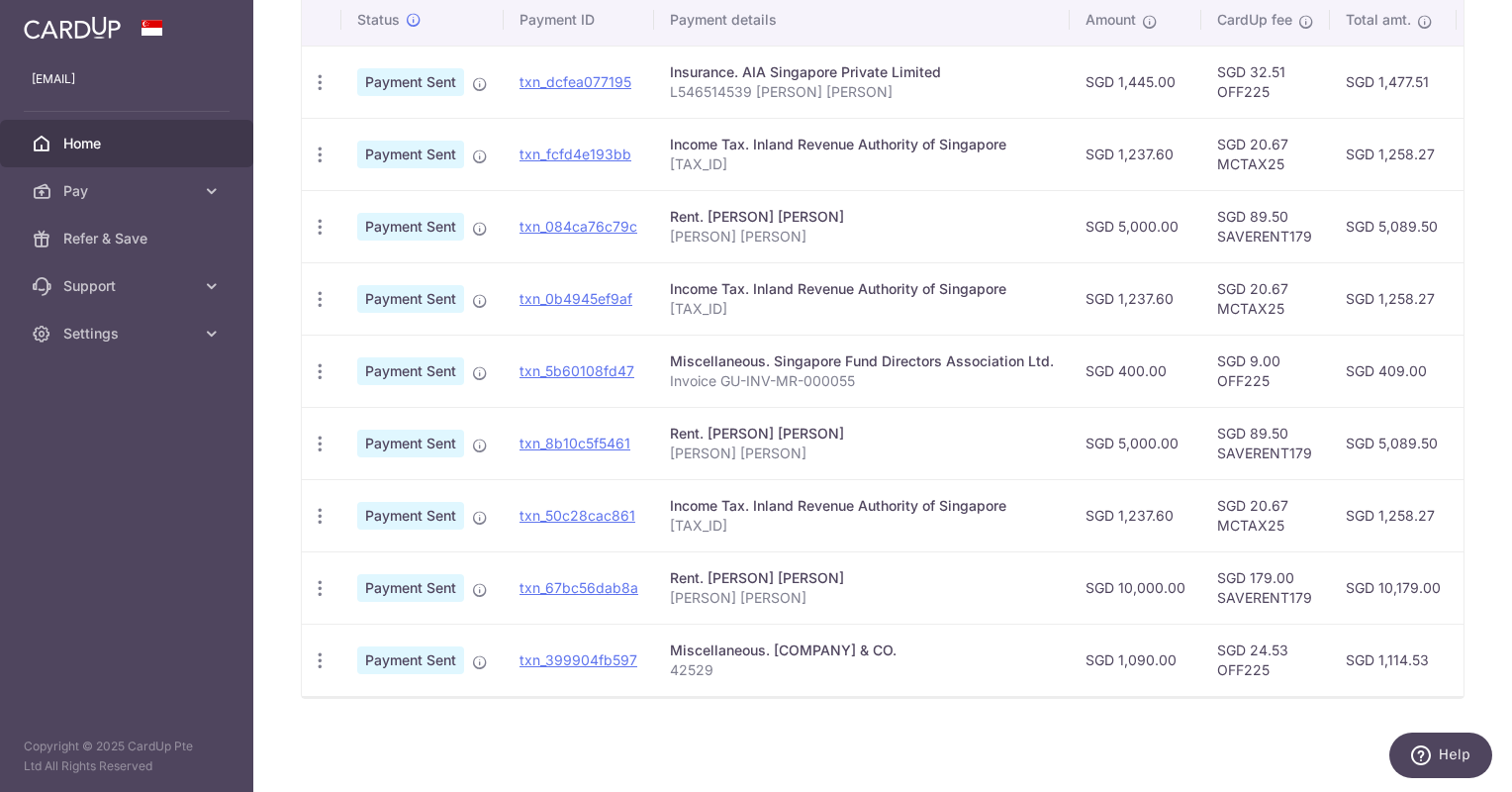 drag, startPoint x: 1249, startPoint y: 70, endPoint x: 1261, endPoint y: 668, distance: 598.1204 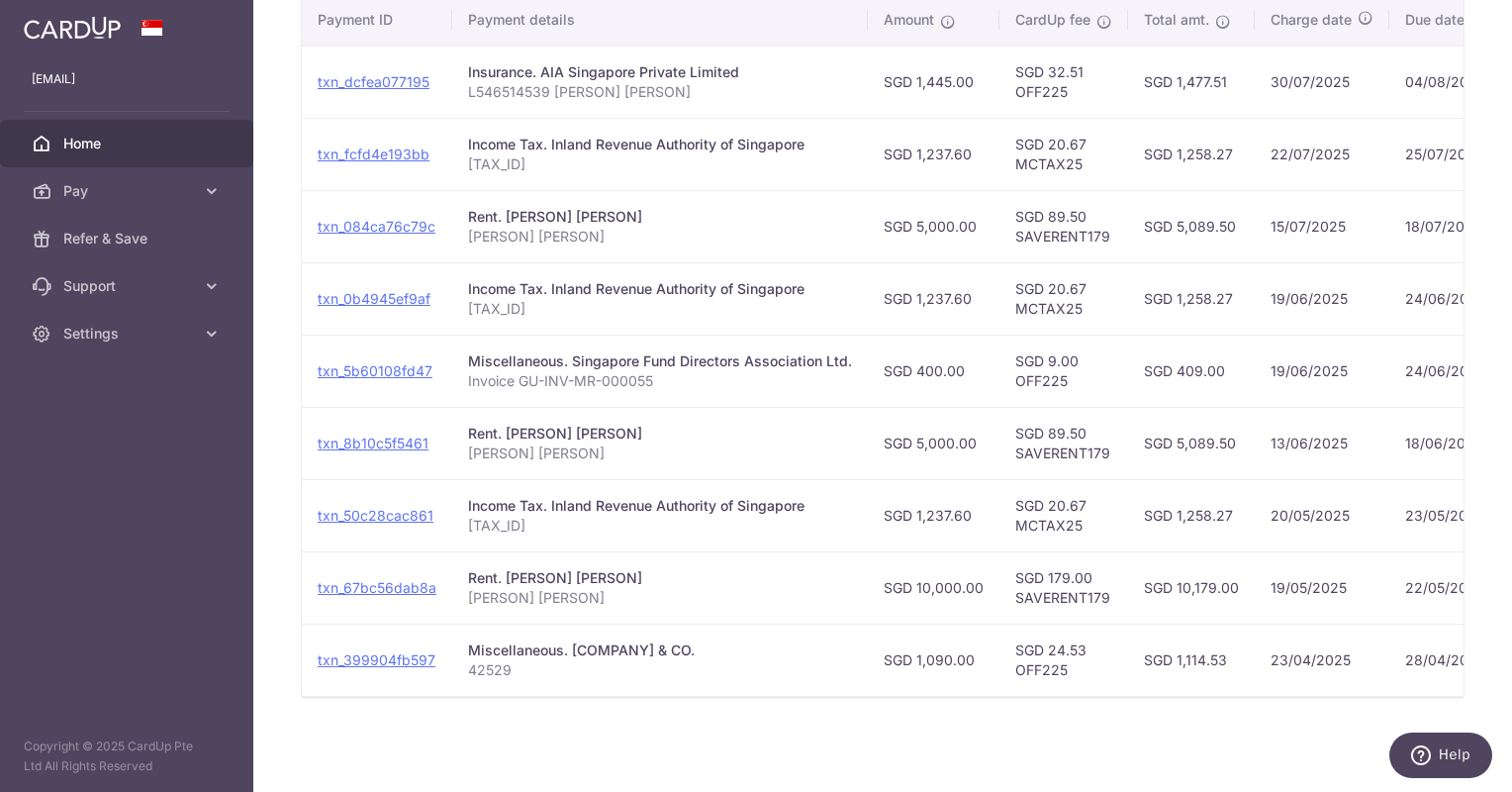 scroll, scrollTop: 0, scrollLeft: 0, axis: both 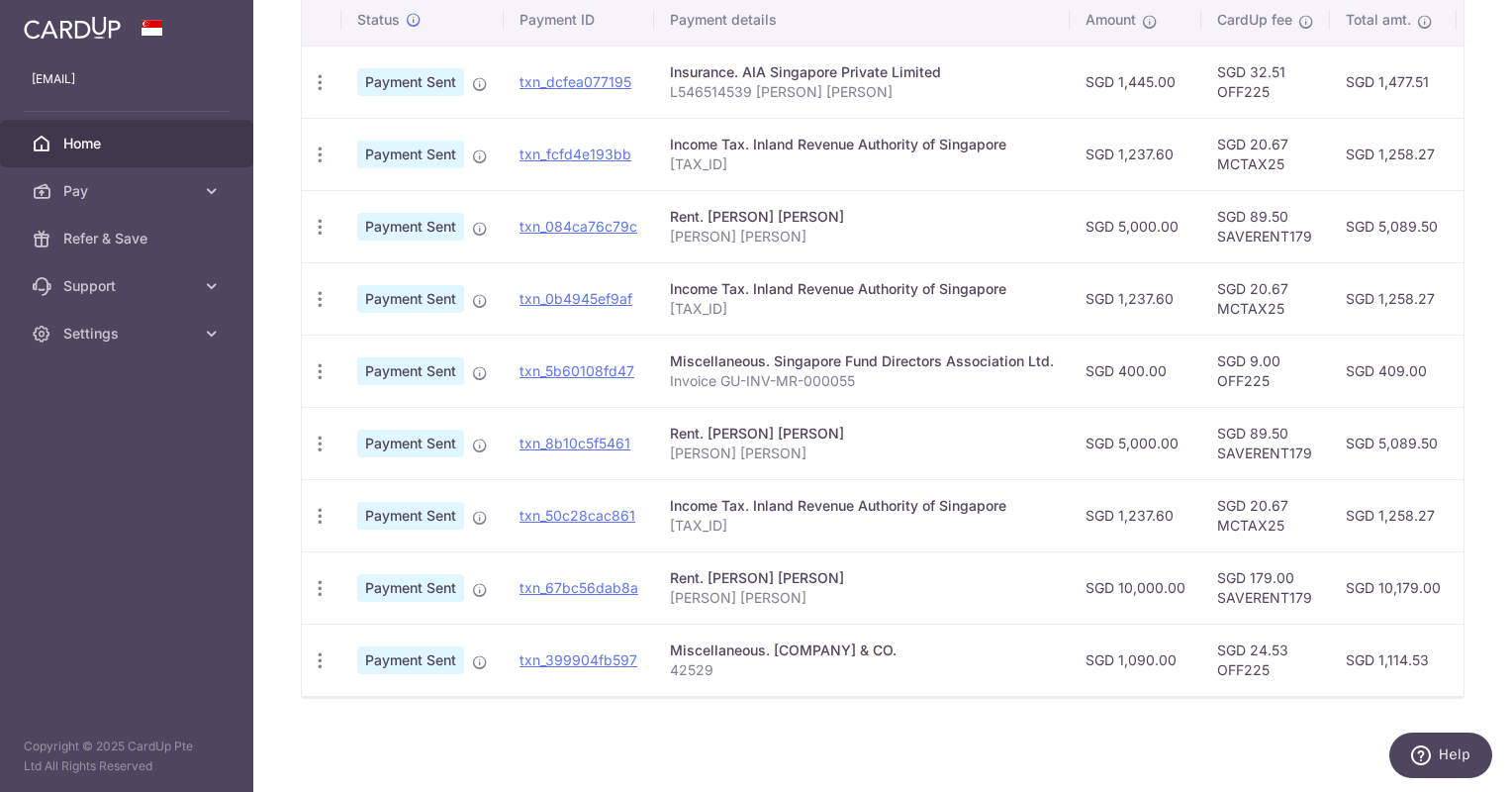 click on "Rent. Mdm Quek Swee Choo
Samantha Fu The Lumos" at bounding box center [862, 587] 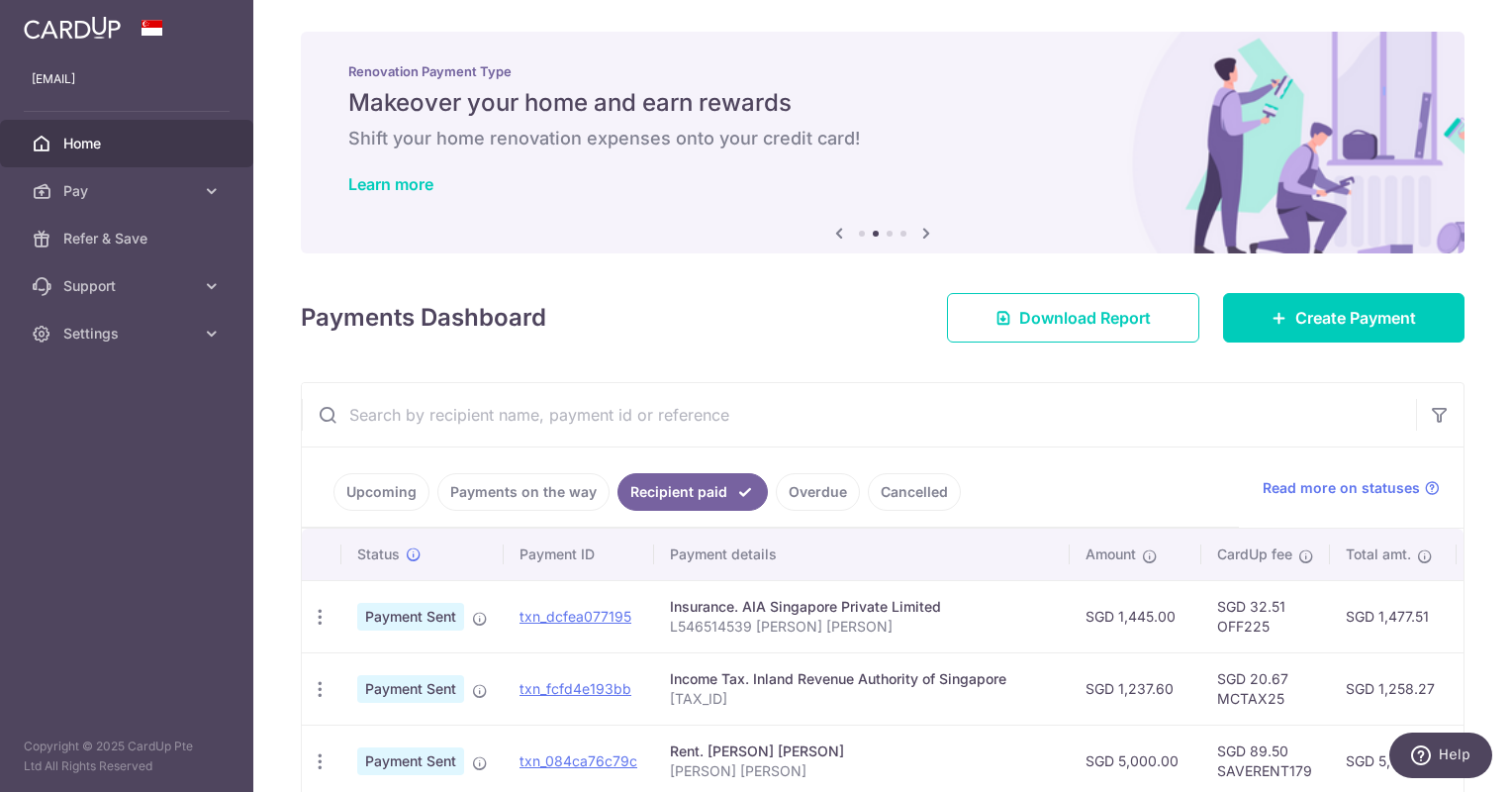 click on "Upcoming" at bounding box center [381, 492] 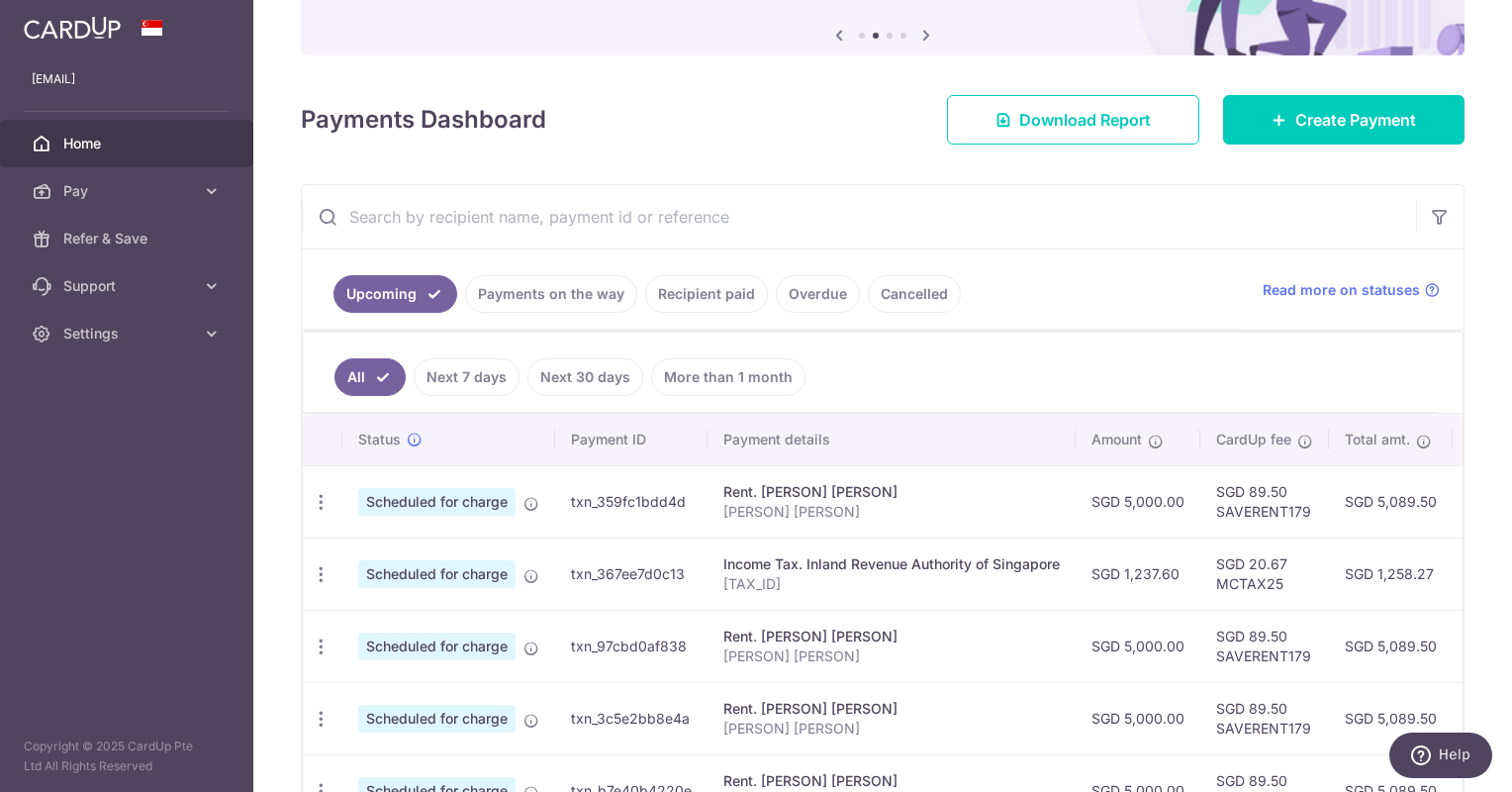 scroll, scrollTop: 479, scrollLeft: 0, axis: vertical 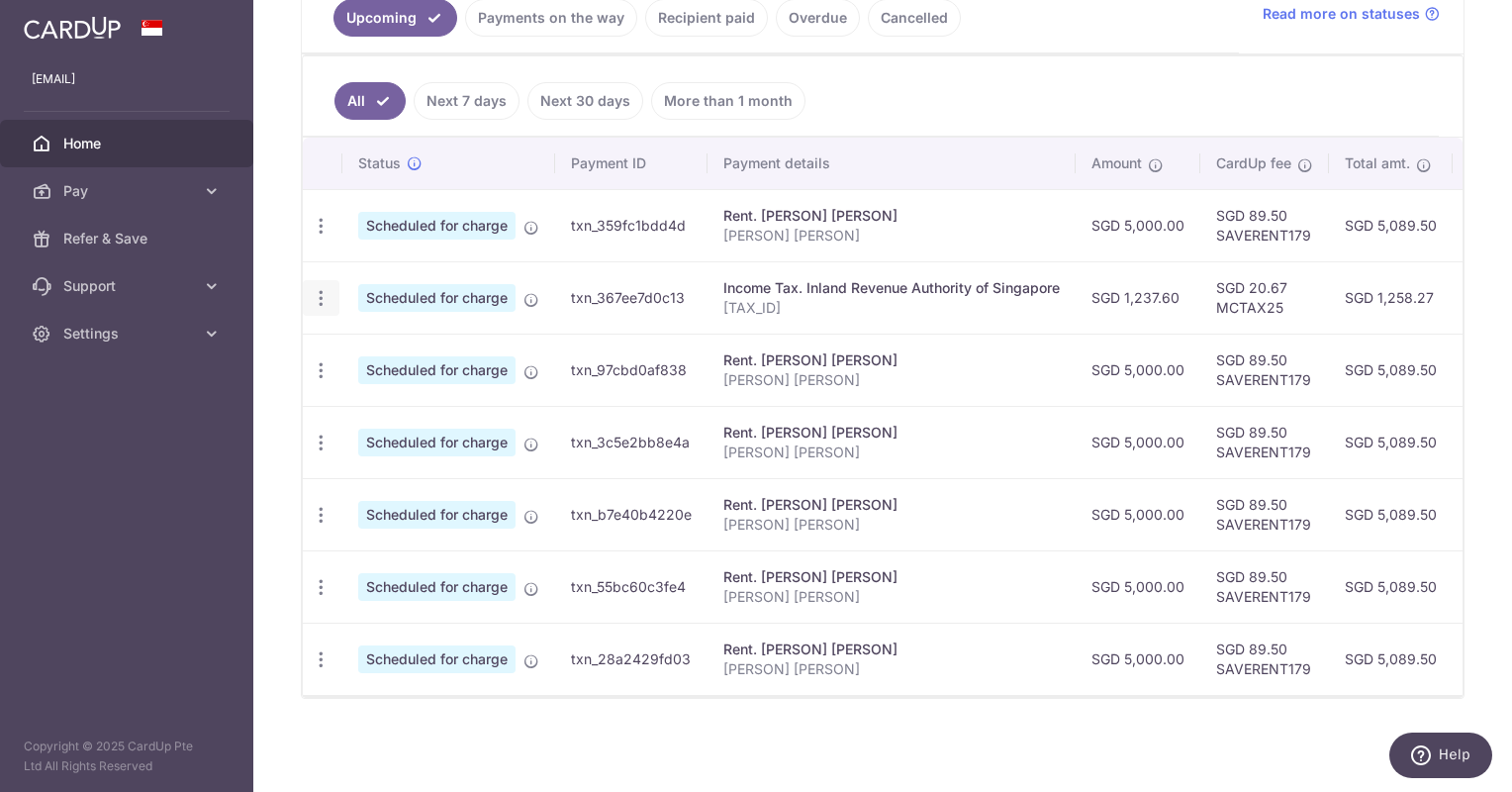 click at bounding box center [321, 226] 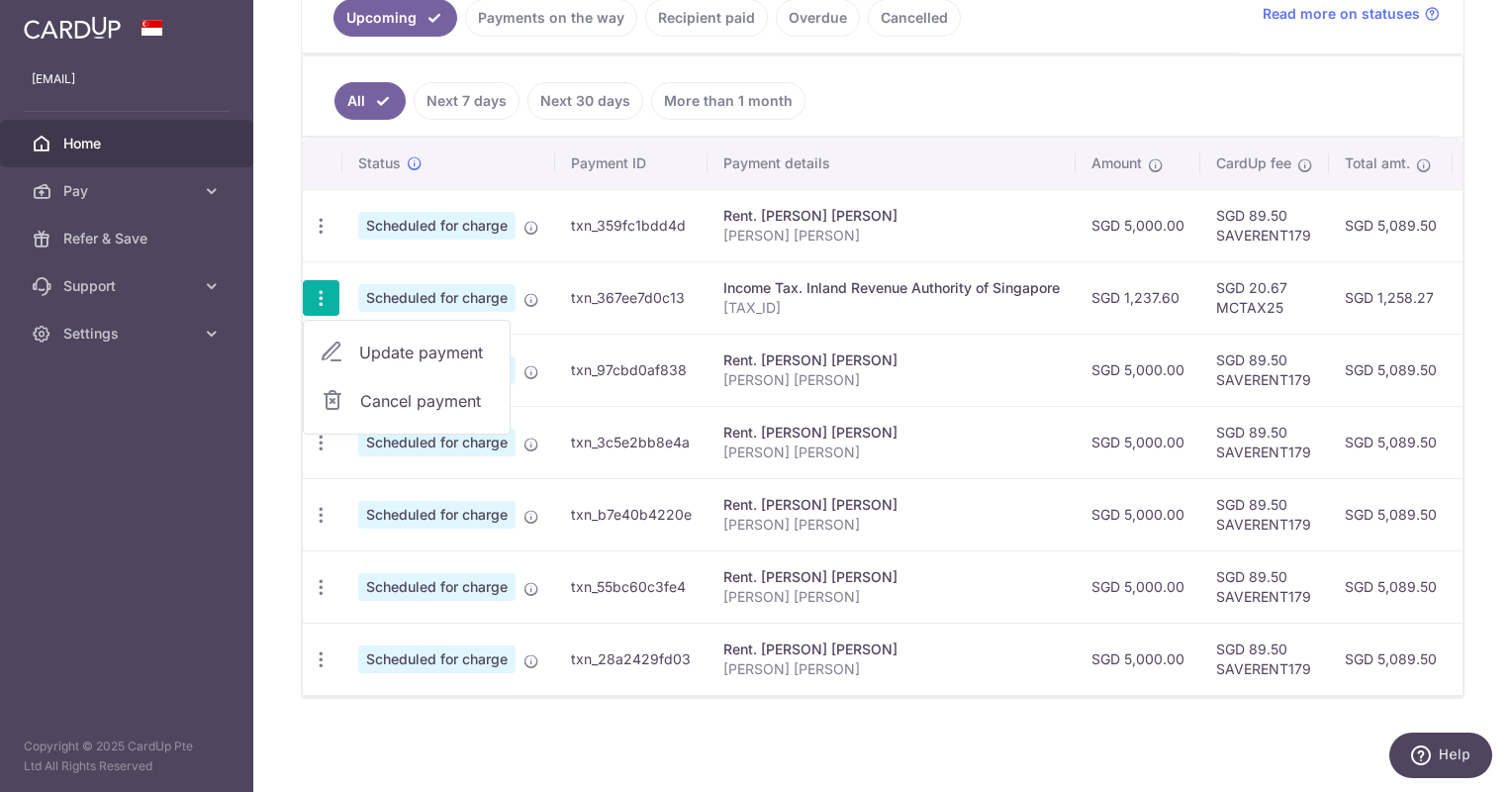 click on "Update payment" at bounding box center [426, 352] 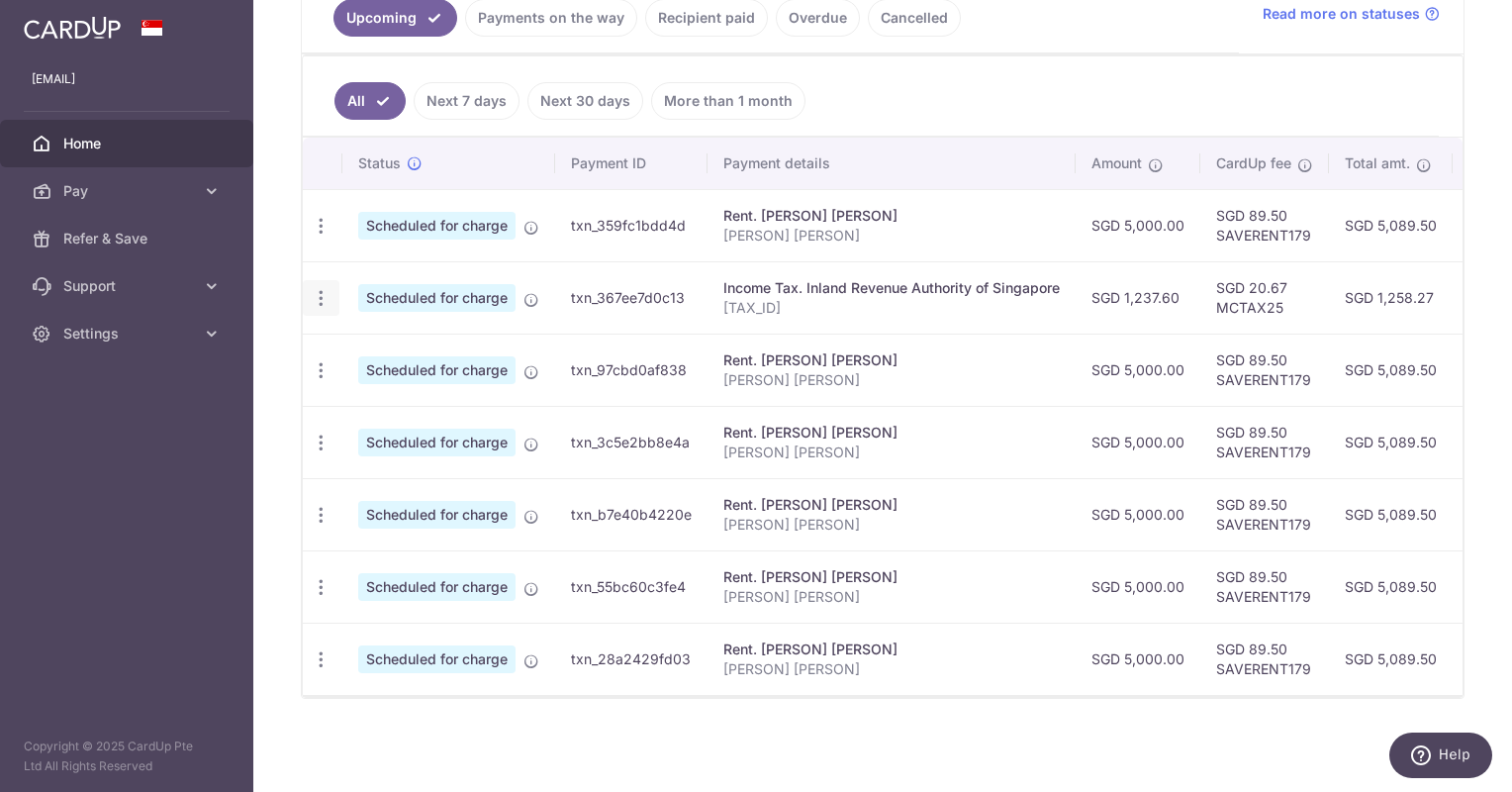 radio on "true" 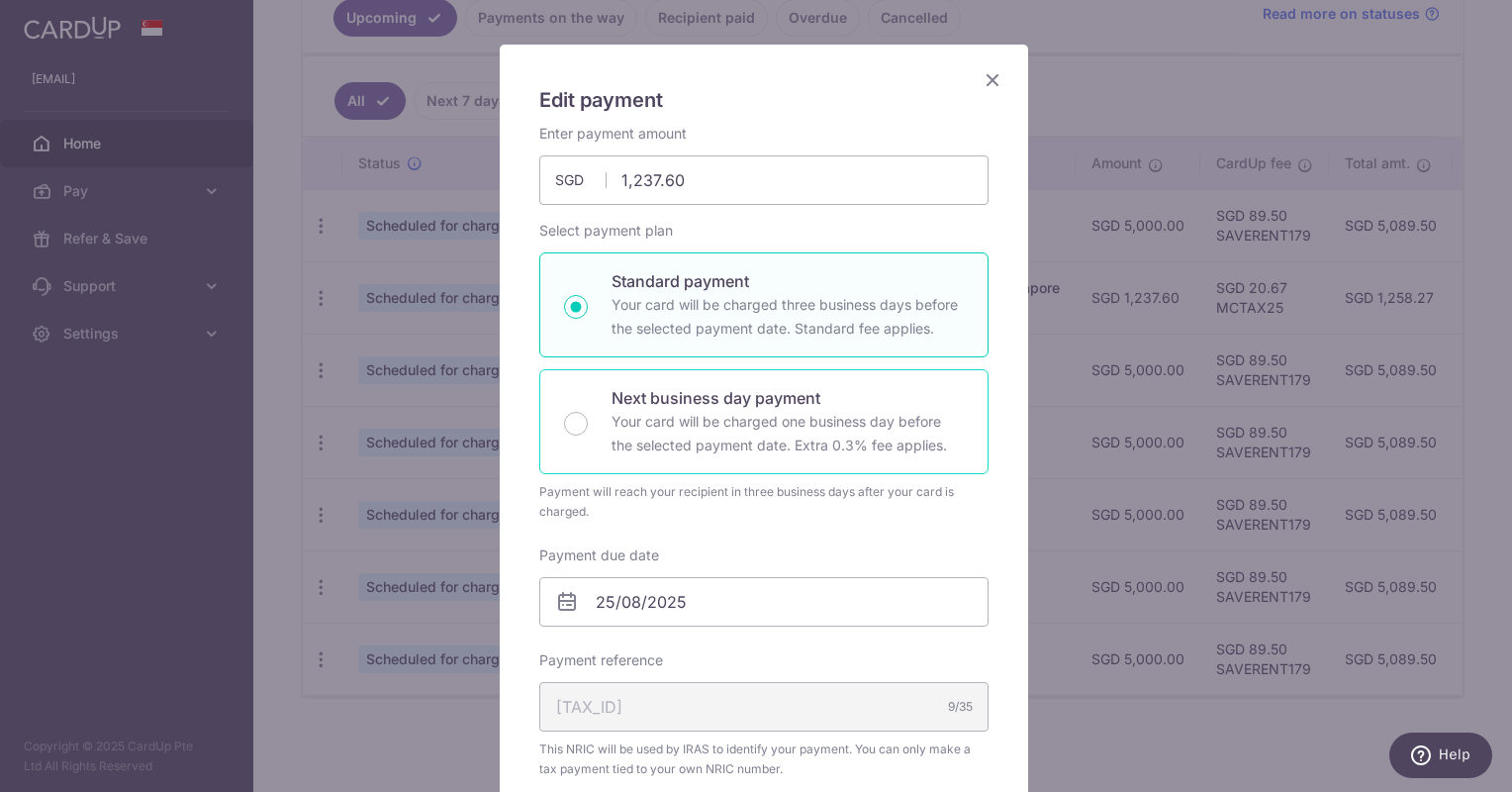 scroll, scrollTop: 0, scrollLeft: 0, axis: both 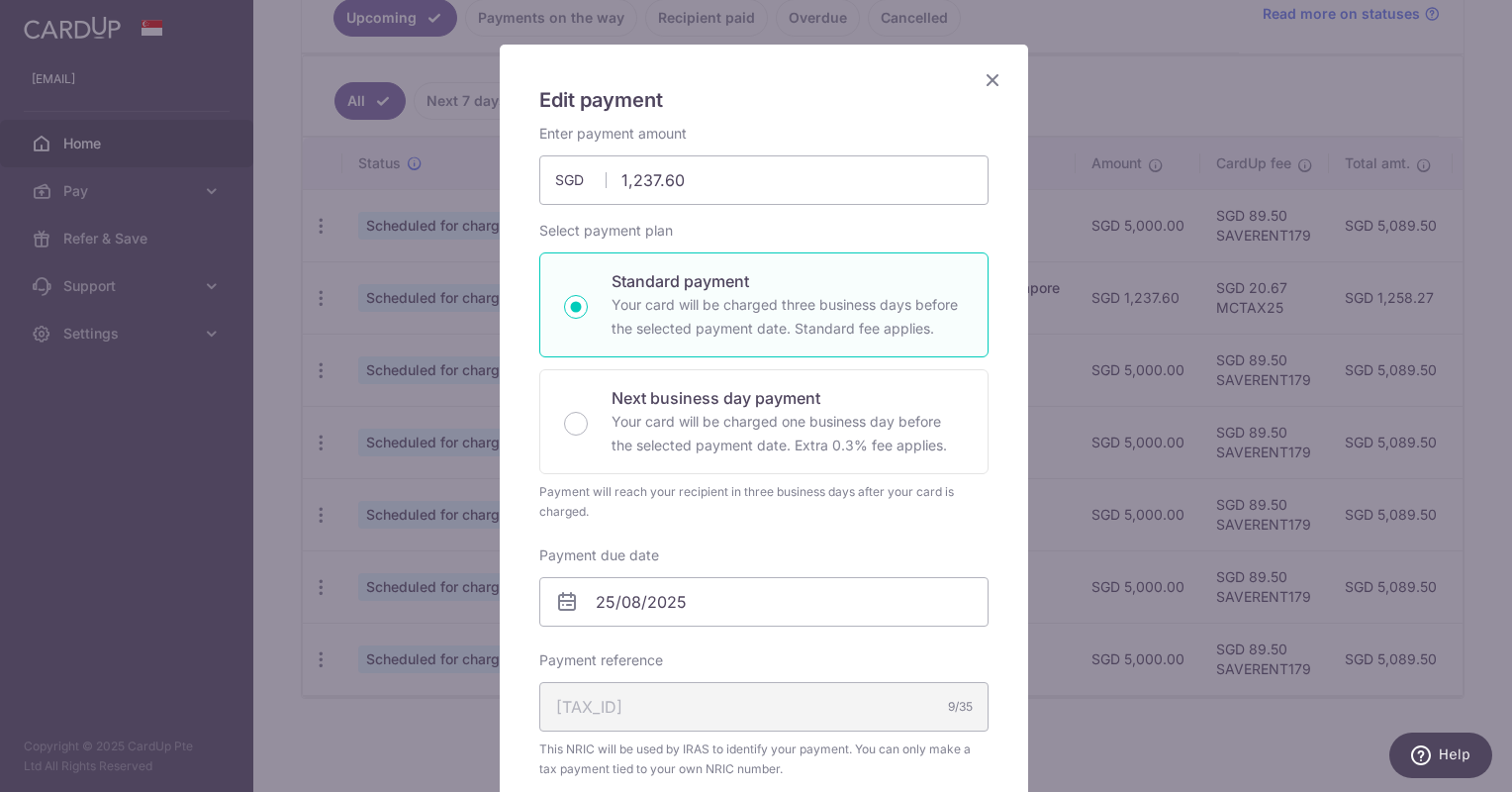 click on "Edit payment
By clicking apply,  you will make changes to all   payments to  [ORGANIZATION]  scheduled from
.
By clicking below, you confirm you are editing this payment to  [ORGANIZATION]  on
[DATE] .
1,237.60" at bounding box center (756, 396) 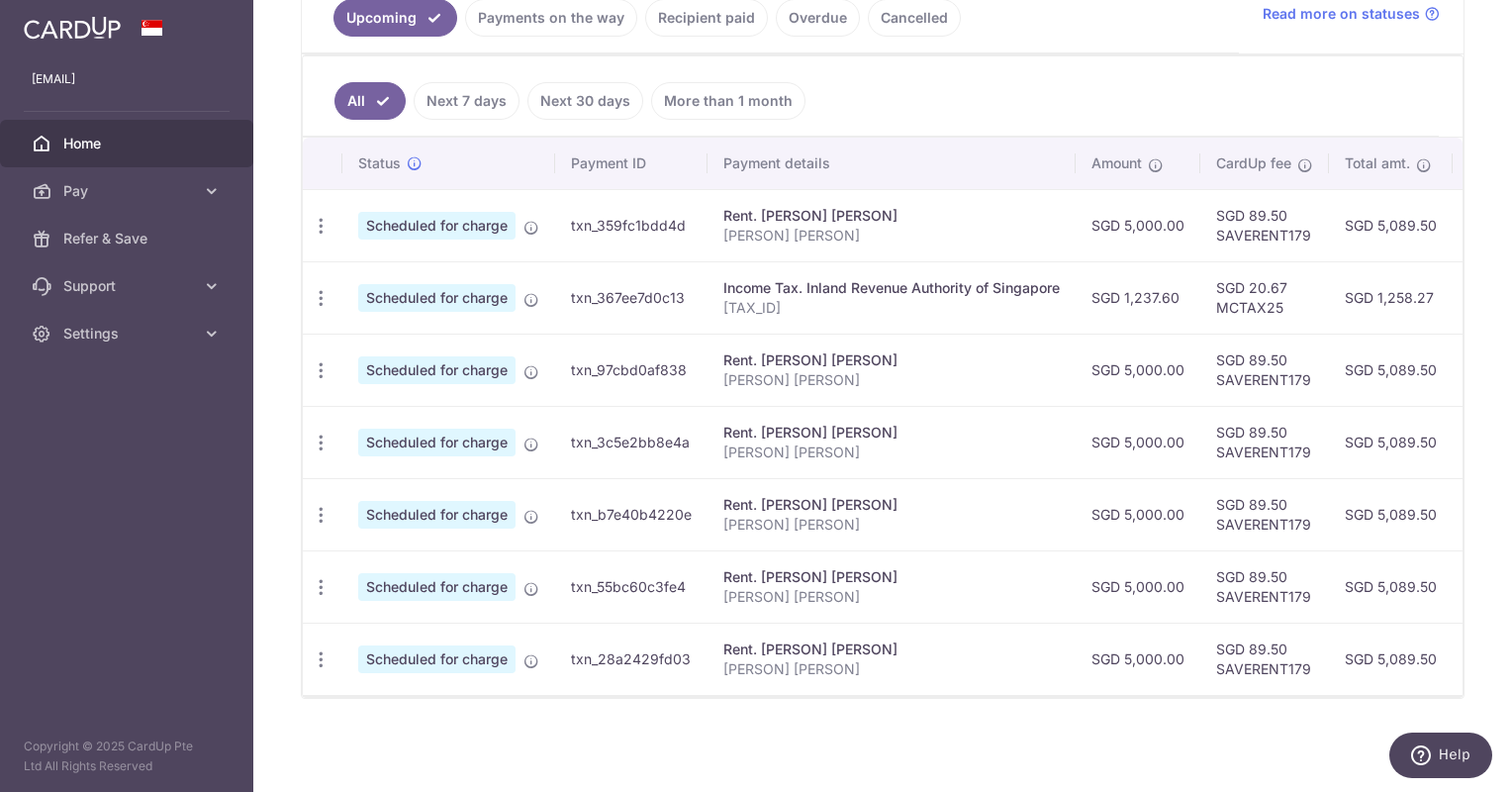 scroll, scrollTop: 380, scrollLeft: 0, axis: vertical 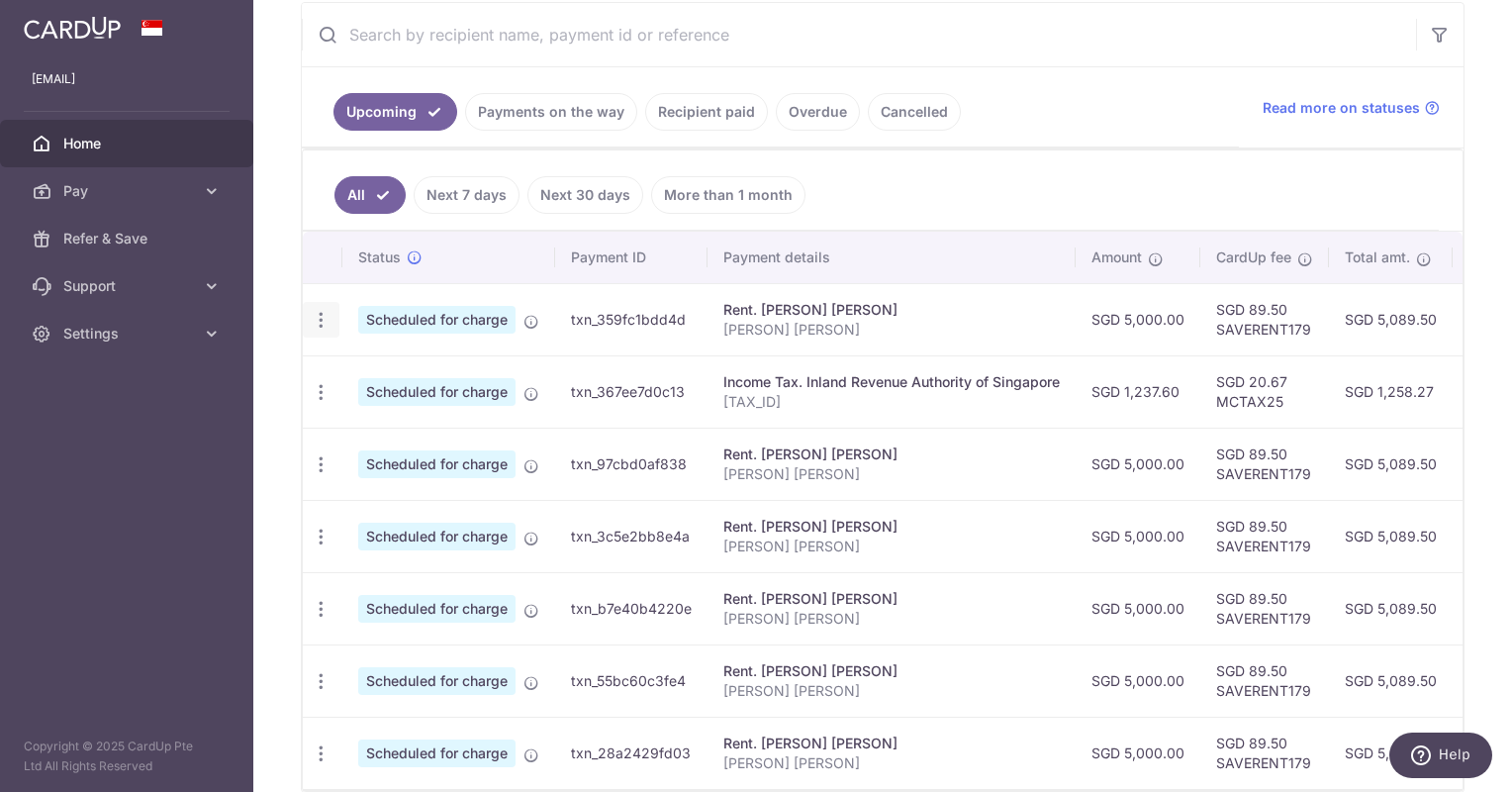 click at bounding box center (321, 320) 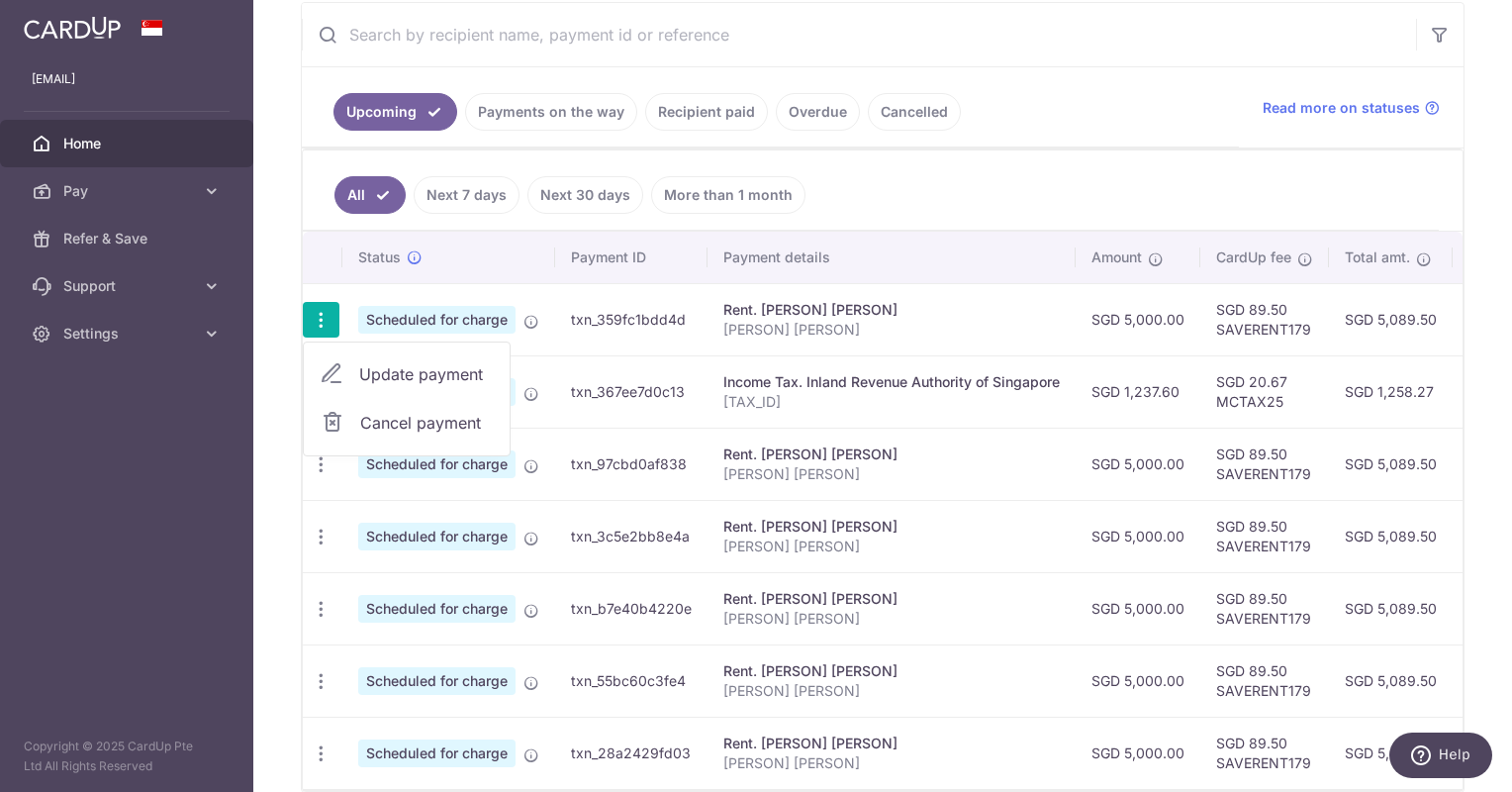 click on "Update payment" at bounding box center (407, 374) 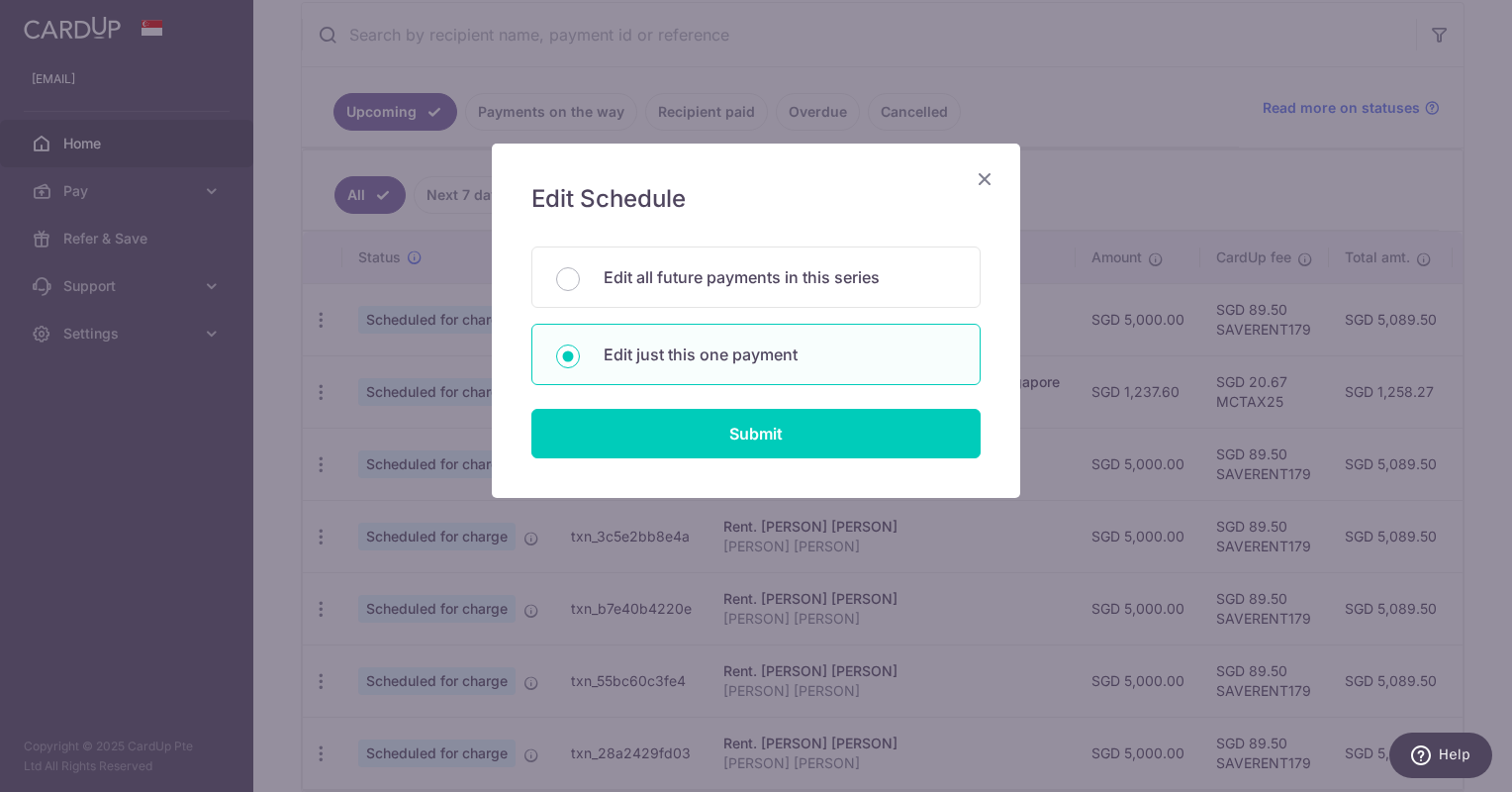 click at bounding box center [985, 178] 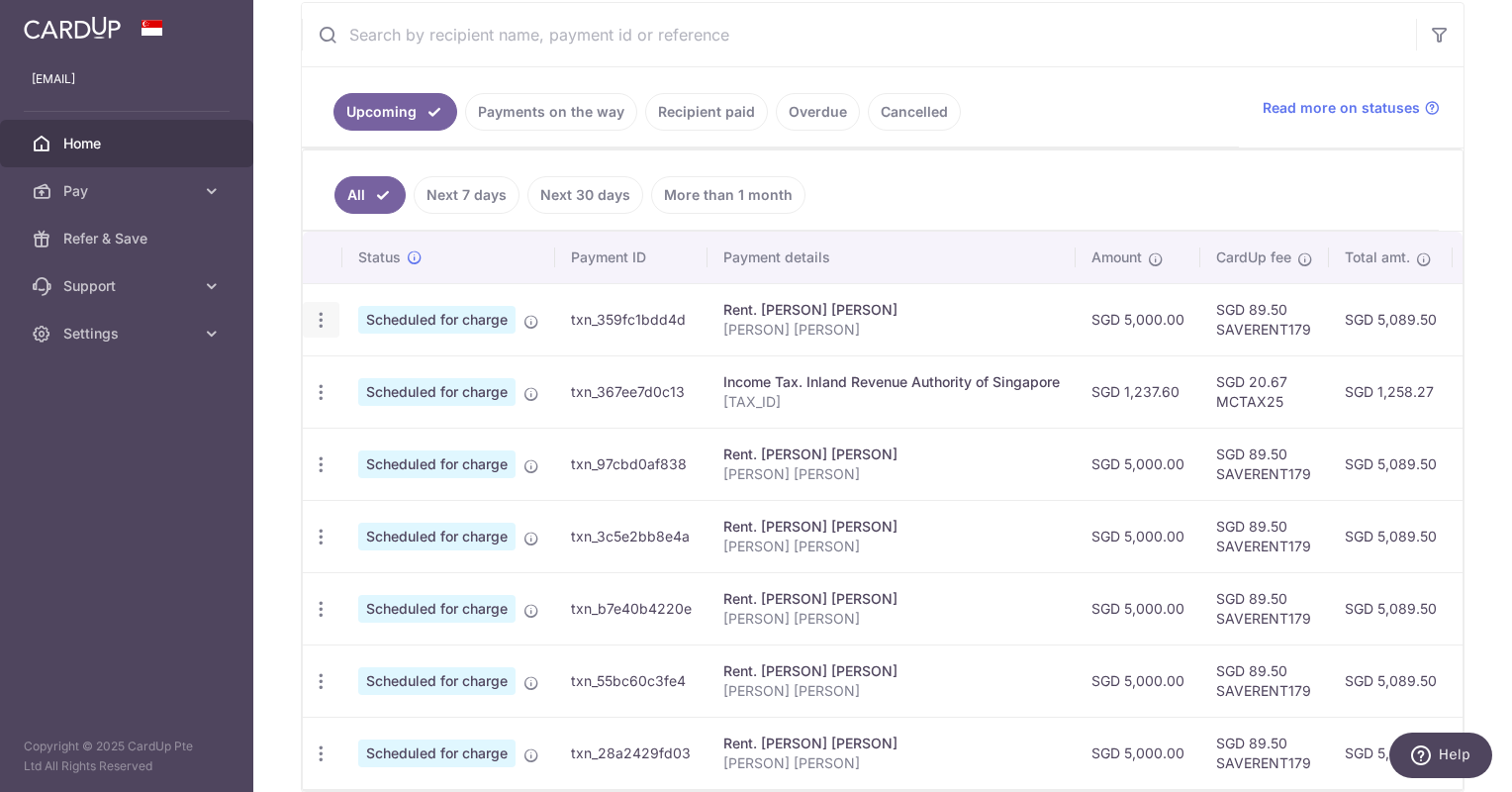 click at bounding box center [321, 320] 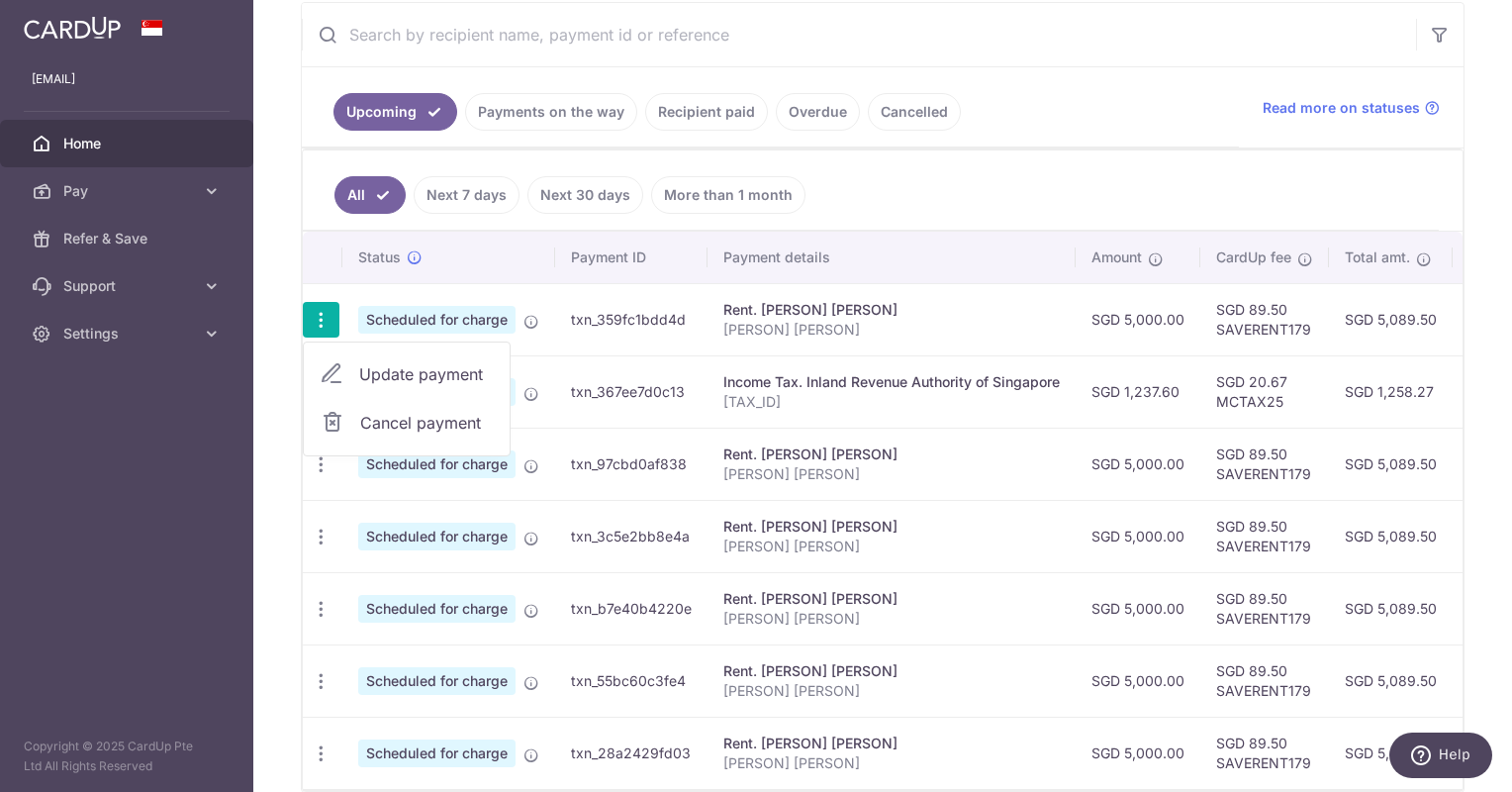 click on "Update payment" at bounding box center [426, 374] 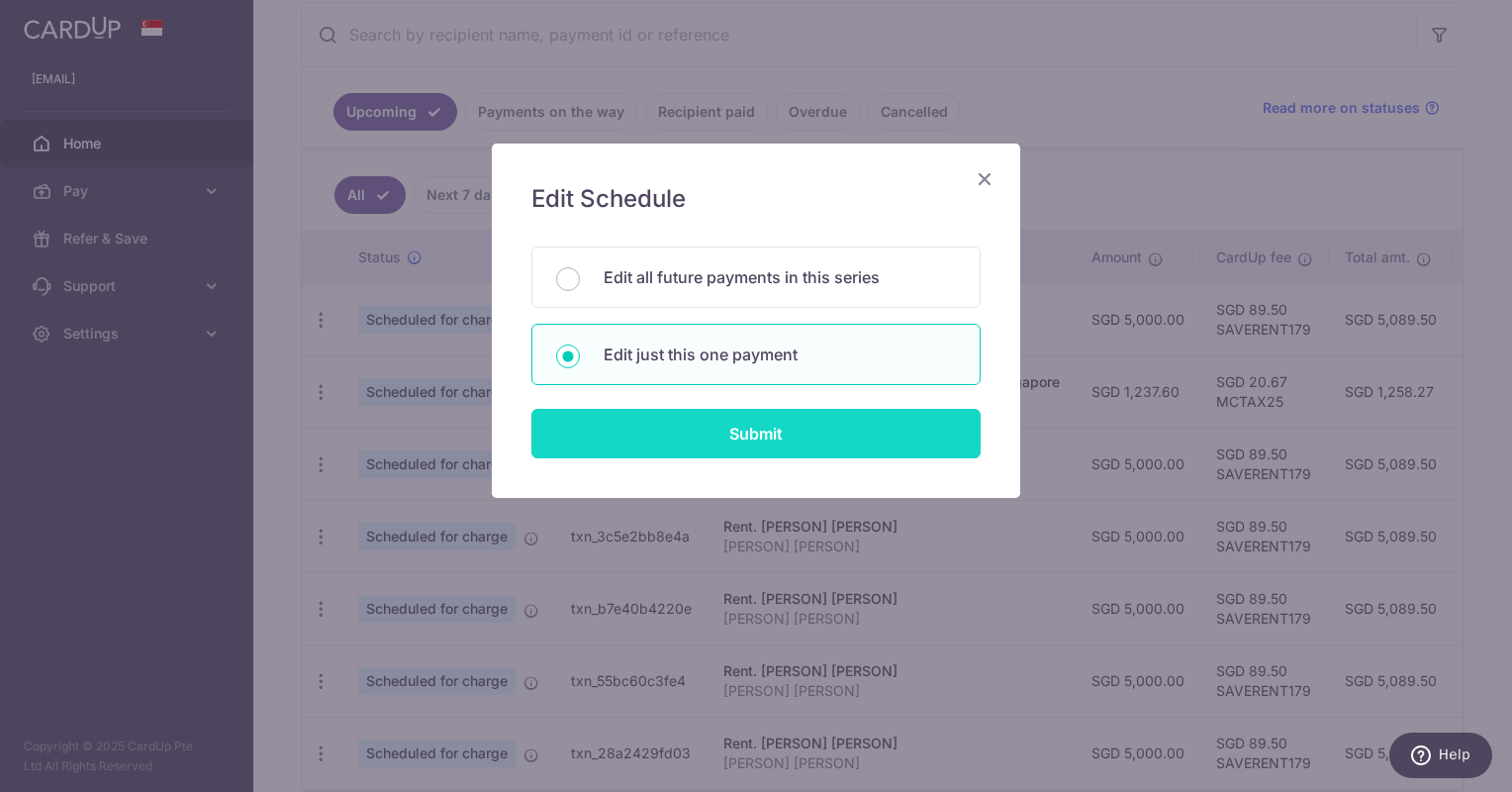 click on "Submit" at bounding box center [756, 434] 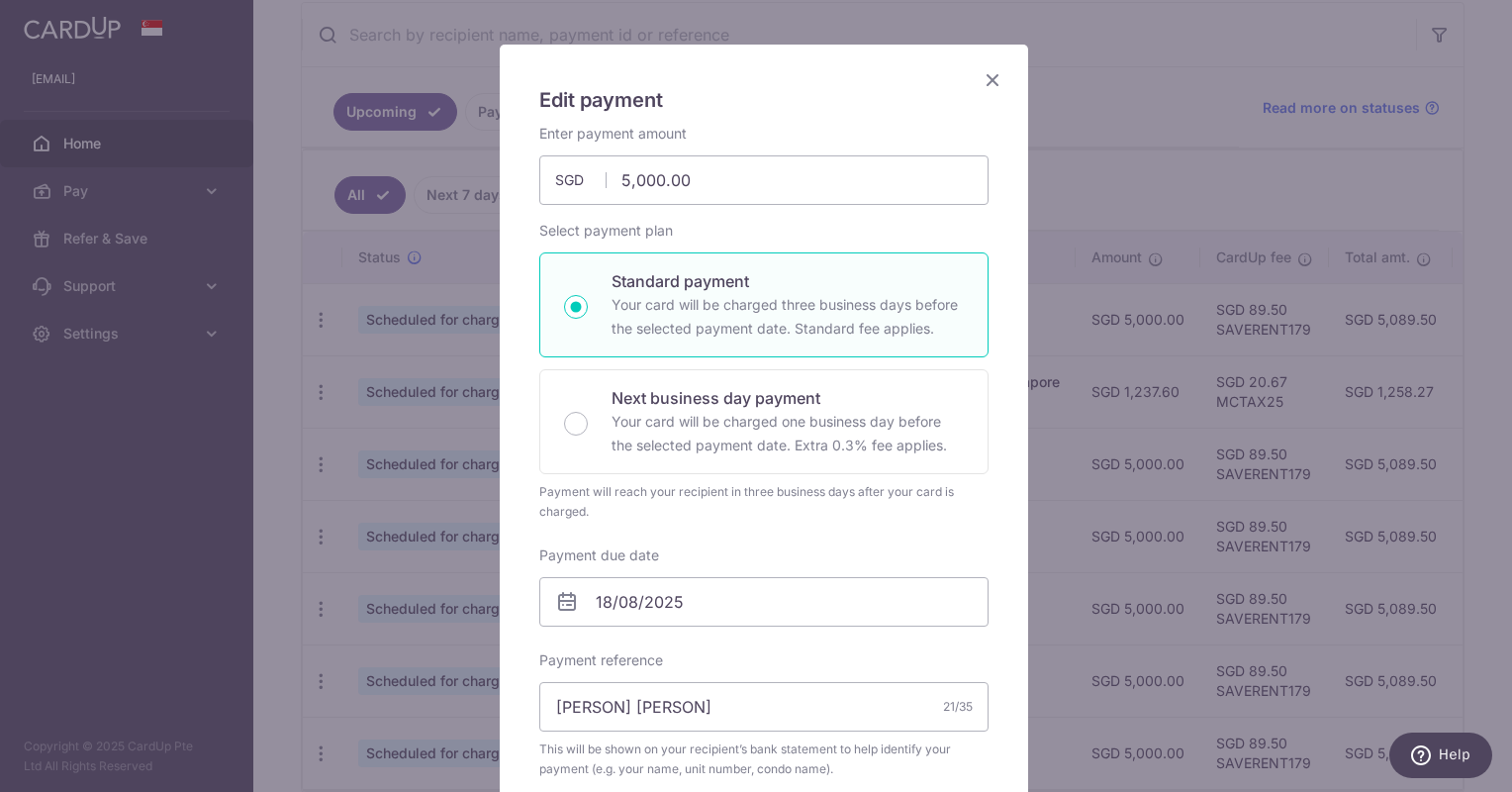 scroll, scrollTop: 0, scrollLeft: 0, axis: both 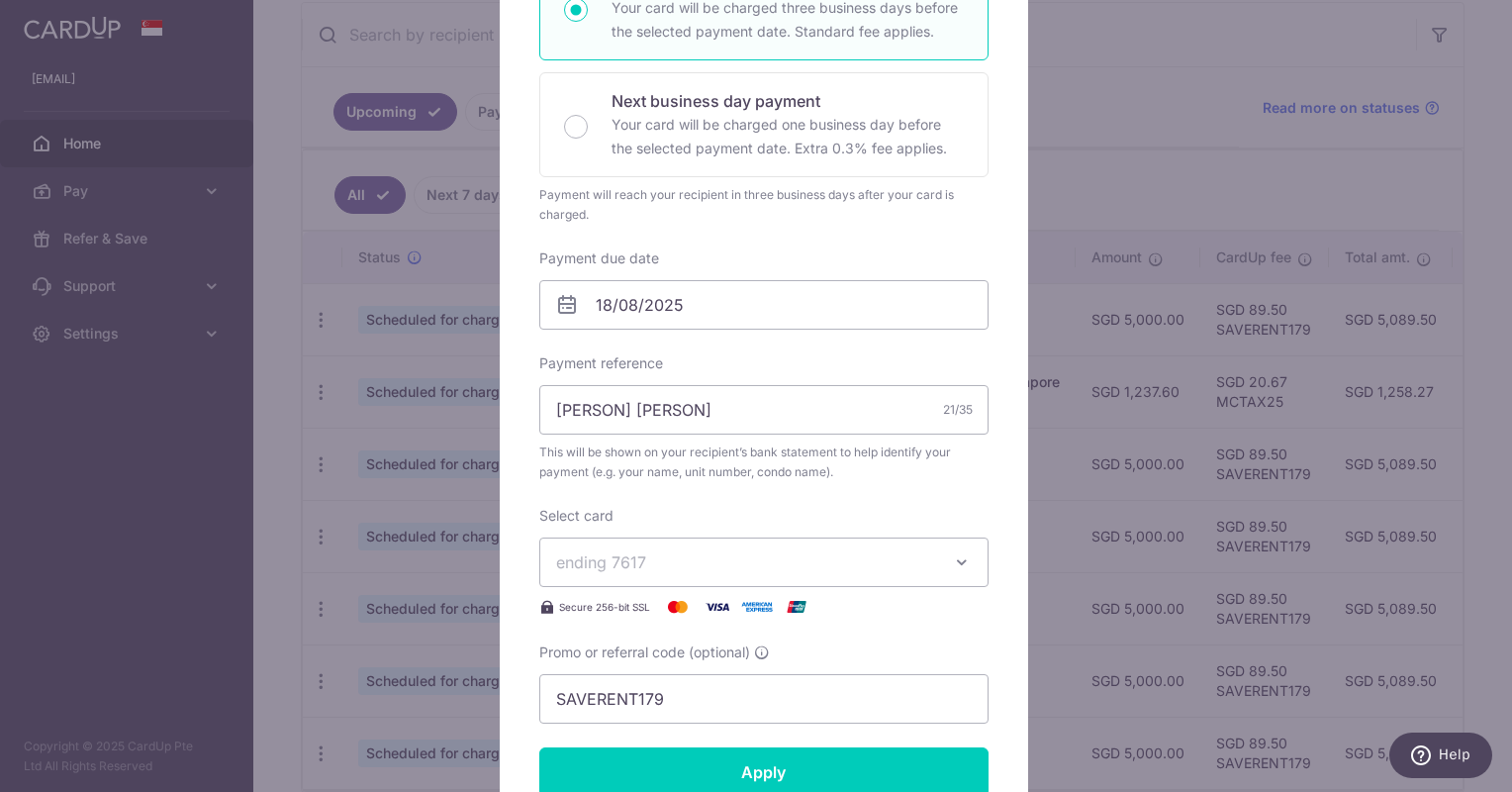 click on "Edit payment
By clicking apply,  you will make changes to all   payments to  [PERSON]  scheduled from
.
By clicking below, you confirm you are editing this payment to  [PERSON]  on
[DATE] .
5,000.00" at bounding box center (756, 396) 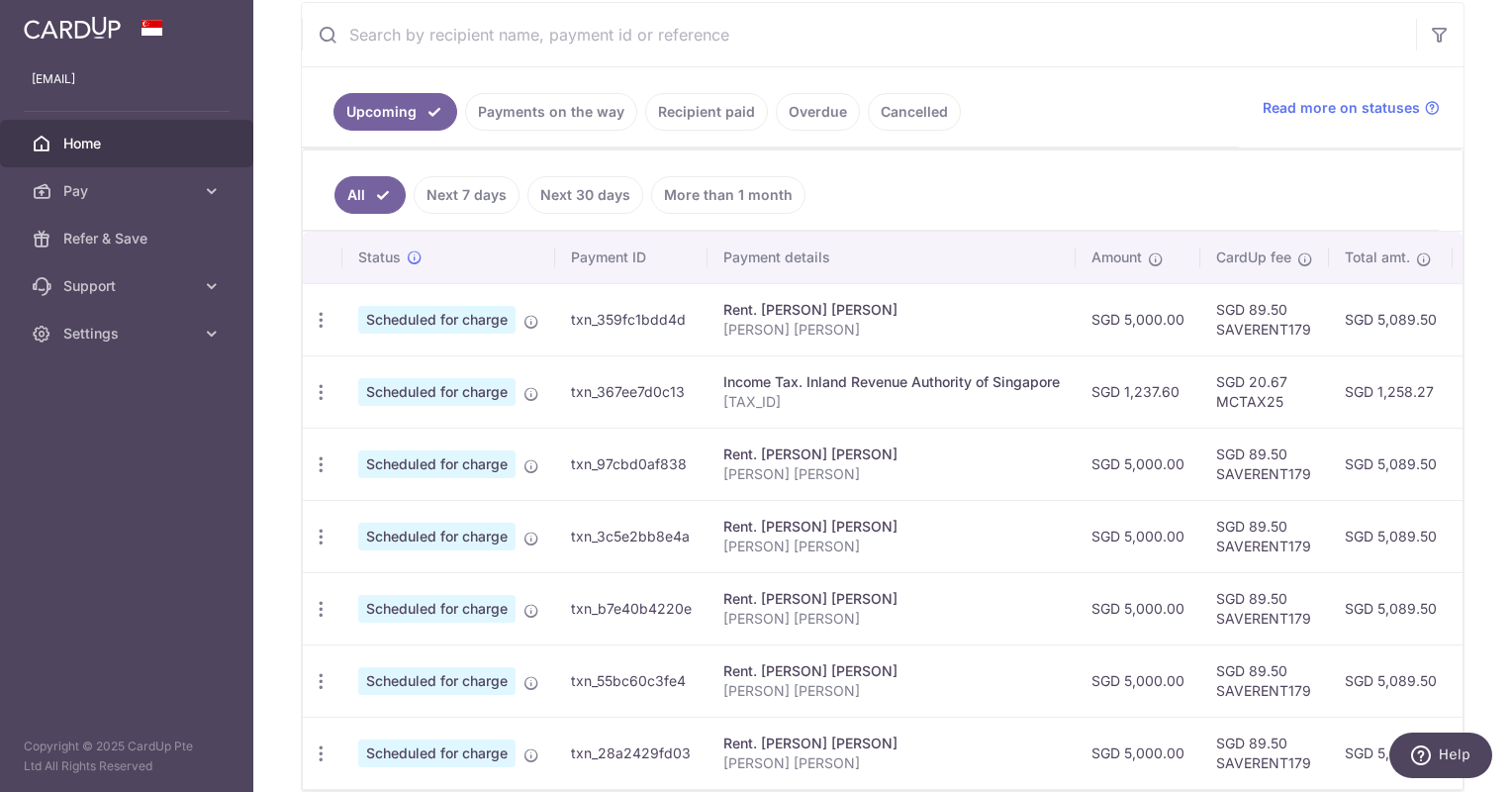 scroll, scrollTop: 479, scrollLeft: 0, axis: vertical 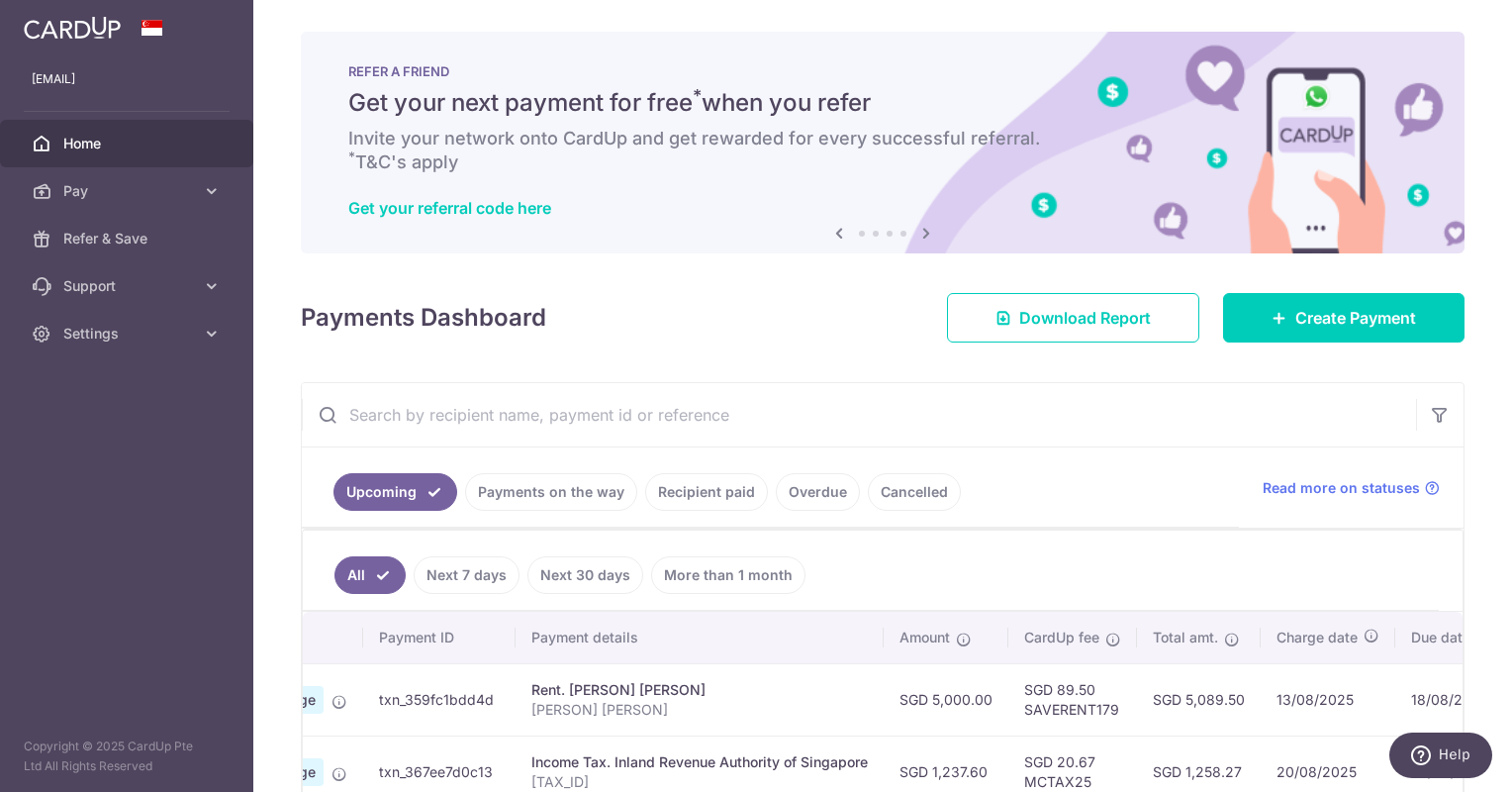 click on "Home" at bounding box center [129, 144] 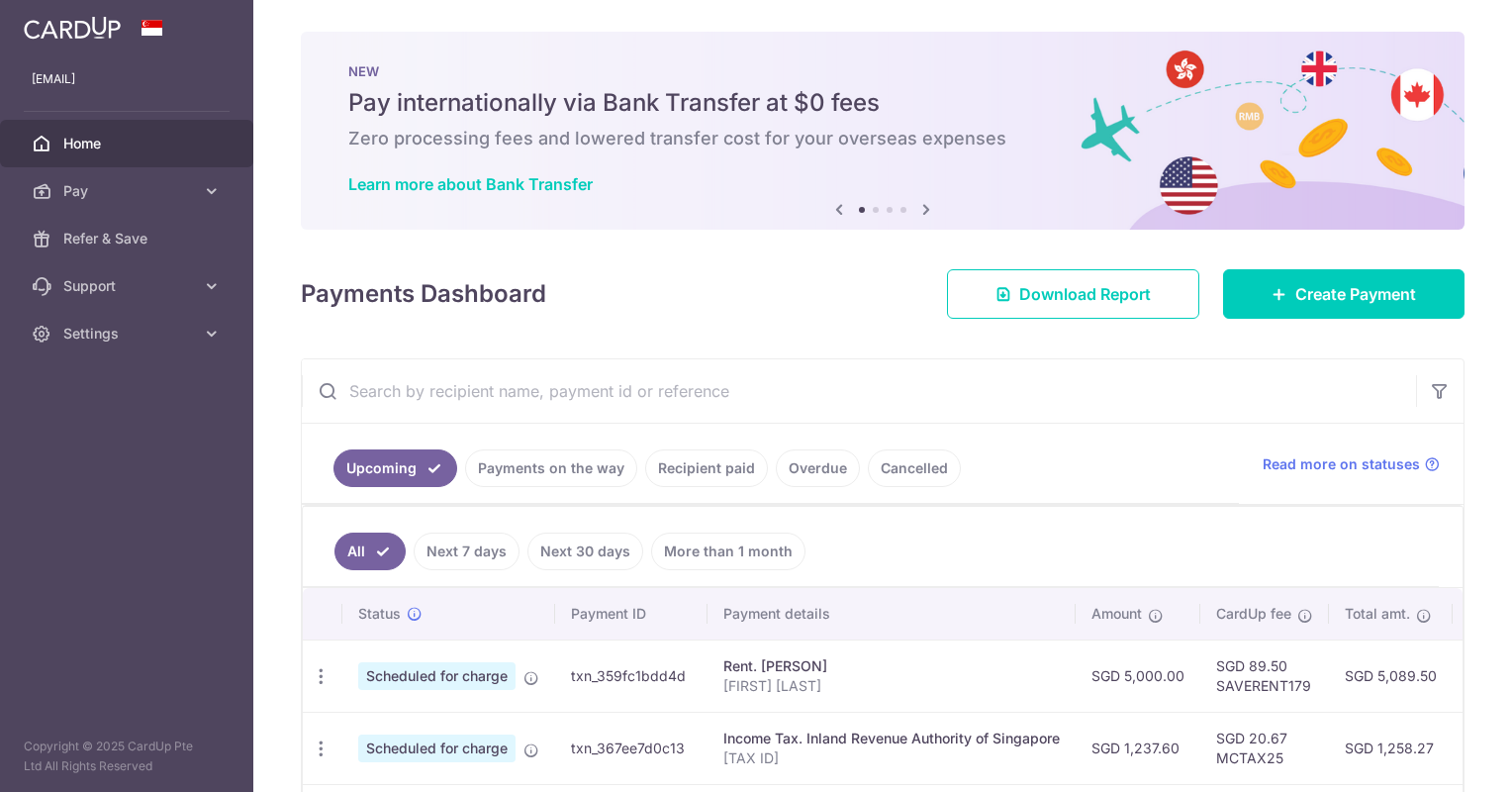 scroll, scrollTop: 0, scrollLeft: 0, axis: both 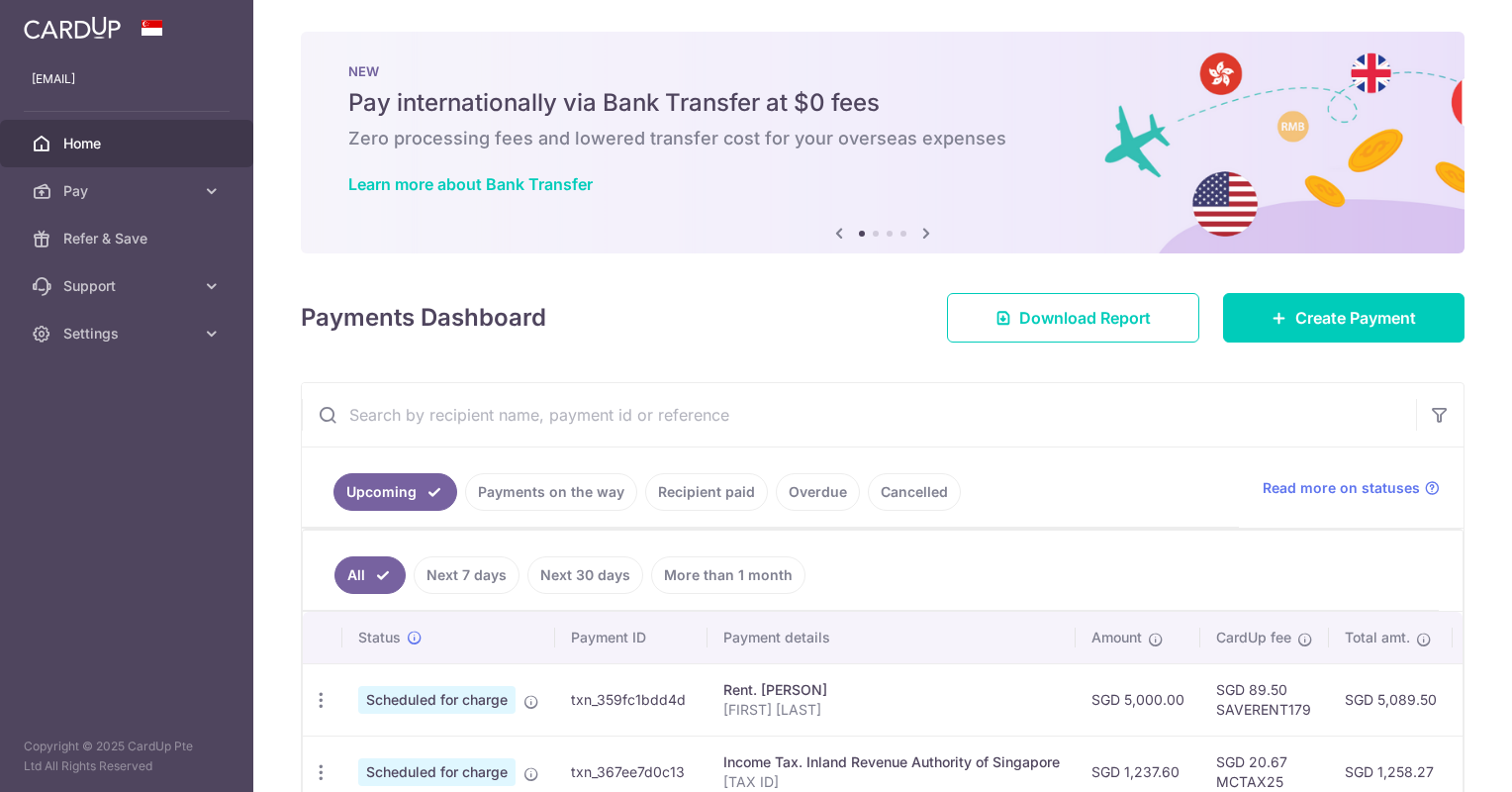 click on "Payments Dashboard
Download Report
Create Payment" at bounding box center (883, 314) 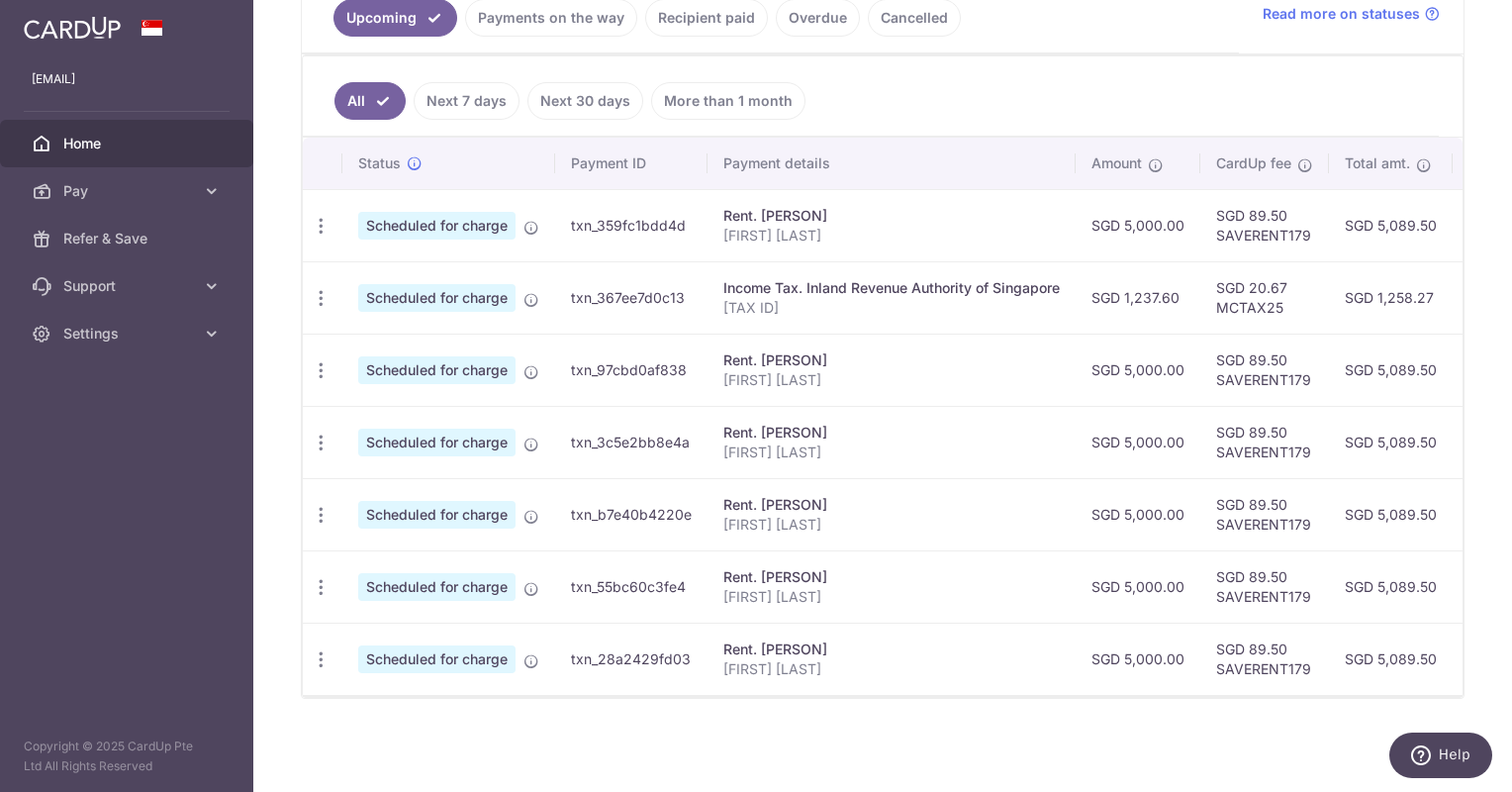 scroll, scrollTop: 0, scrollLeft: 0, axis: both 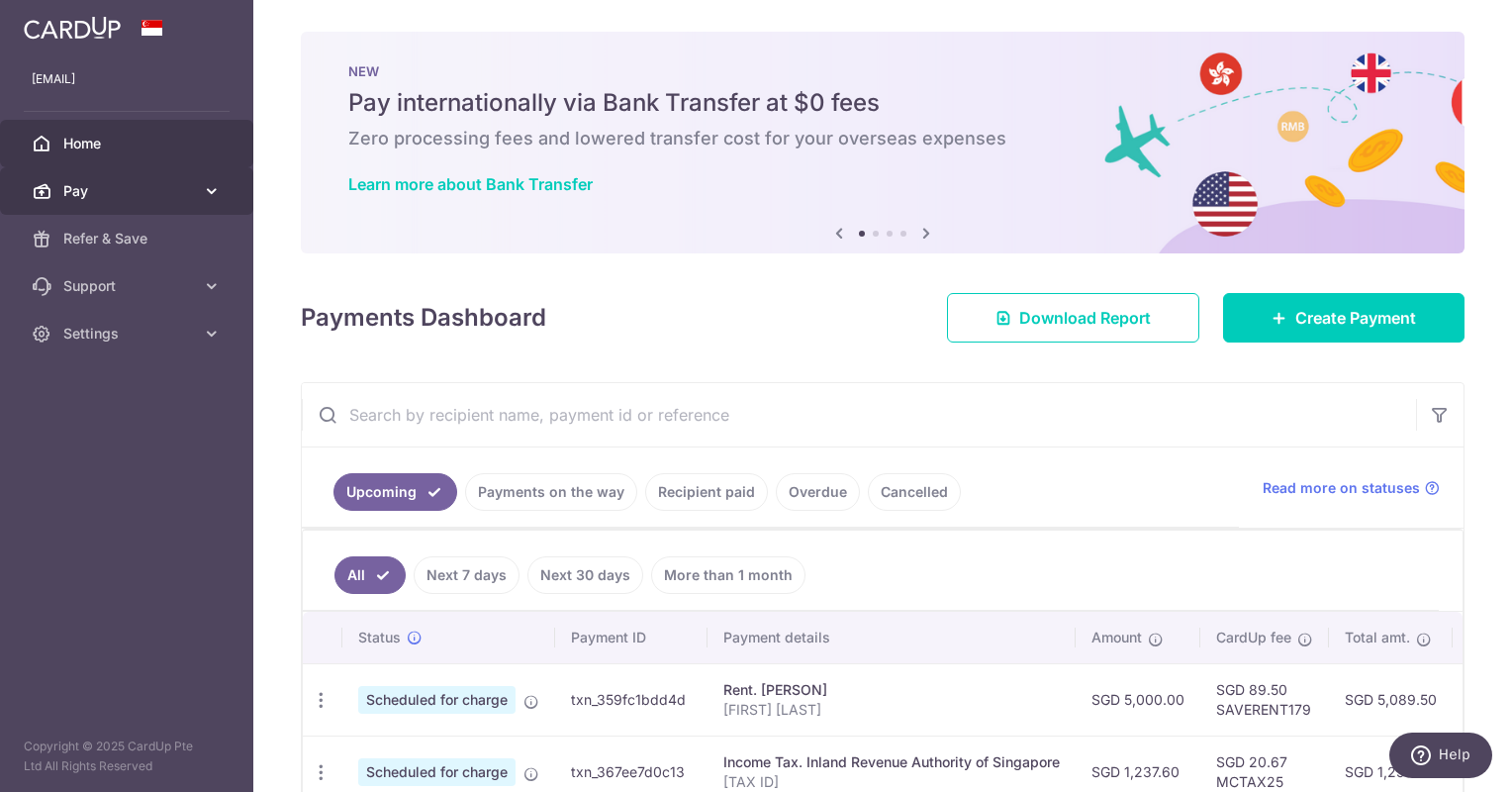 click on "[EMAIL]
Home
Pay
Payments
Recipients
Cards
Refer & Save
Support
FAQ
Contact Us
Settings
Account
Logout
Copyright © 2025 CardUp Pte Ltd All Rights Reserved
×
Pause Schedule" at bounding box center [756, 396] 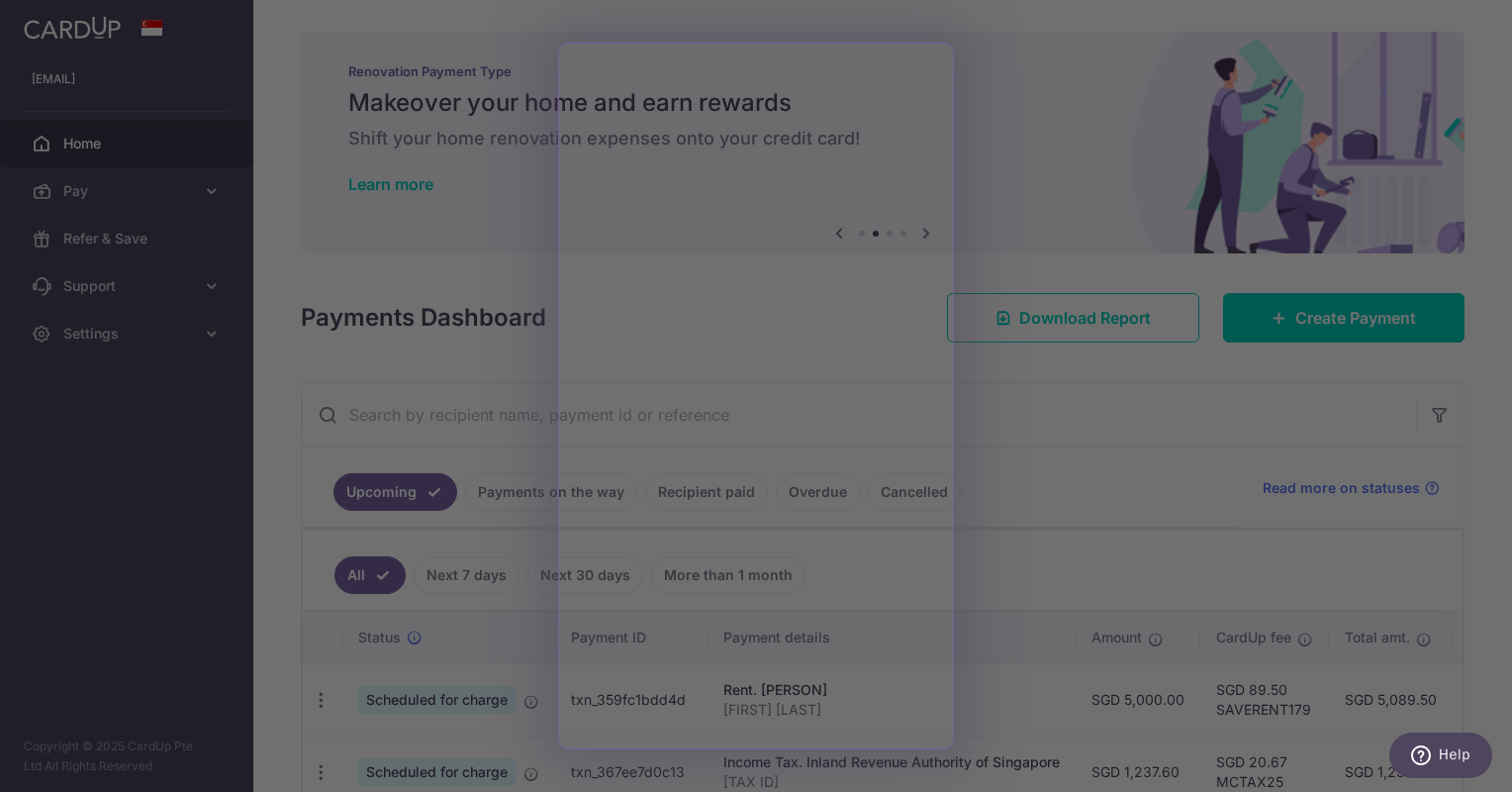 click at bounding box center [763, 400] 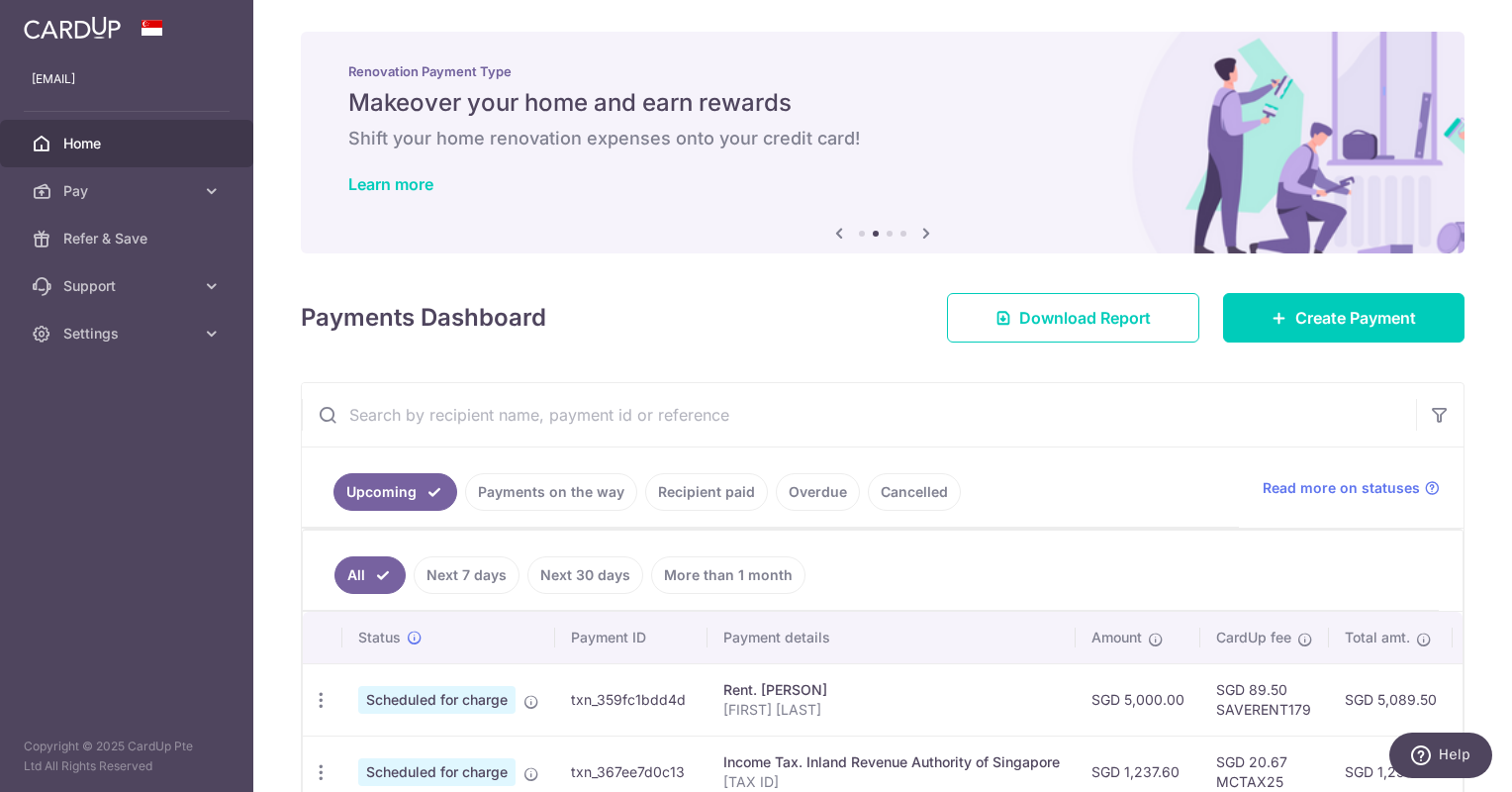 scroll, scrollTop: 479, scrollLeft: 0, axis: vertical 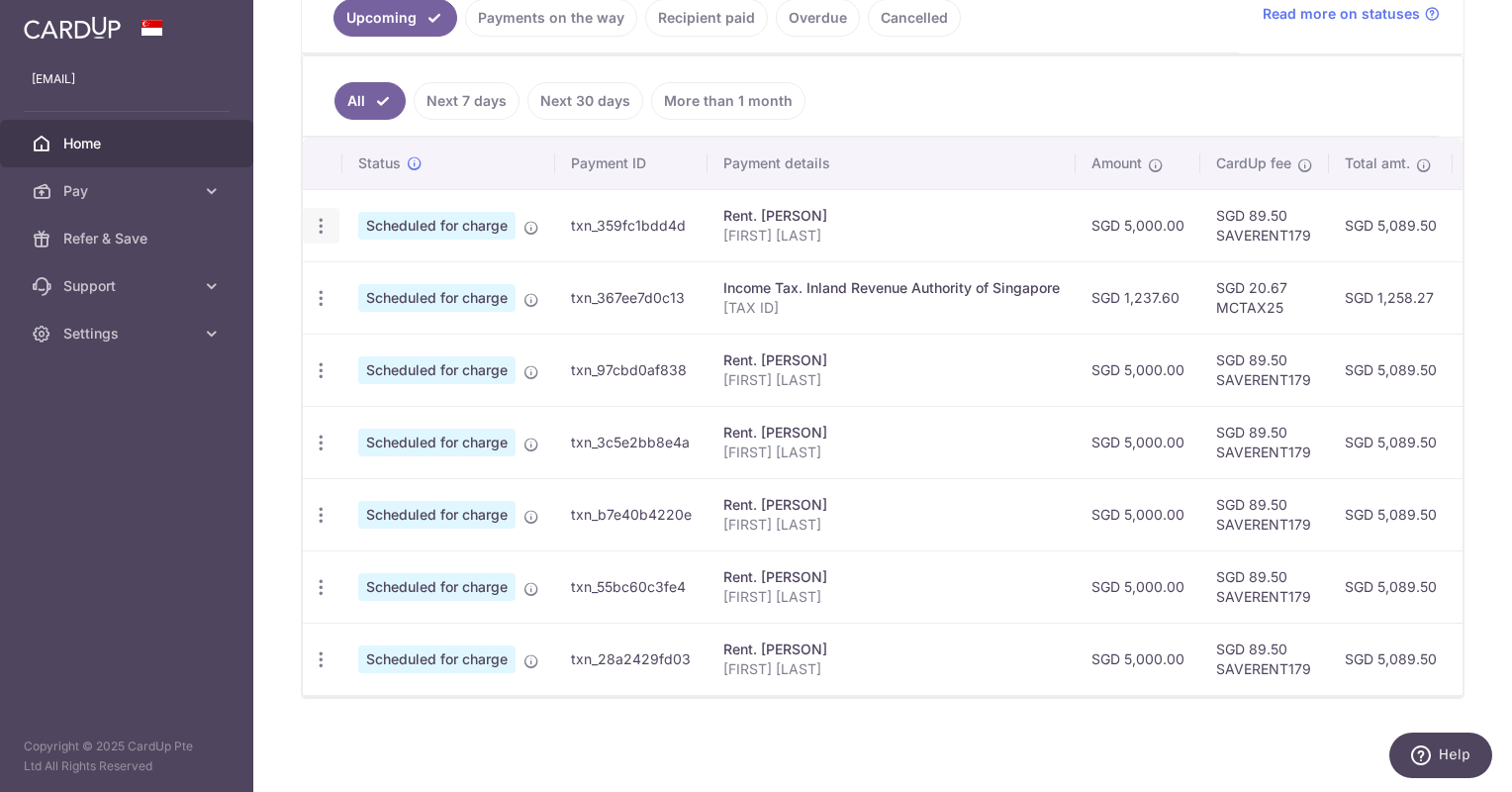 click at bounding box center [321, 226] 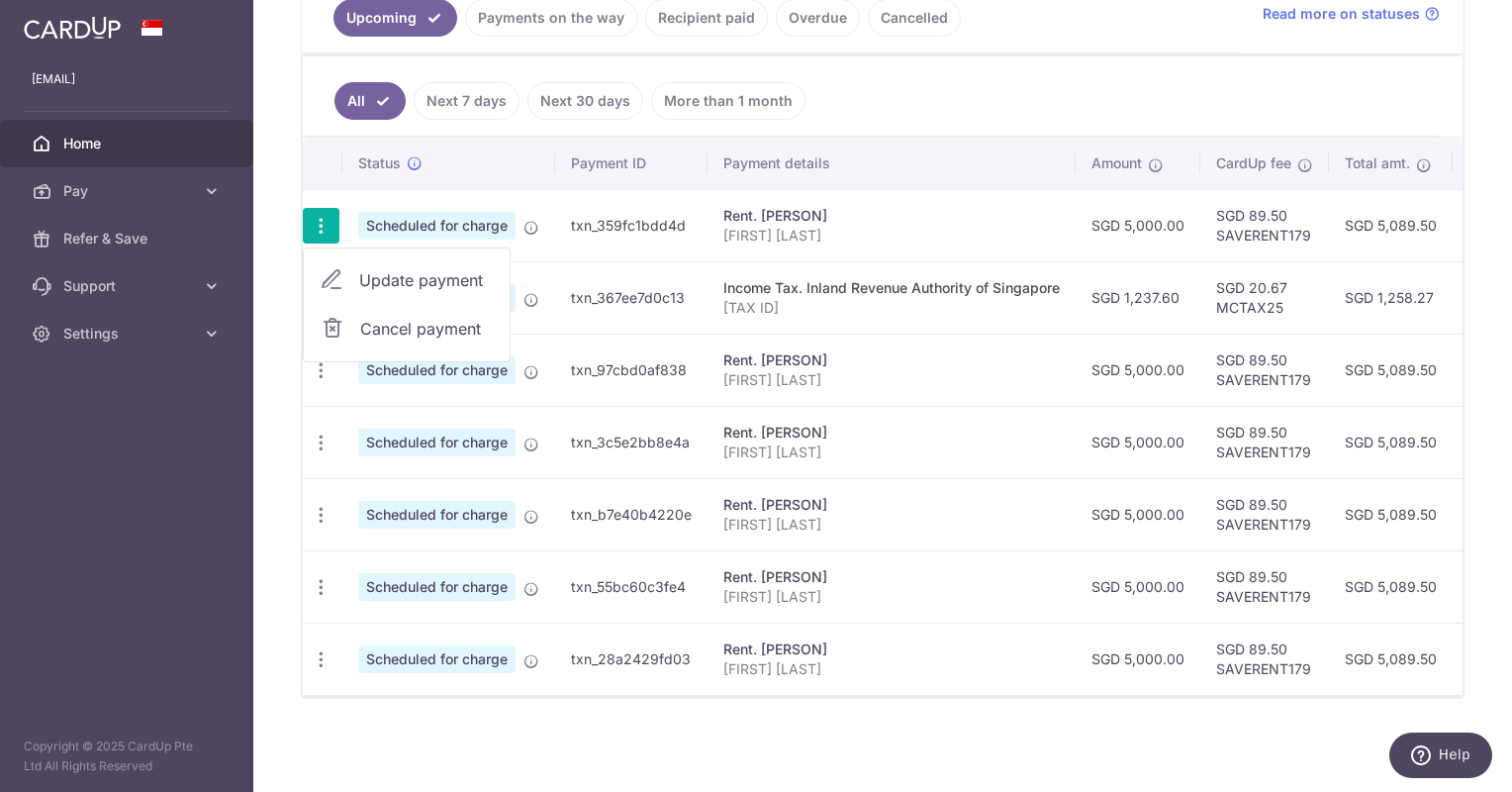 click on "Update payment" at bounding box center [426, 280] 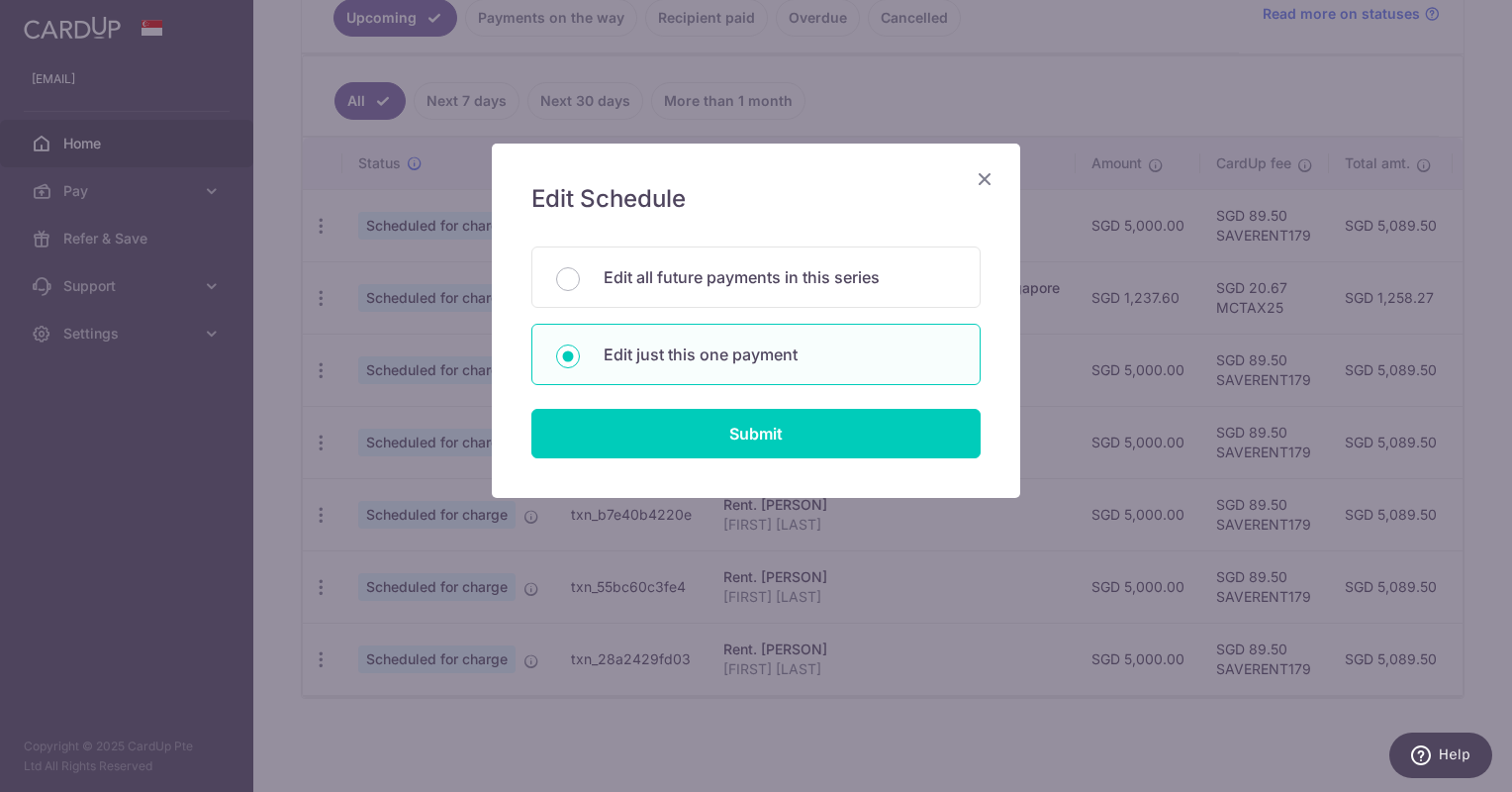 click at bounding box center [985, 178] 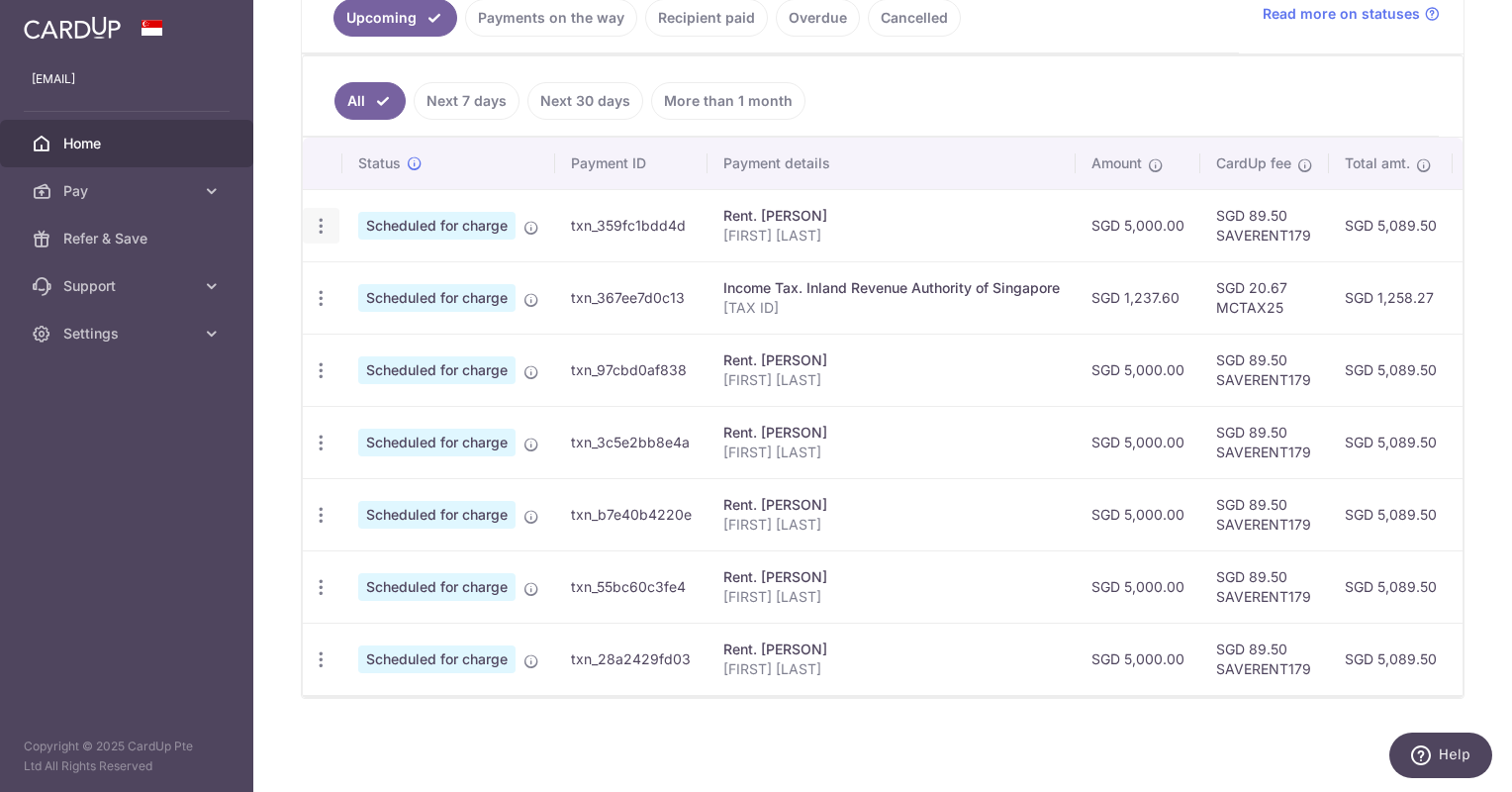 click at bounding box center [321, 226] 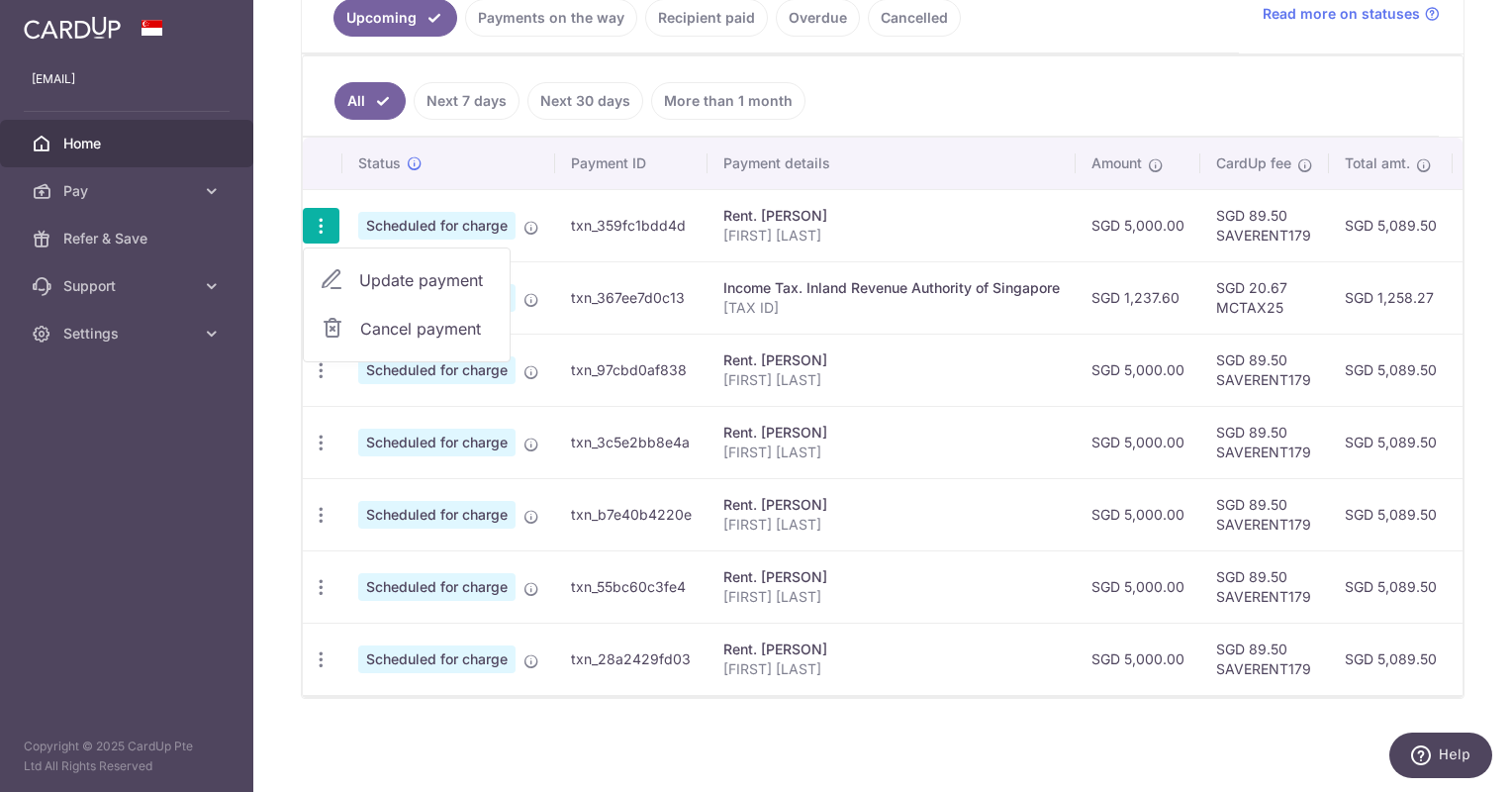 click on "×
Pause Schedule
Pause all future payments in this series
Pause just this one payment
By clicking below, you confirm you are pausing this payment to  [PERSON]  on  [DATE] . Payments can be unpaused at anytime prior to payment taken date.
Confirm
Cancel Schedule
Cancel all future payments in this series
Cancel just this one payment
Confirm
Approve Payment" at bounding box center [883, 396] 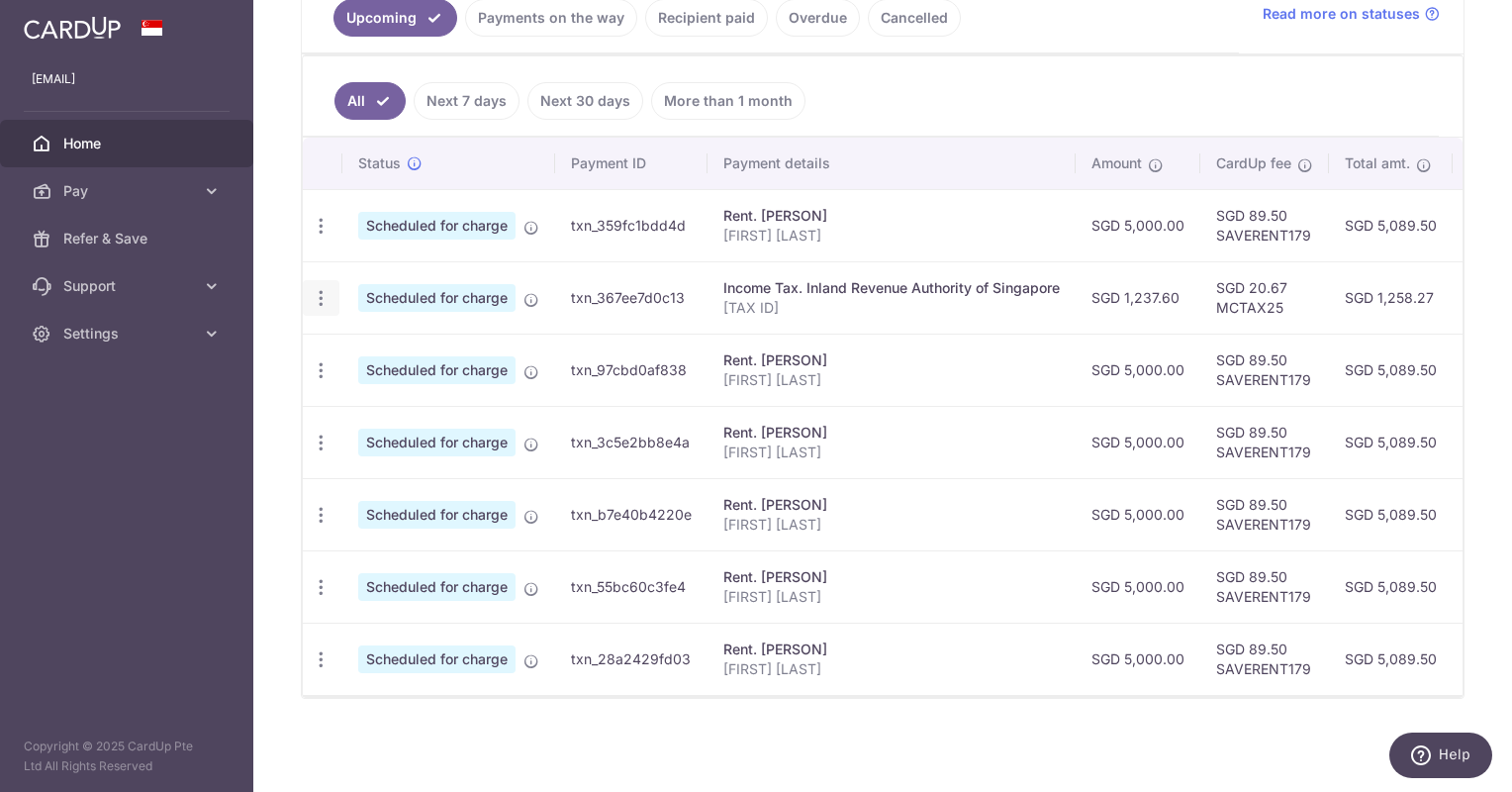 click at bounding box center (321, 226) 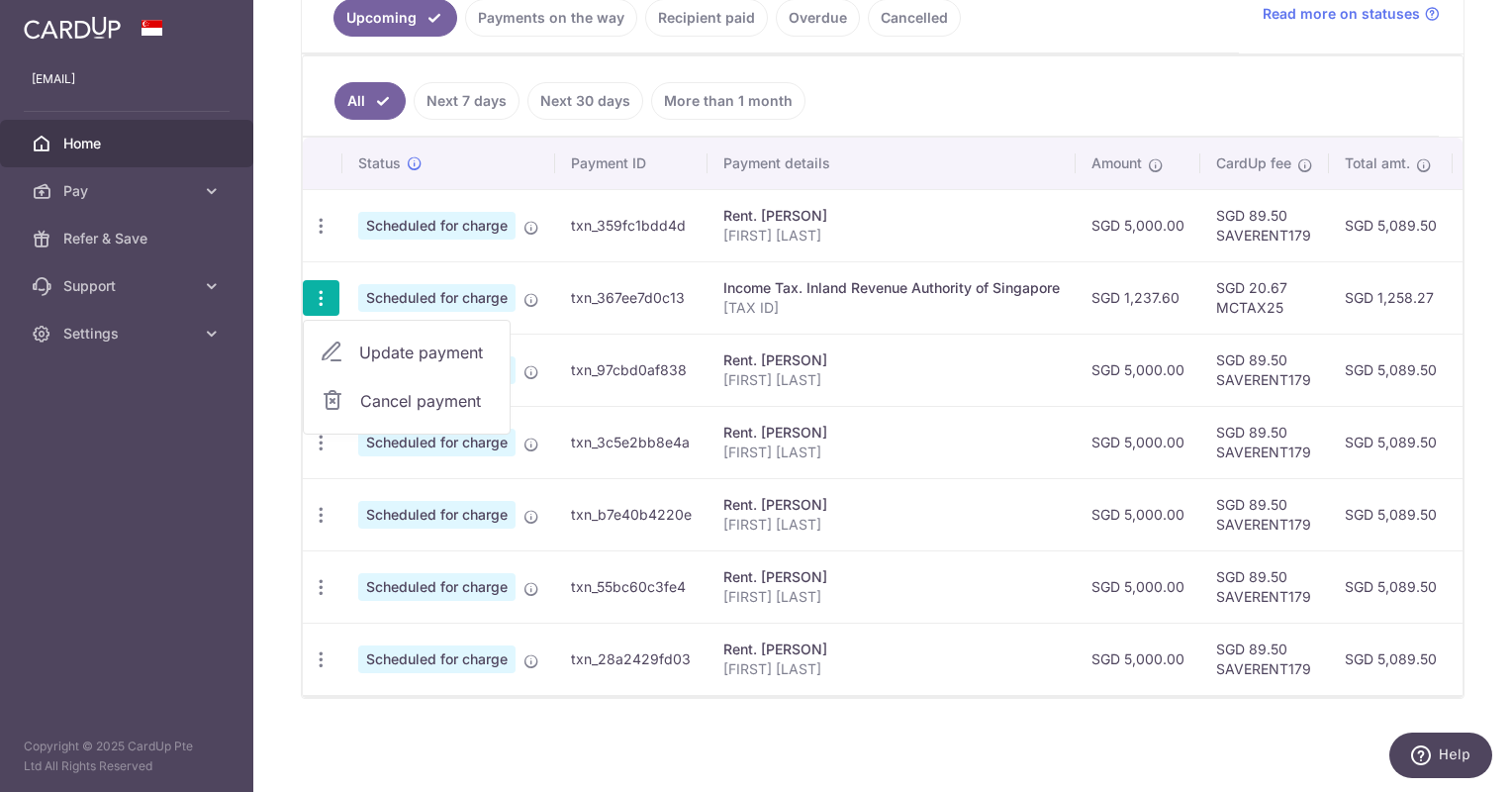 click on "txn_367ee7d0c13" at bounding box center (631, 297) 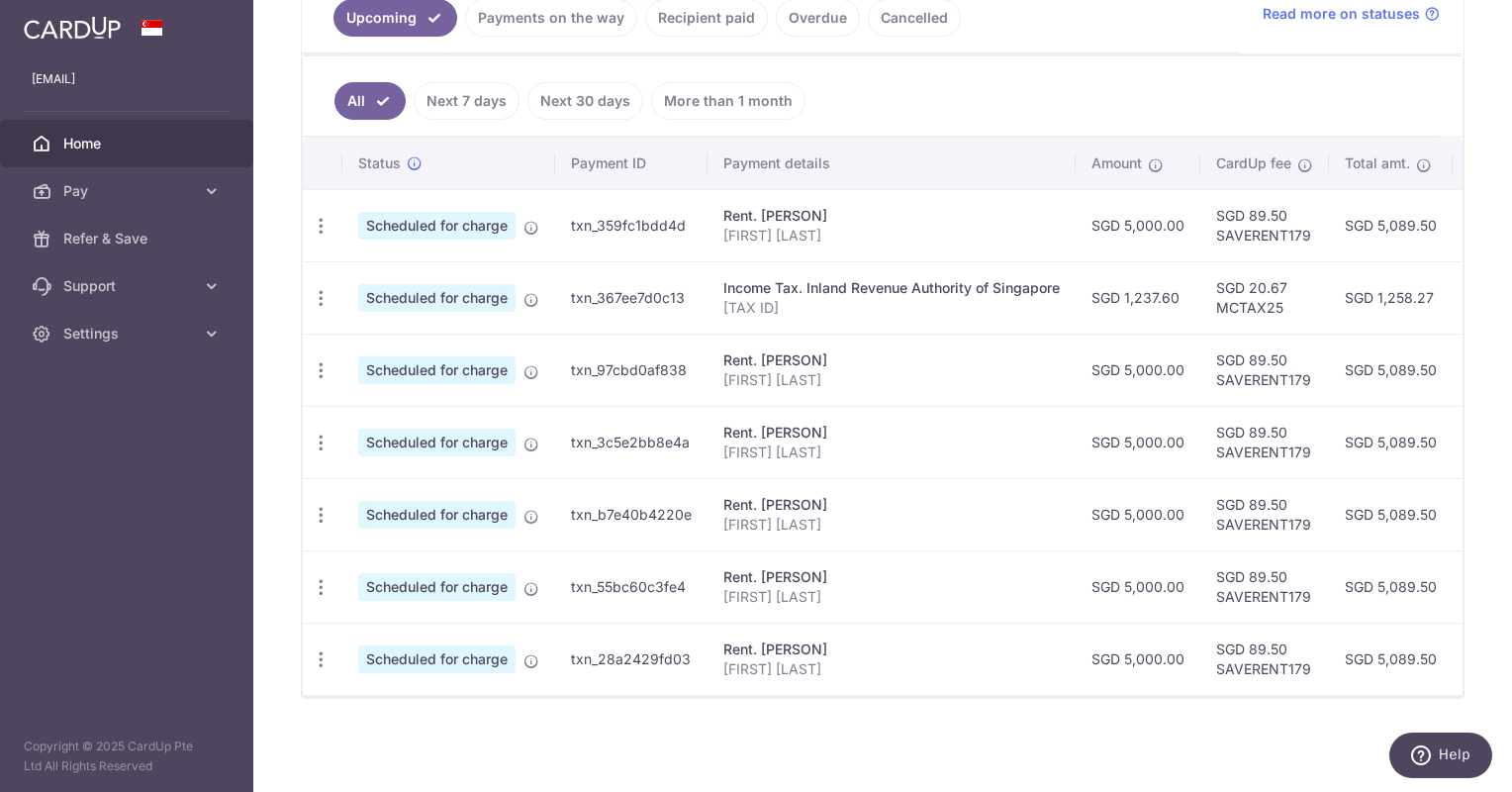 drag, startPoint x: 613, startPoint y: 290, endPoint x: 1315, endPoint y: 286, distance: 702.0114 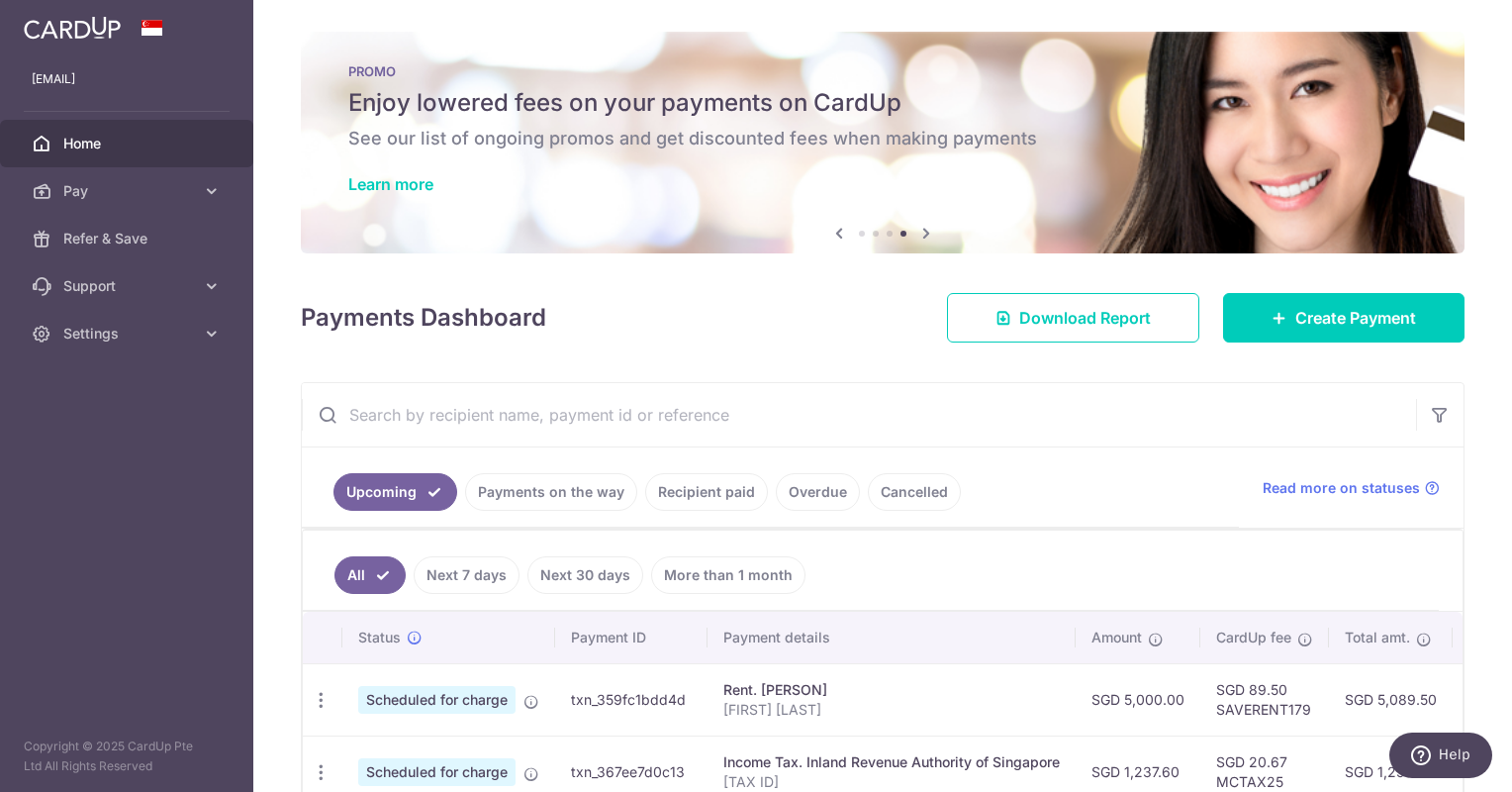 click at bounding box center (72, 26) 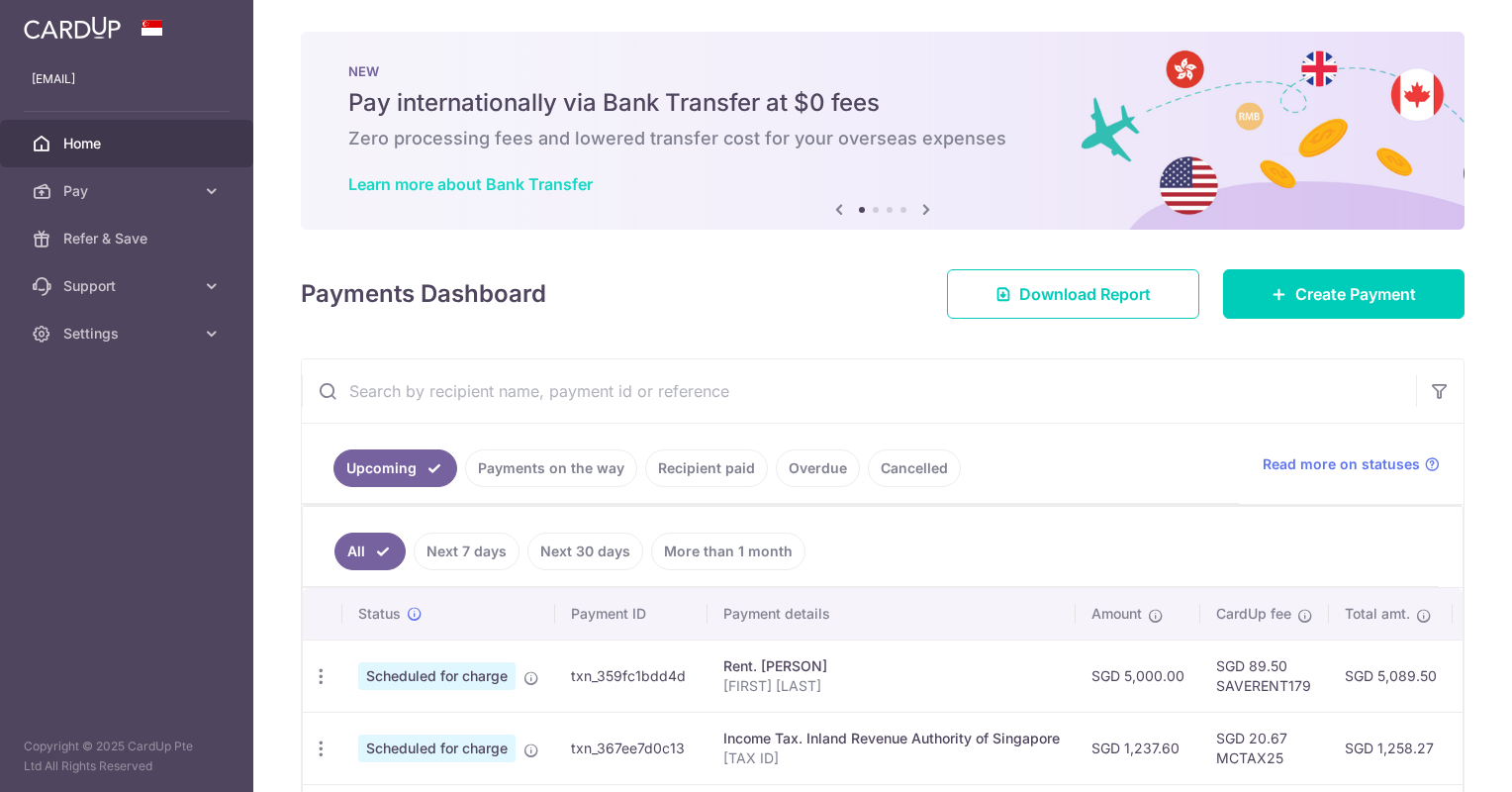 scroll, scrollTop: 0, scrollLeft: 0, axis: both 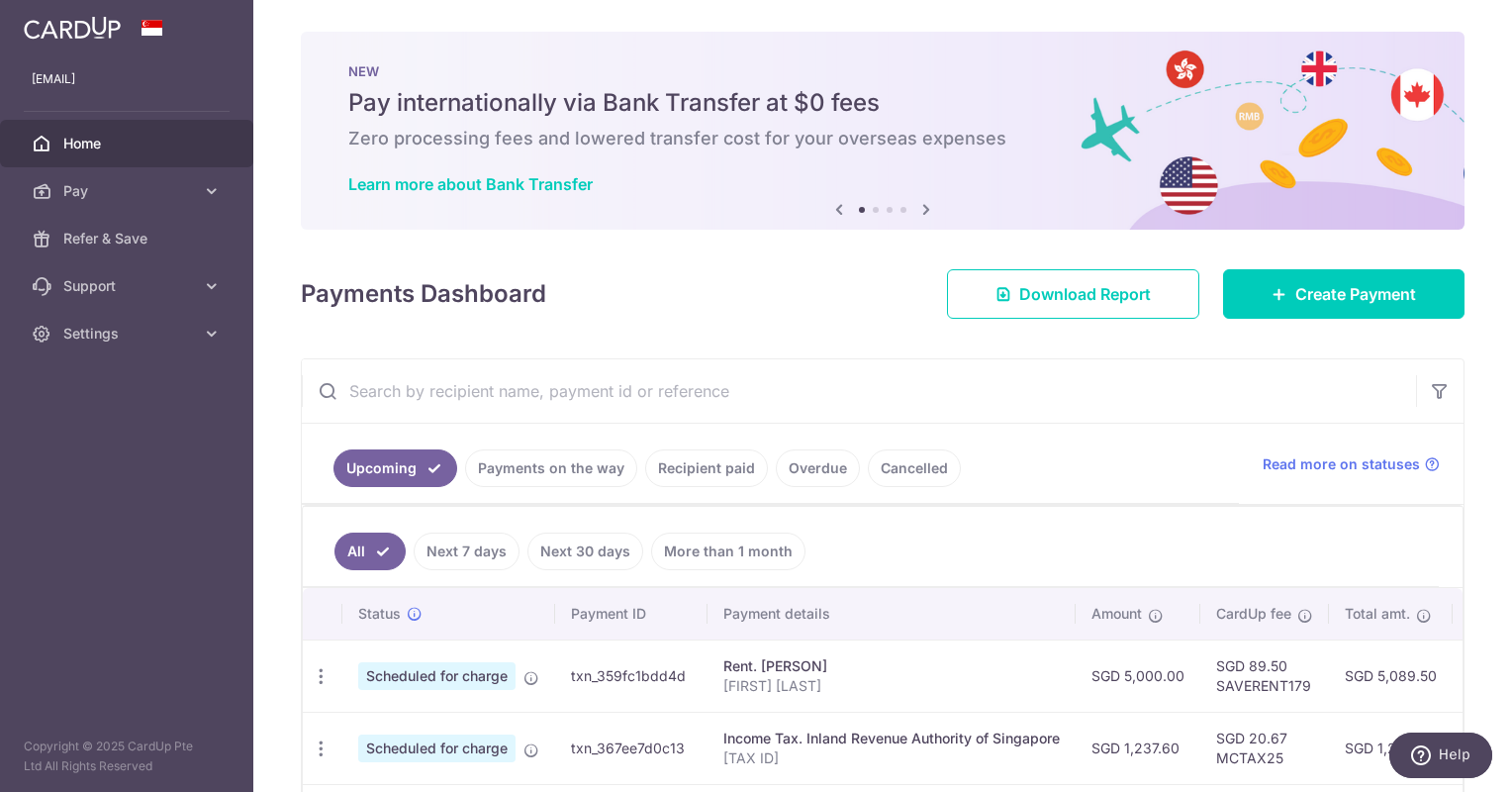 click at bounding box center (926, 209) 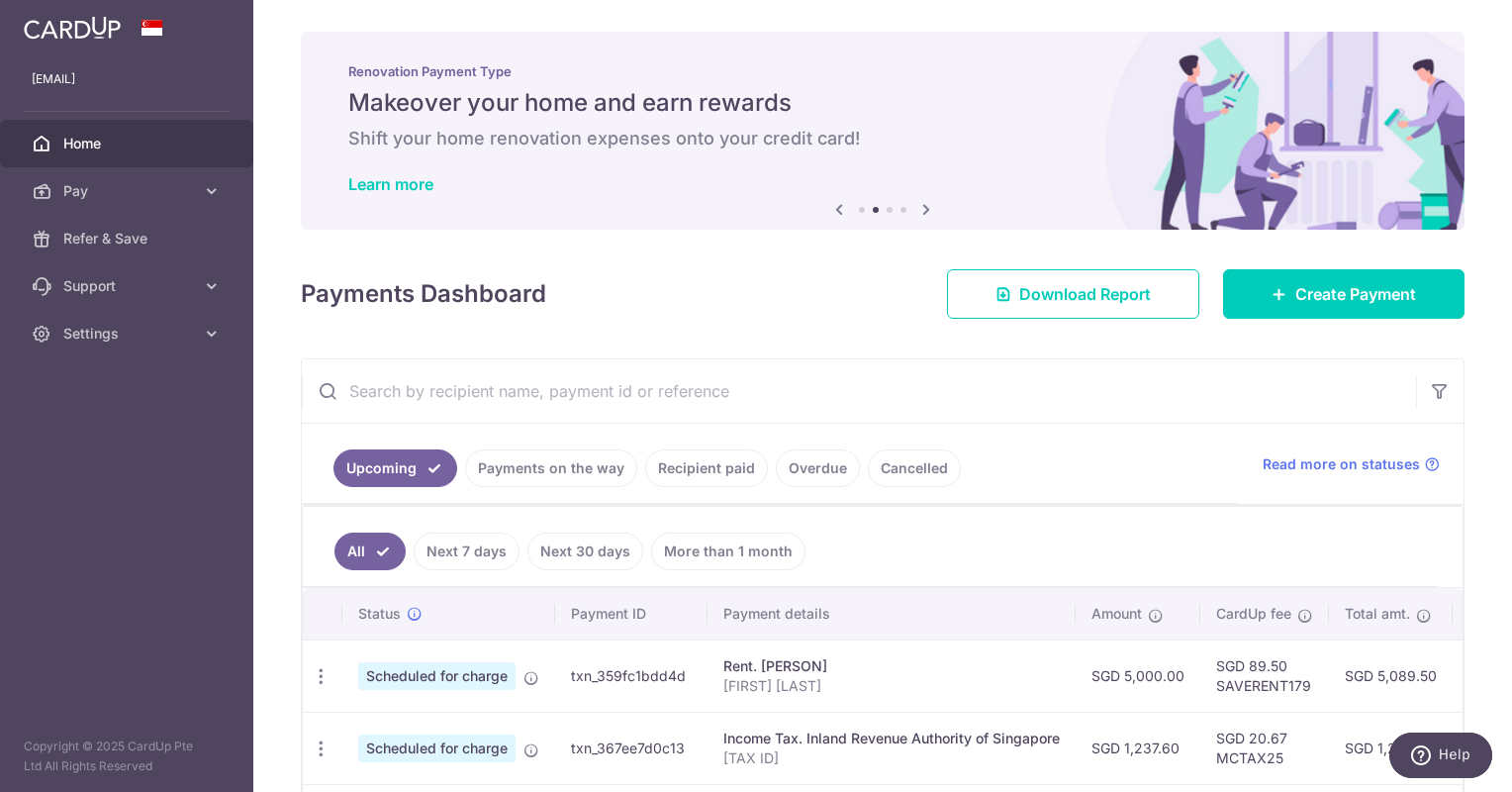 click at bounding box center [926, 209] 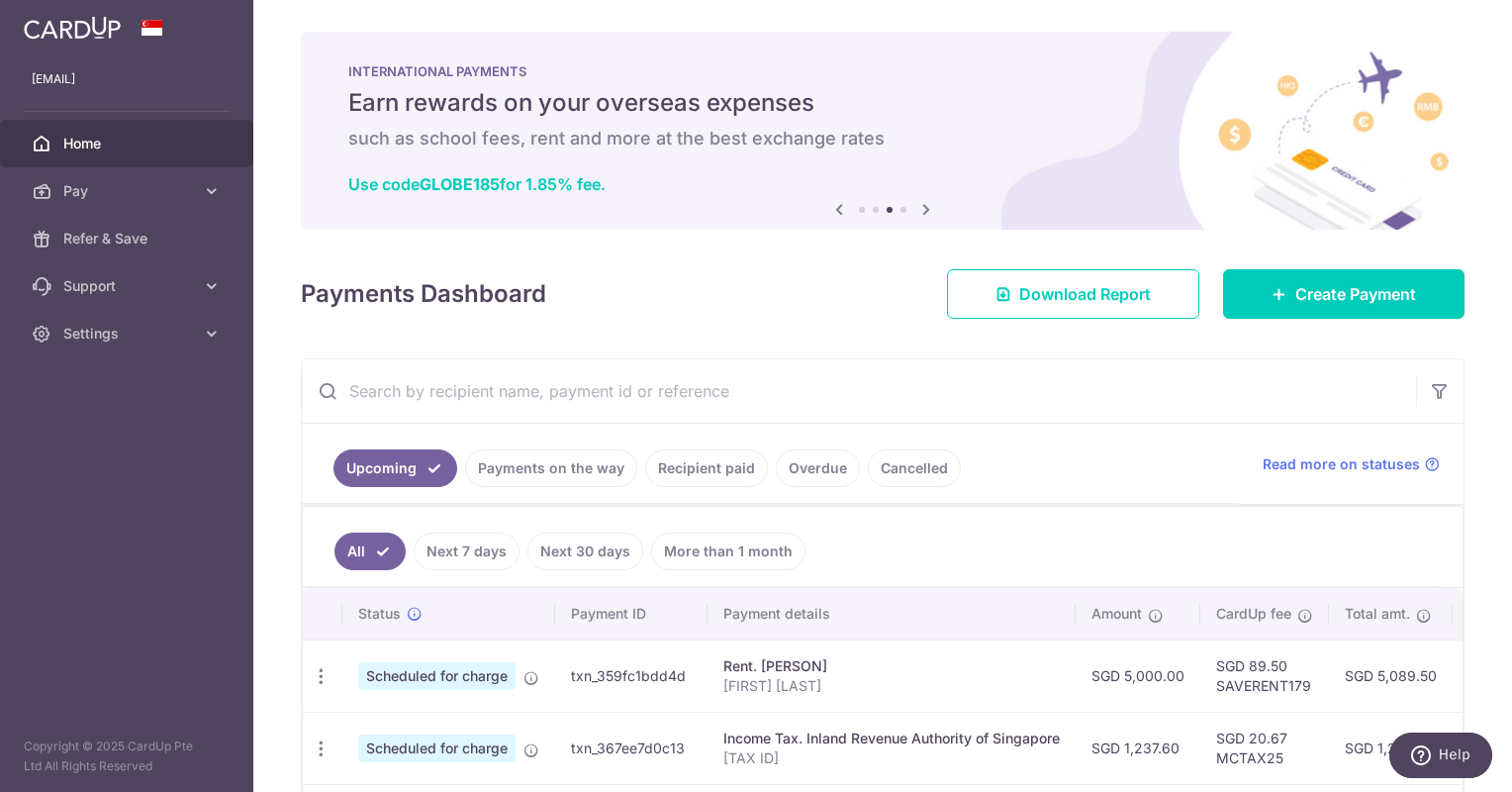 click at bounding box center [926, 209] 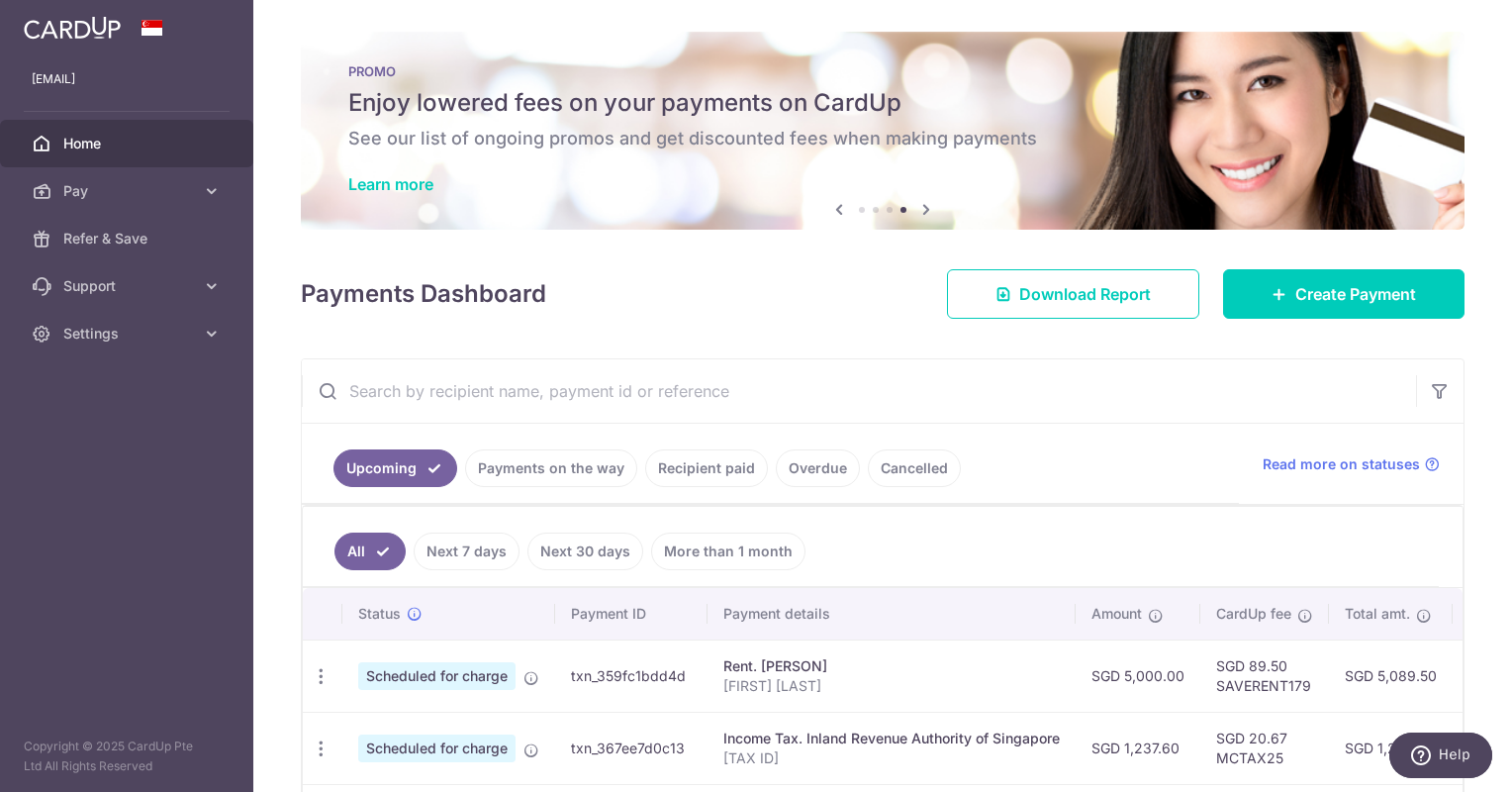 click at bounding box center [926, 209] 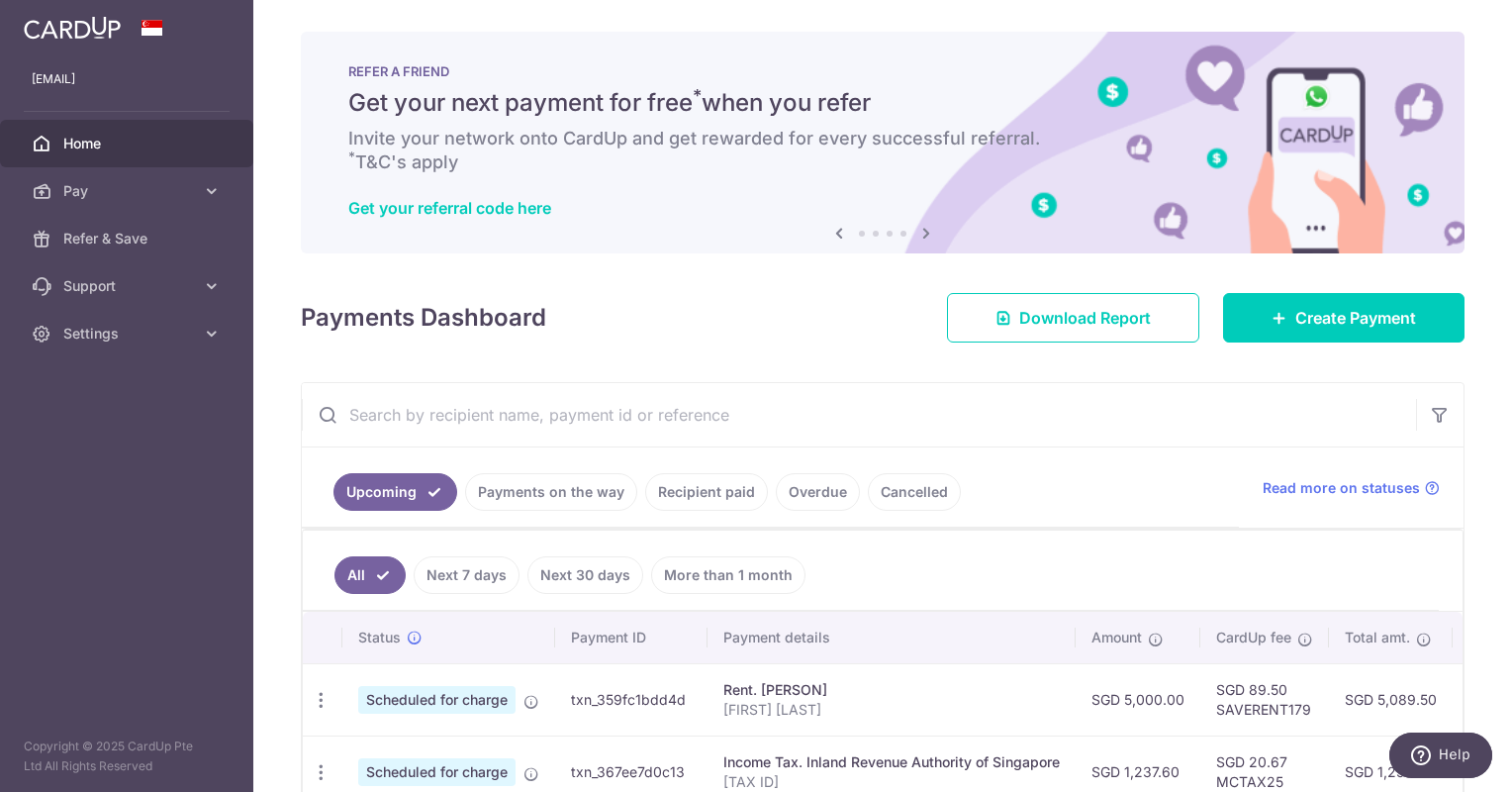 click at bounding box center [839, 233] 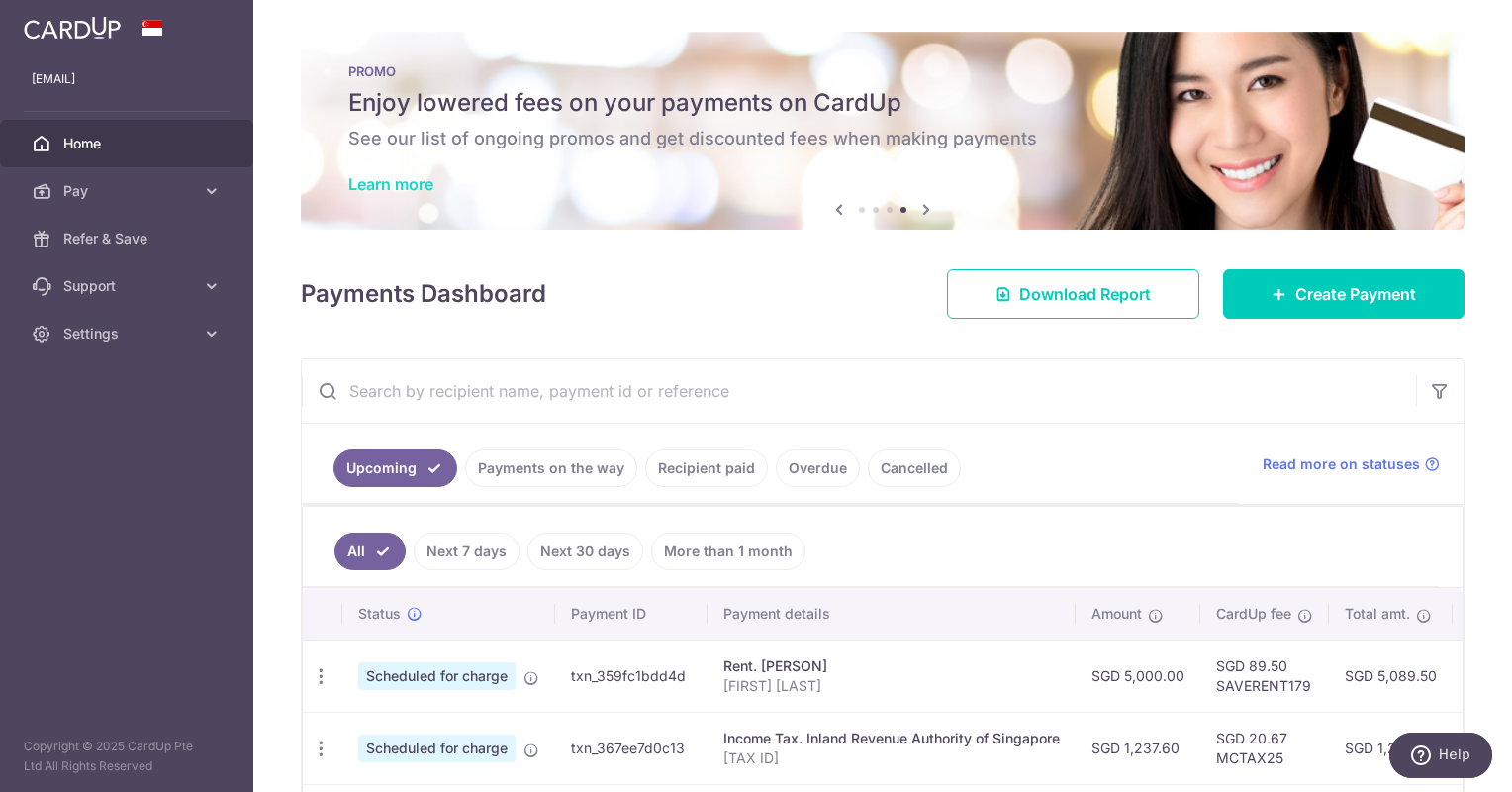 click on "Learn more" at bounding box center (391, 184) 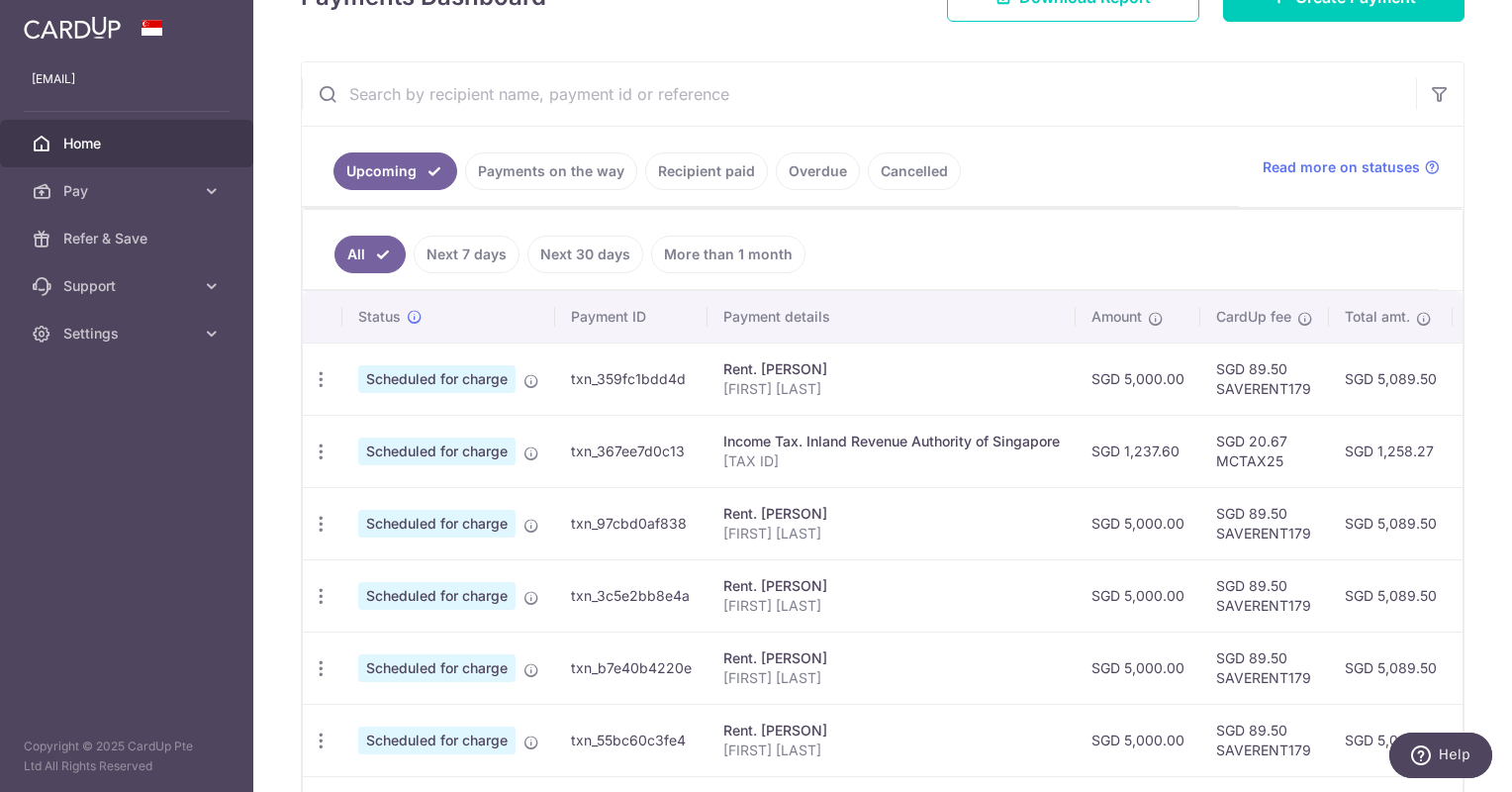 scroll, scrollTop: 455, scrollLeft: 0, axis: vertical 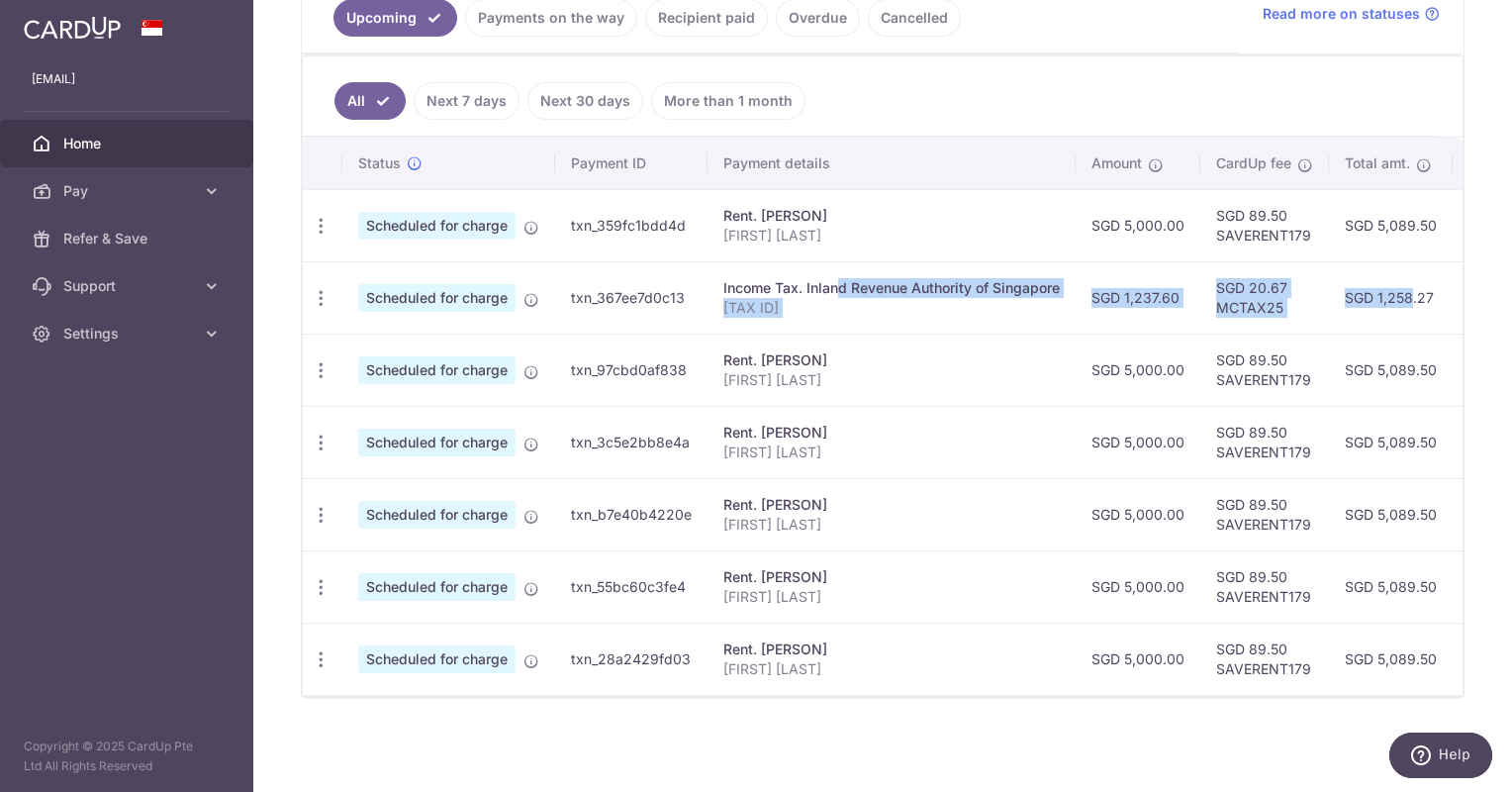 drag, startPoint x: 780, startPoint y: 285, endPoint x: 1380, endPoint y: 299, distance: 600.16331 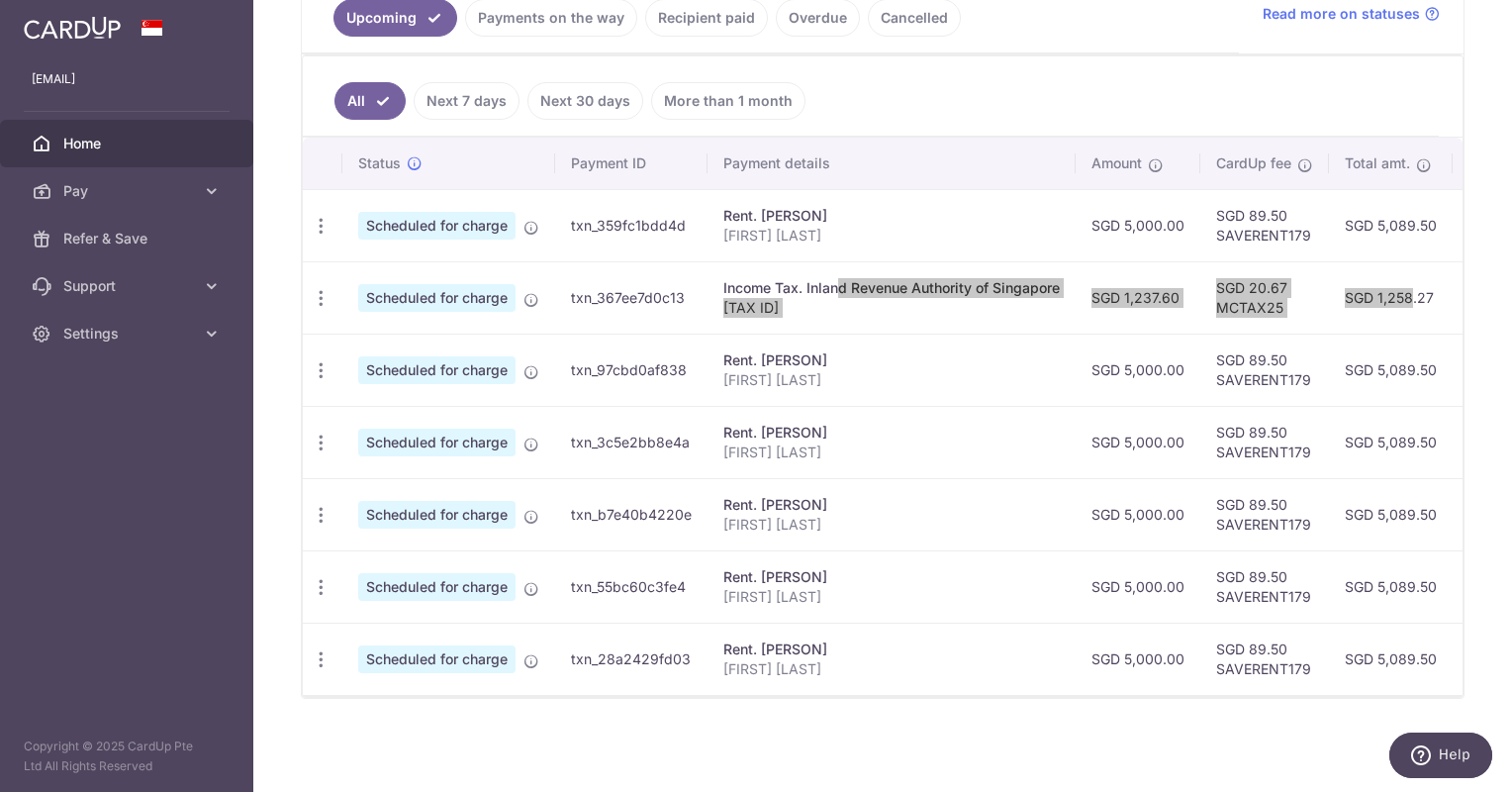 scroll, scrollTop: 479, scrollLeft: 0, axis: vertical 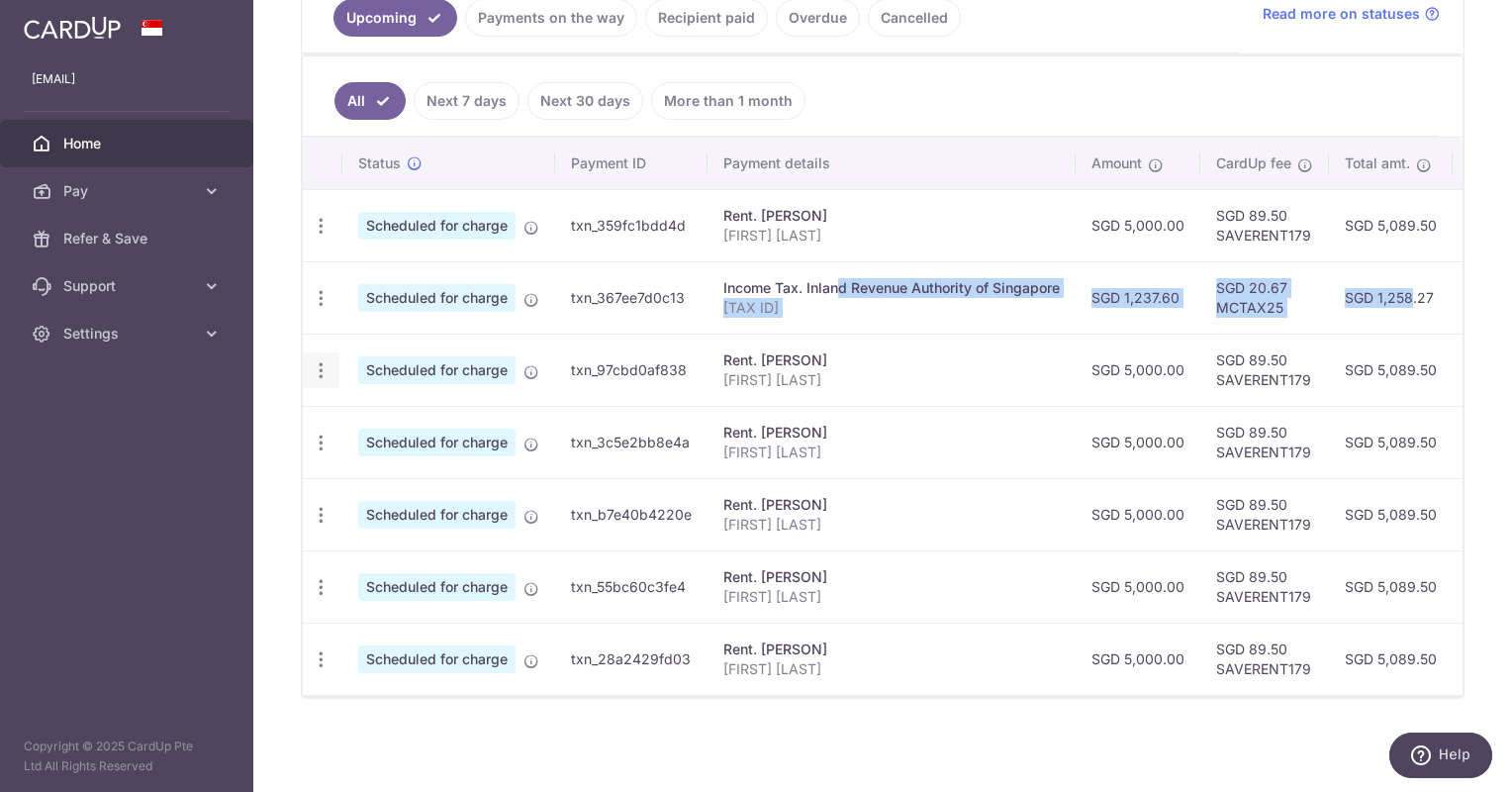 click at bounding box center (321, 226) 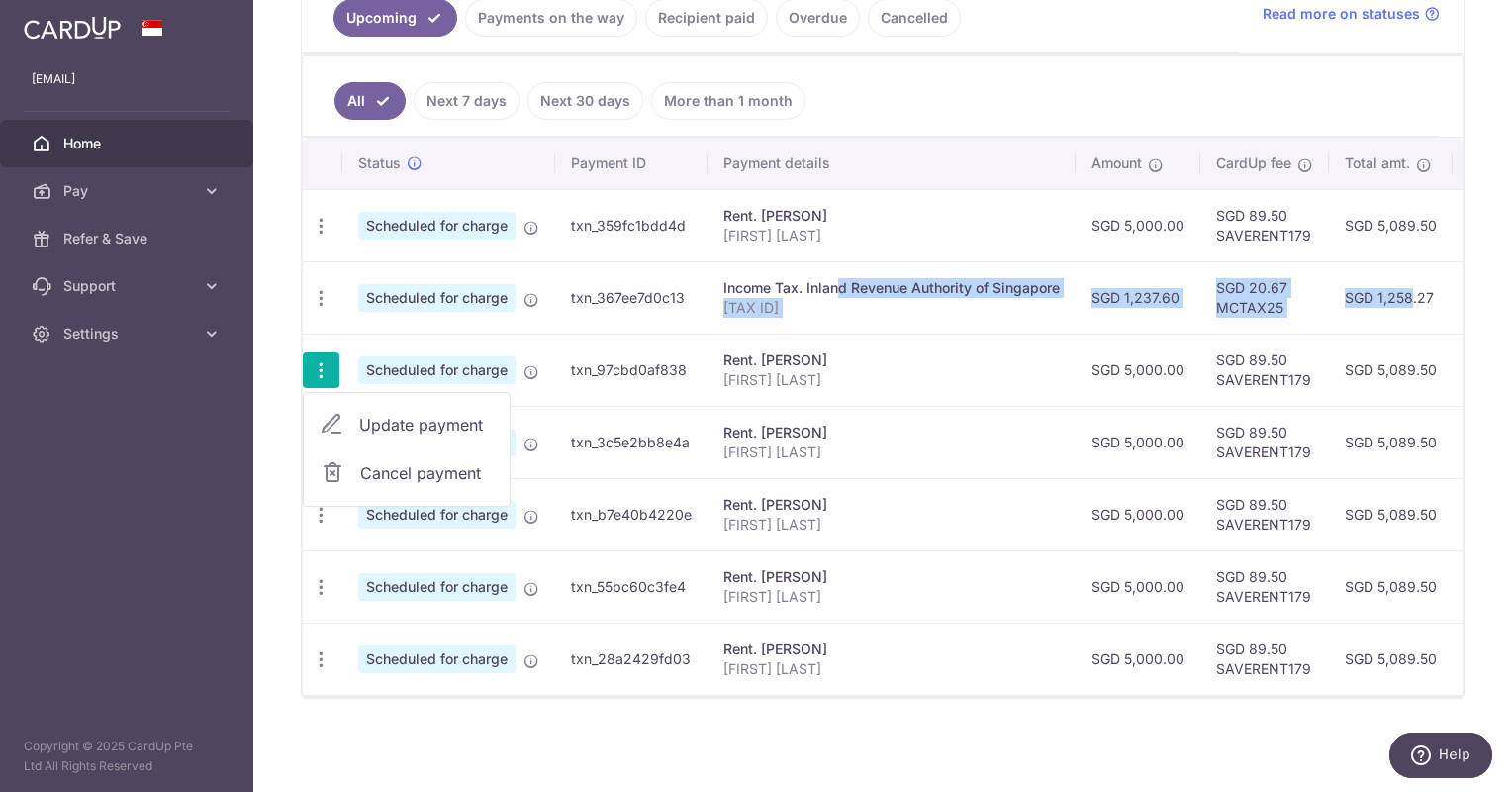 click on "Update payment" at bounding box center (426, 425) 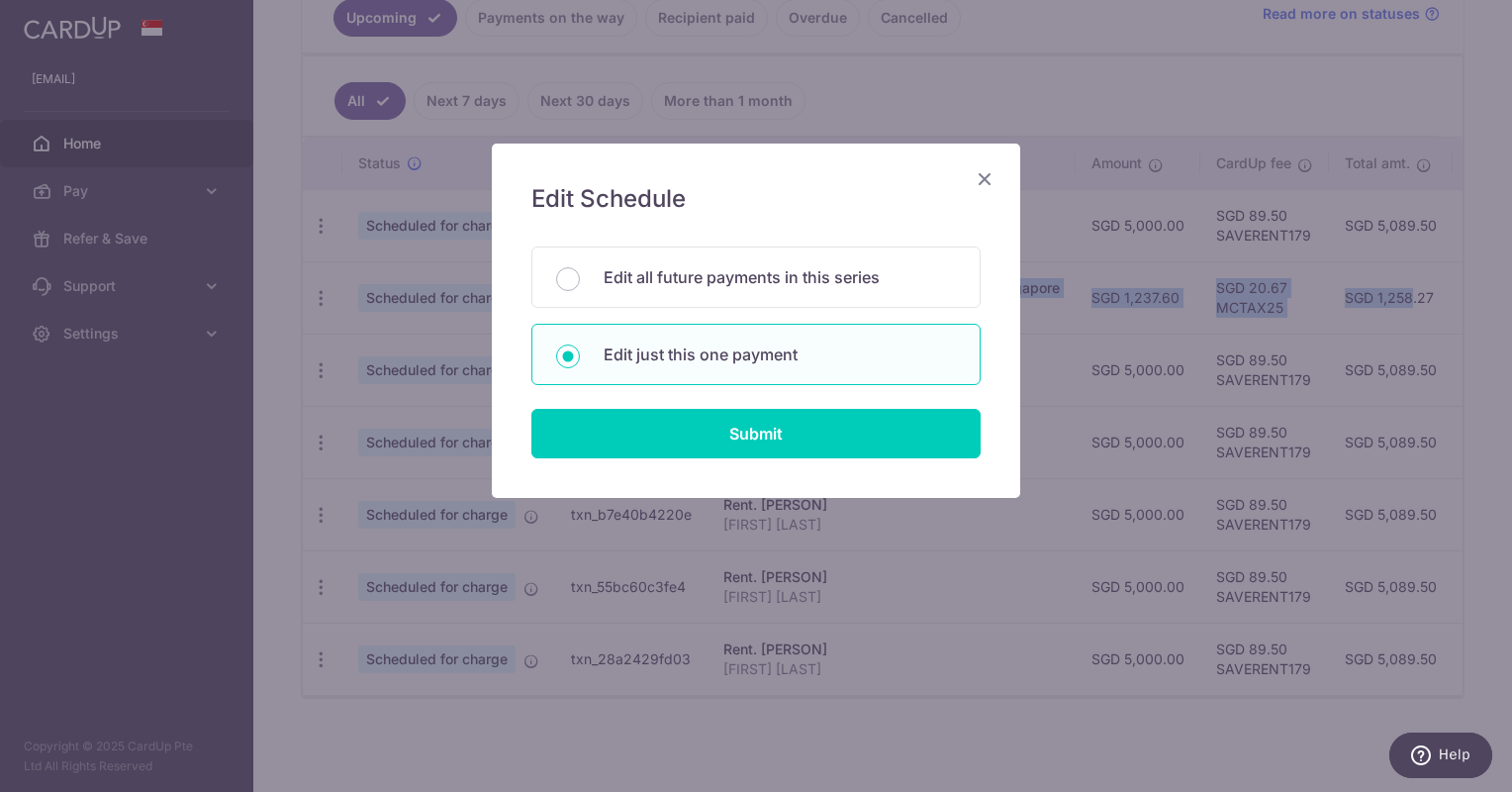 scroll, scrollTop: 455, scrollLeft: 0, axis: vertical 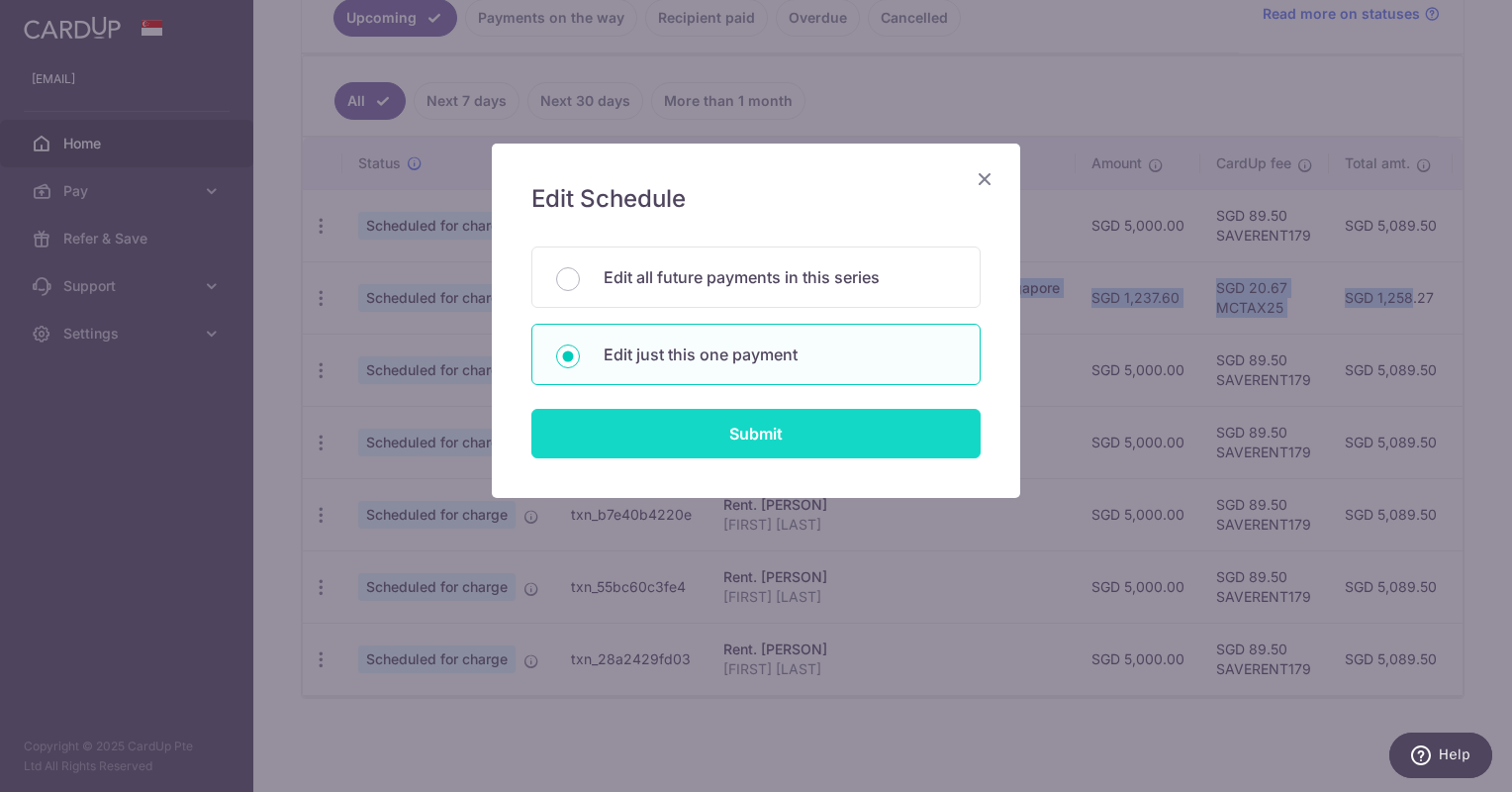click on "Submit" at bounding box center [756, 434] 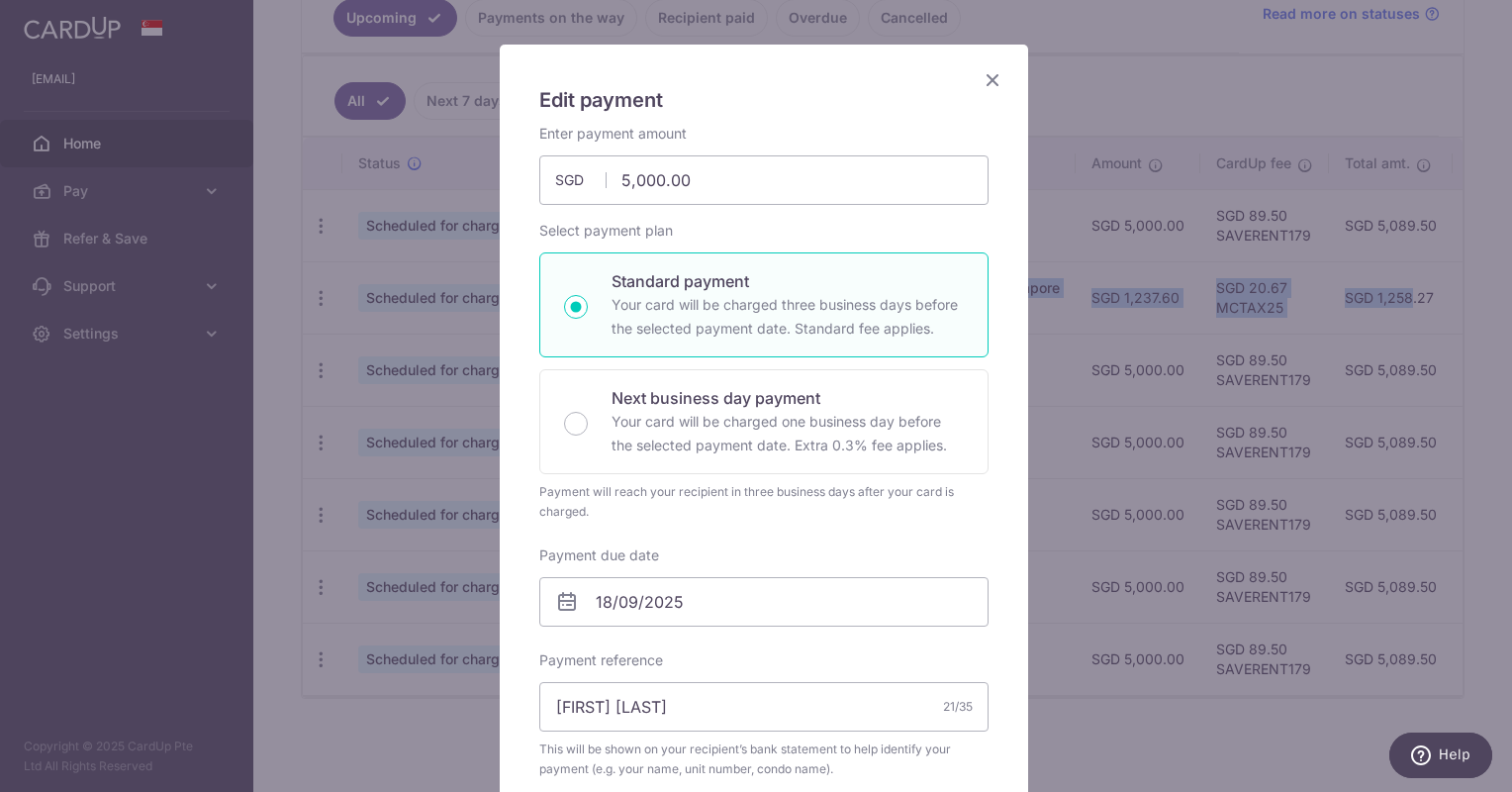 scroll, scrollTop: 0, scrollLeft: 0, axis: both 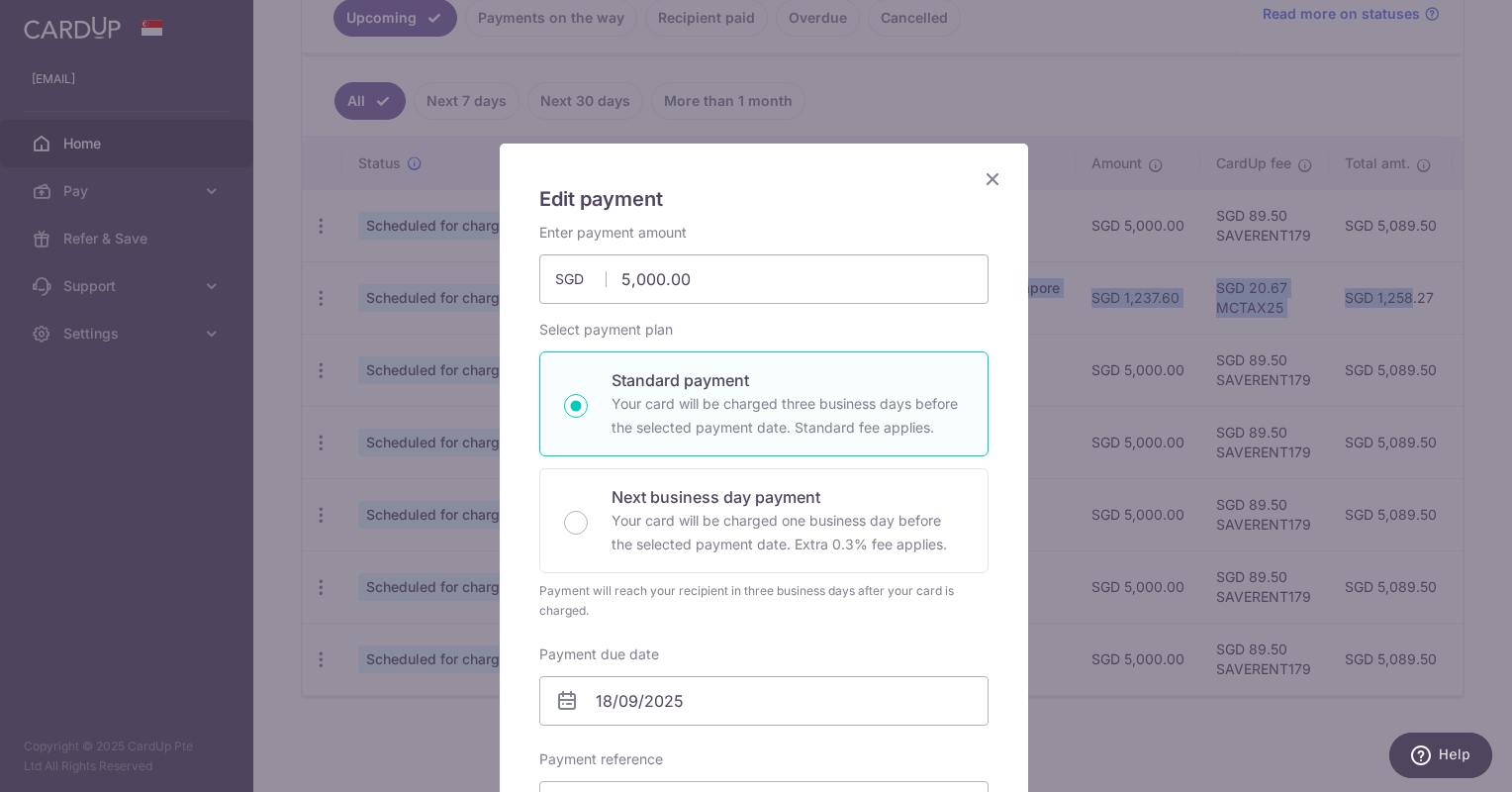 click at bounding box center (992, 178) 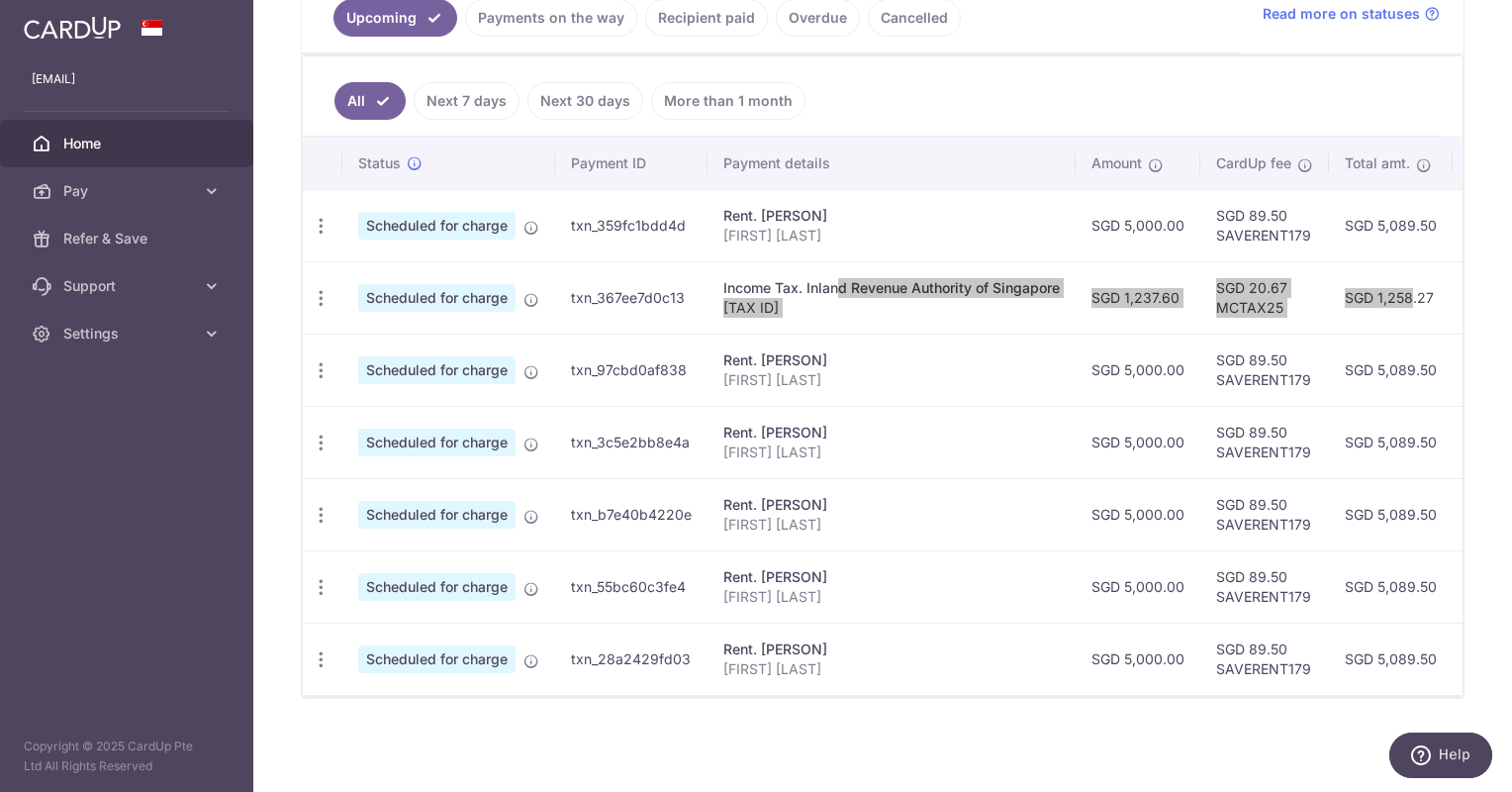 scroll, scrollTop: 455, scrollLeft: 0, axis: vertical 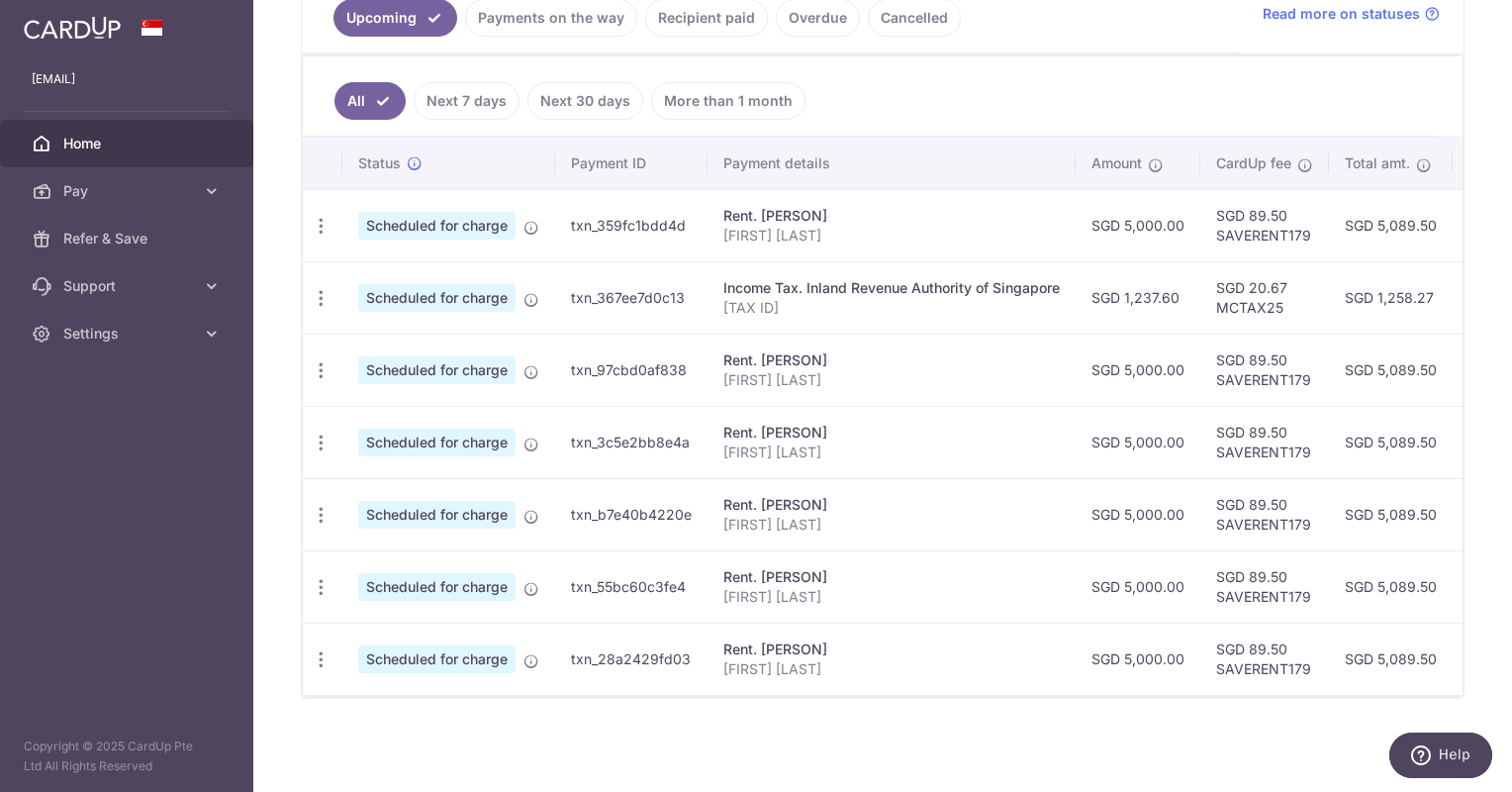click on "×
Pause Schedule
Pause all future payments in this series
Pause just this one payment
By clicking below, you confirm you are pausing this payment to  [PERSON]  on  [DATE] . Payments can be unpaused at anytime prior to payment taken date.
Confirm
Cancel Schedule
Cancel all future payments in this series
Cancel just this one payment
Confirm
Approve Payment" at bounding box center (883, 396) 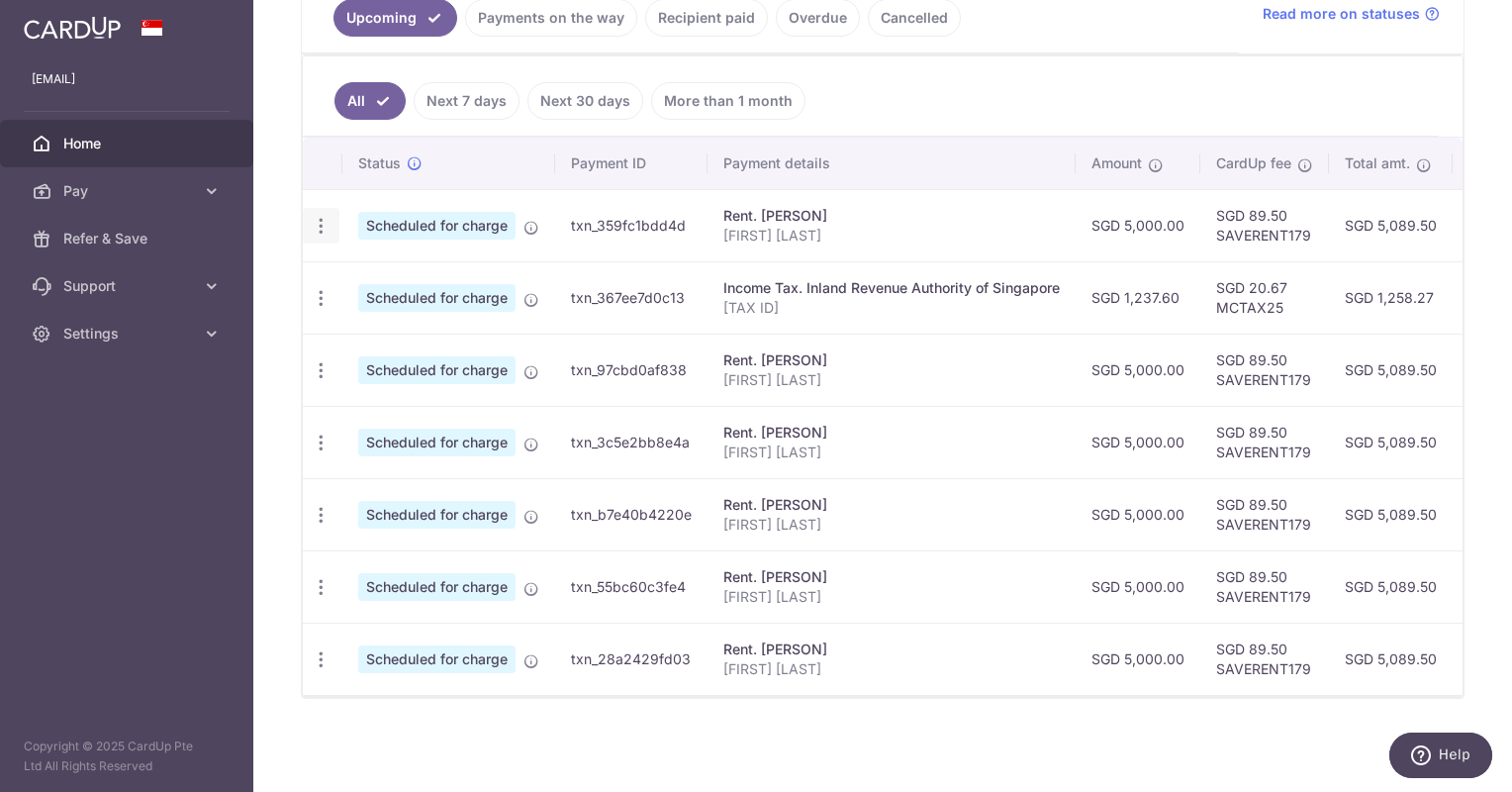 click on "Update payment
Cancel payment" at bounding box center (321, 226) 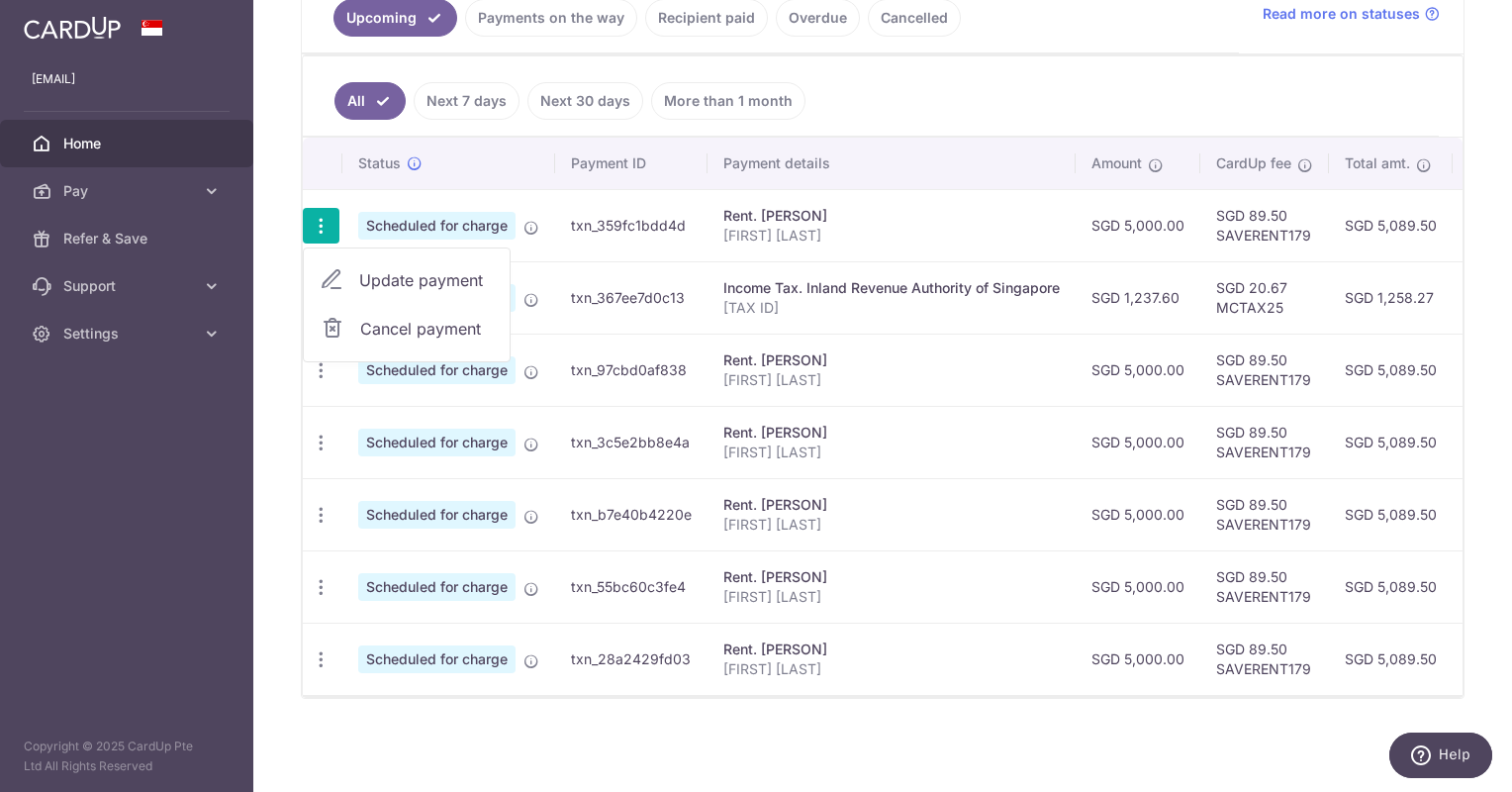 click on "Update payment" at bounding box center (426, 280) 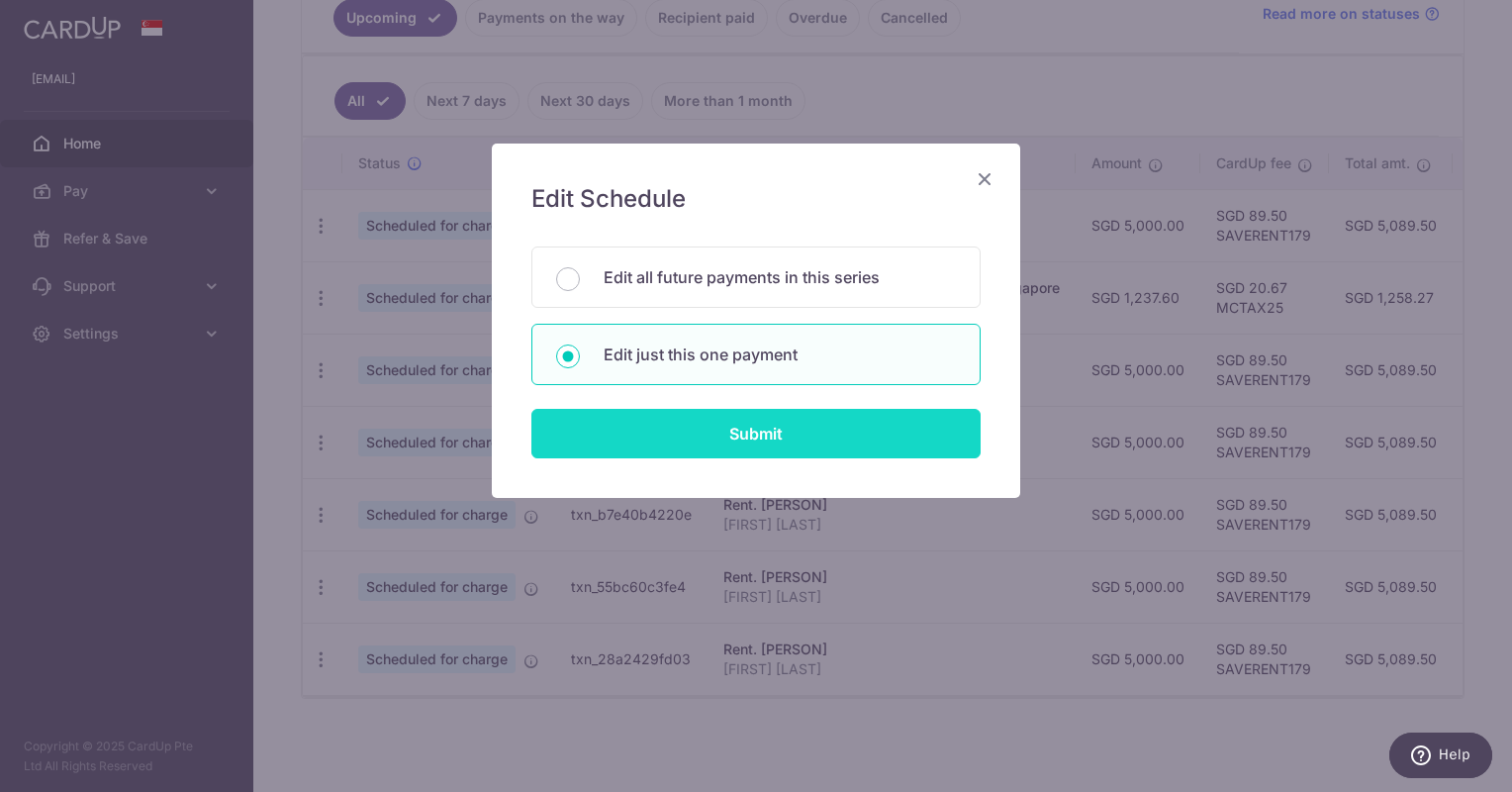 click on "Submit" at bounding box center (756, 434) 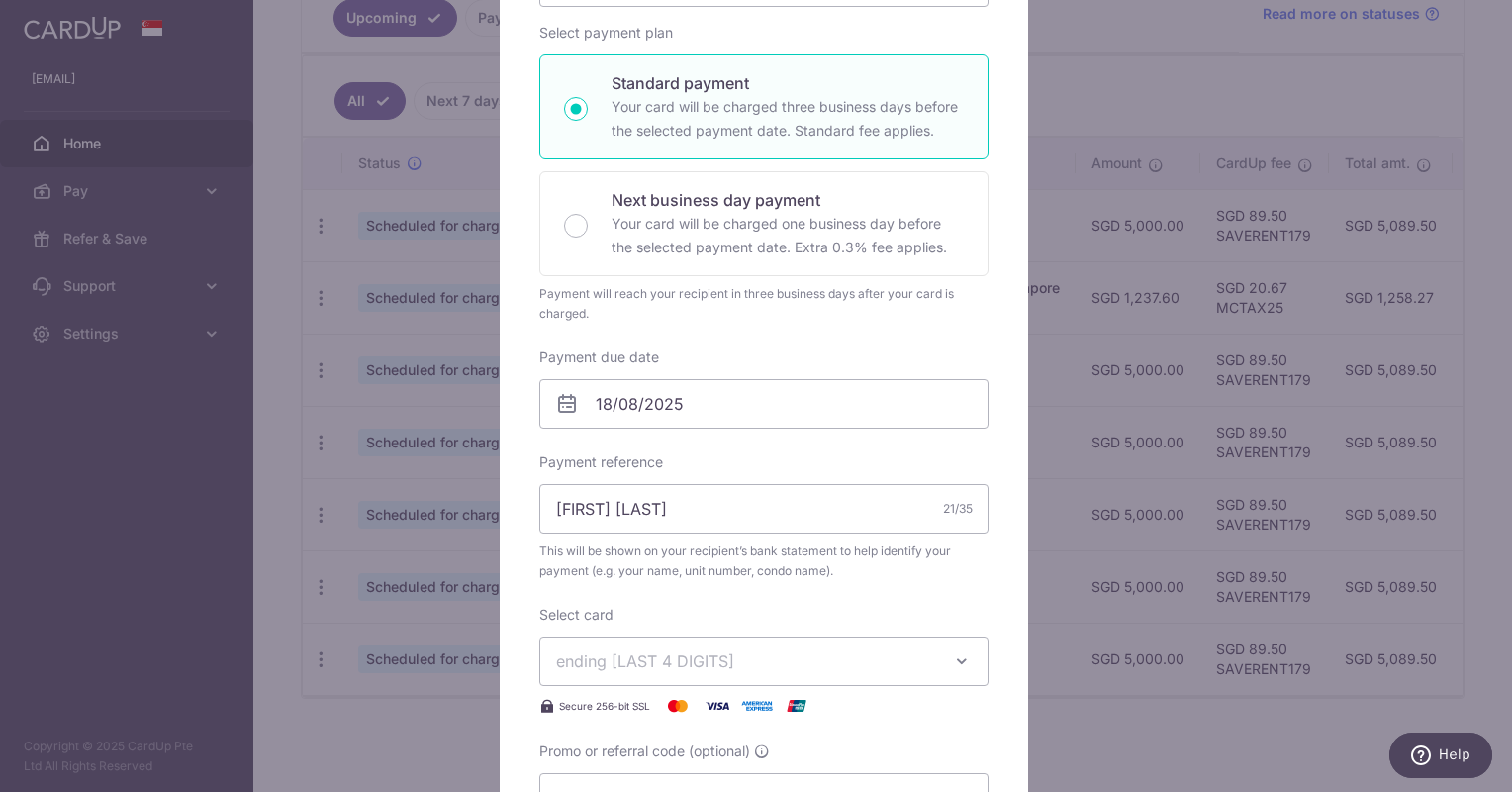 scroll, scrollTop: 0, scrollLeft: 0, axis: both 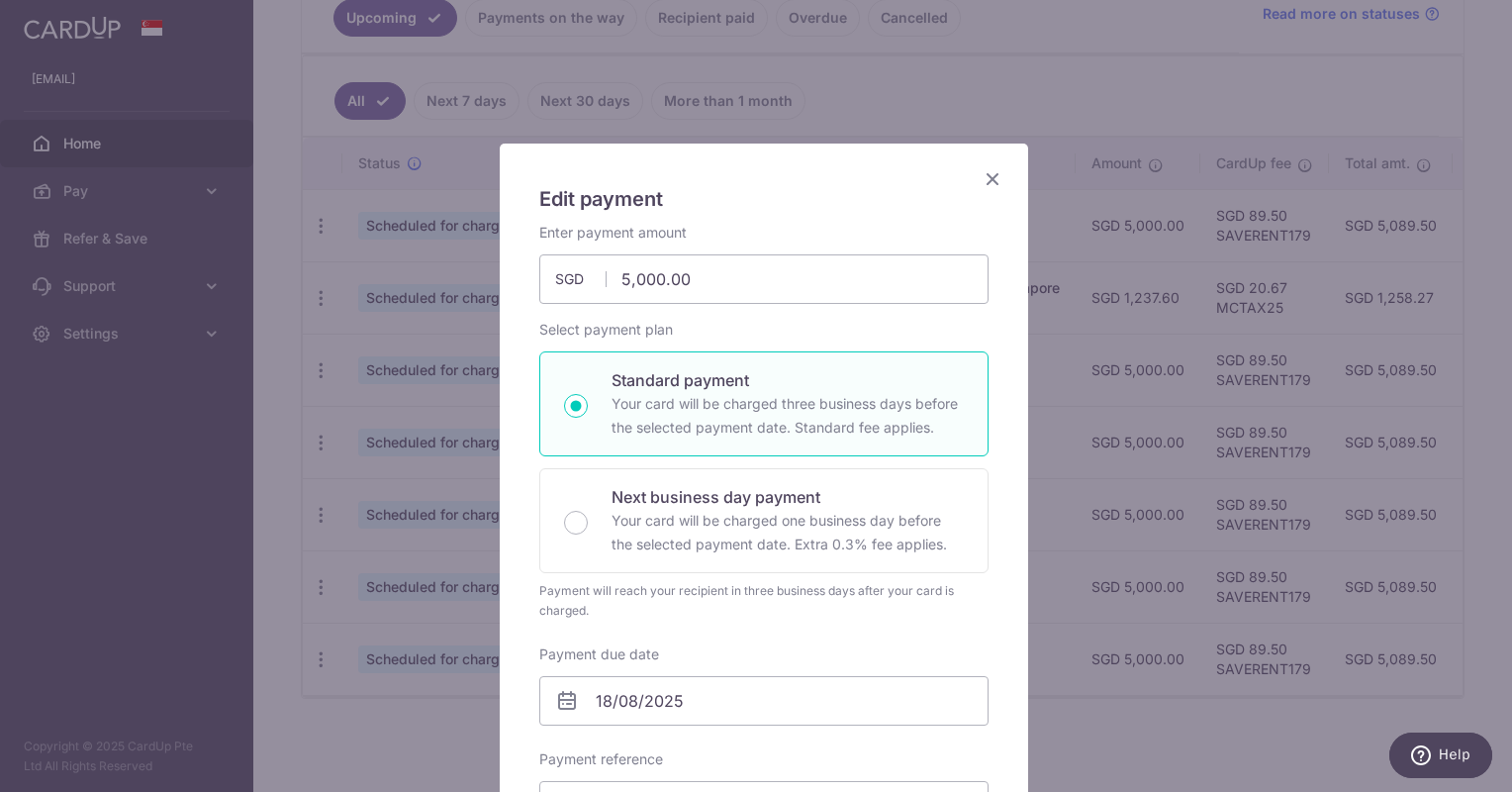 click at bounding box center [992, 178] 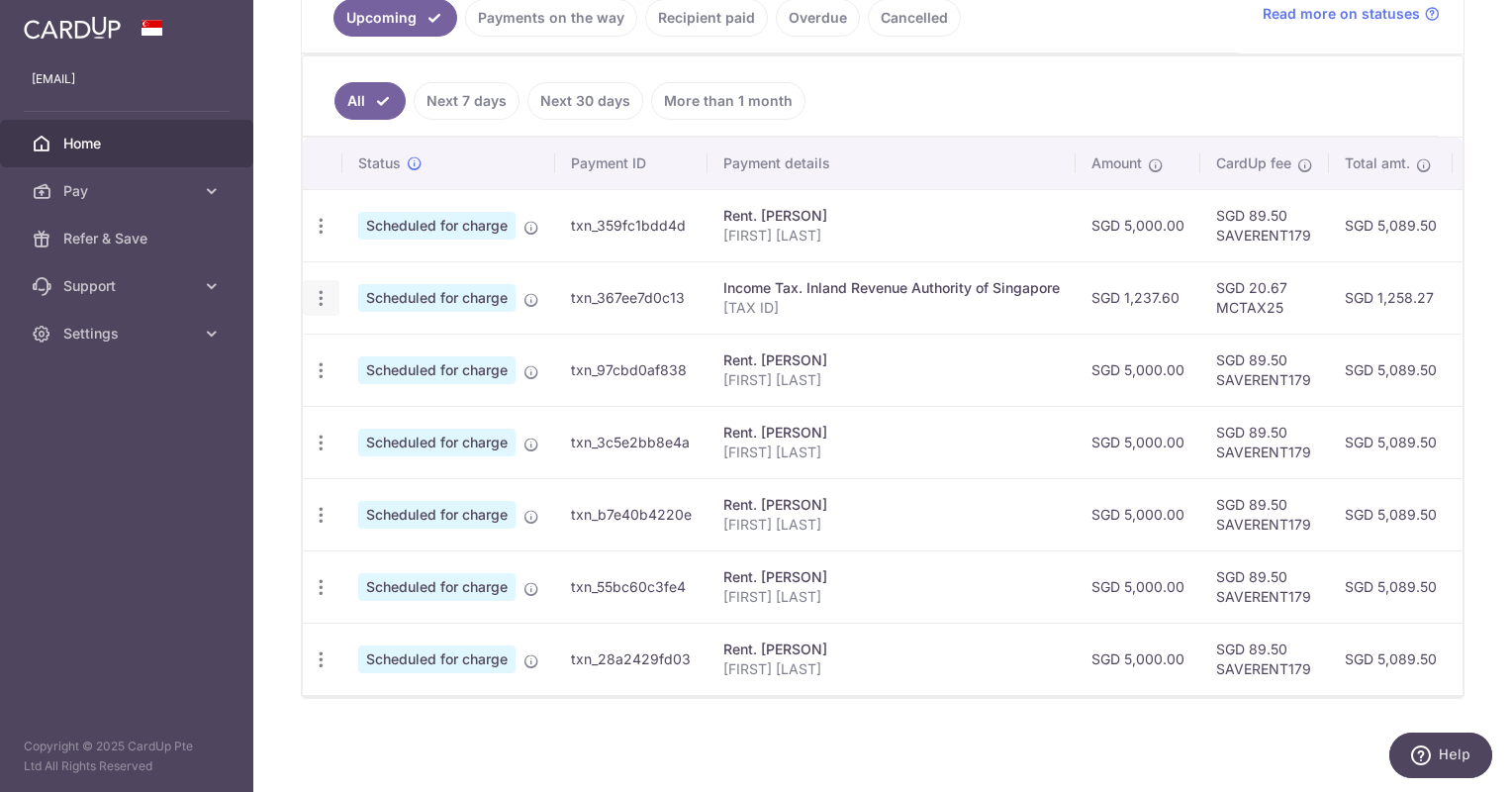 click at bounding box center (321, 226) 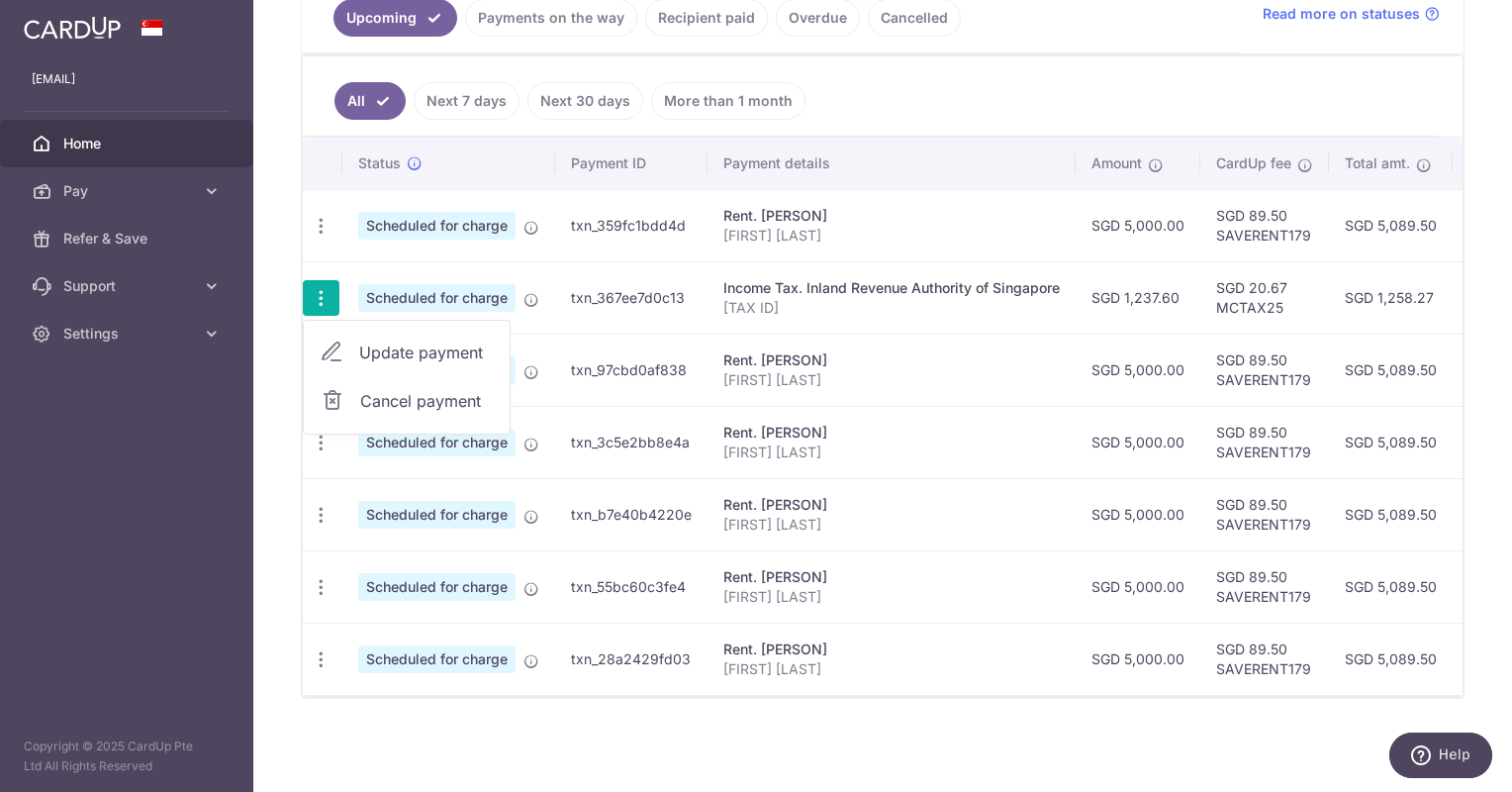 click on "Update payment" at bounding box center [426, 352] 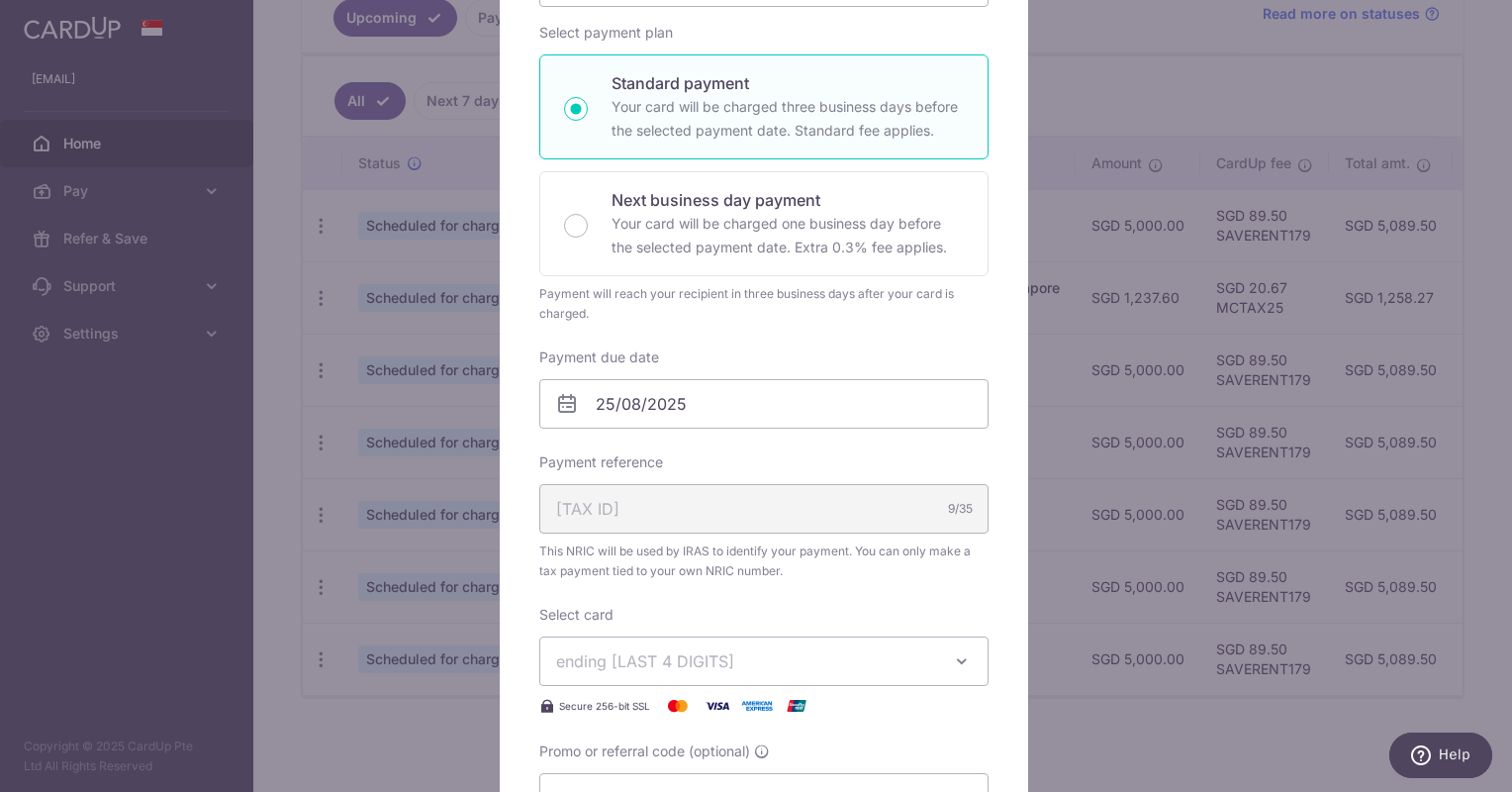 scroll, scrollTop: 0, scrollLeft: 0, axis: both 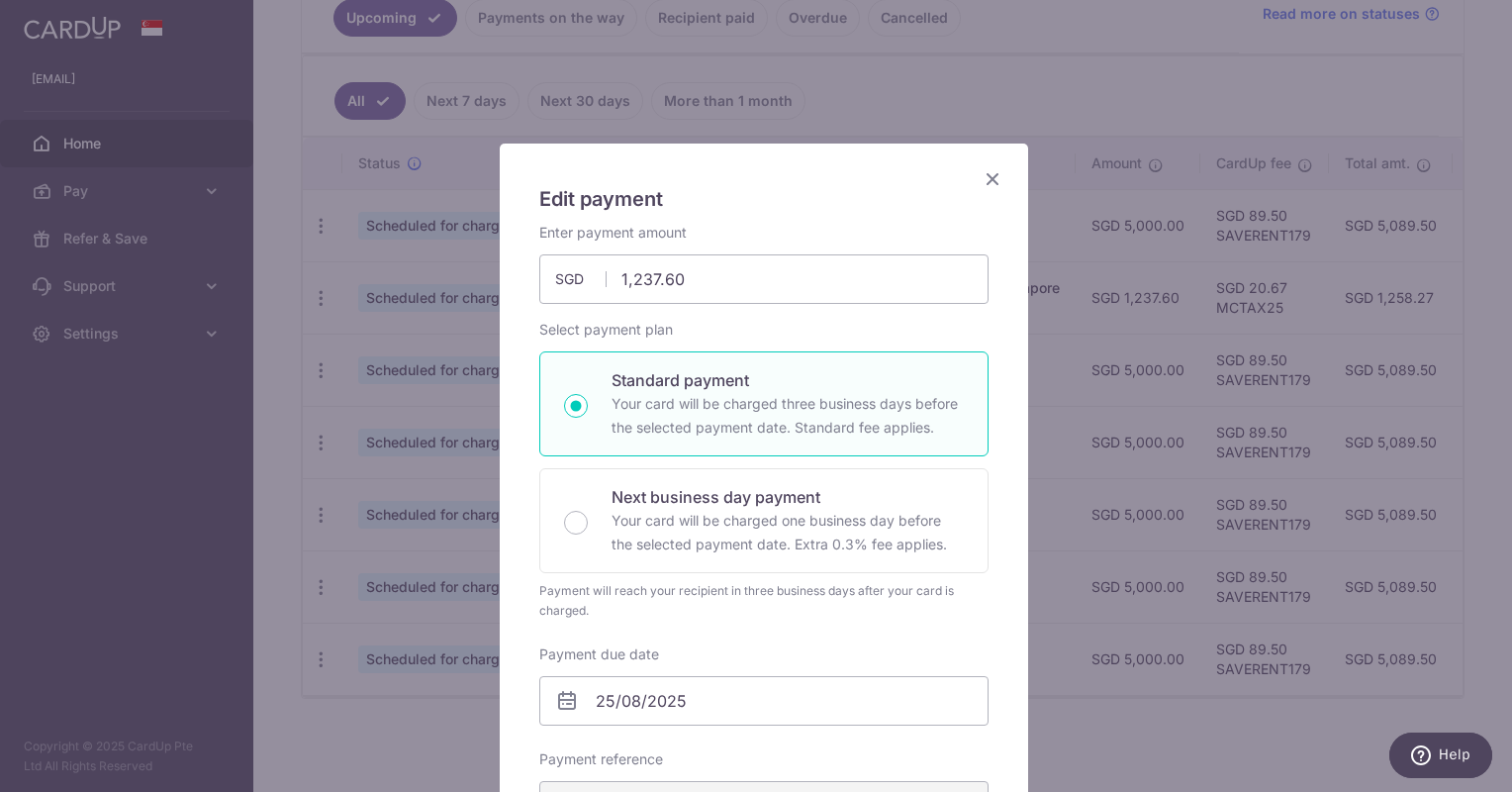 click at bounding box center [992, 178] 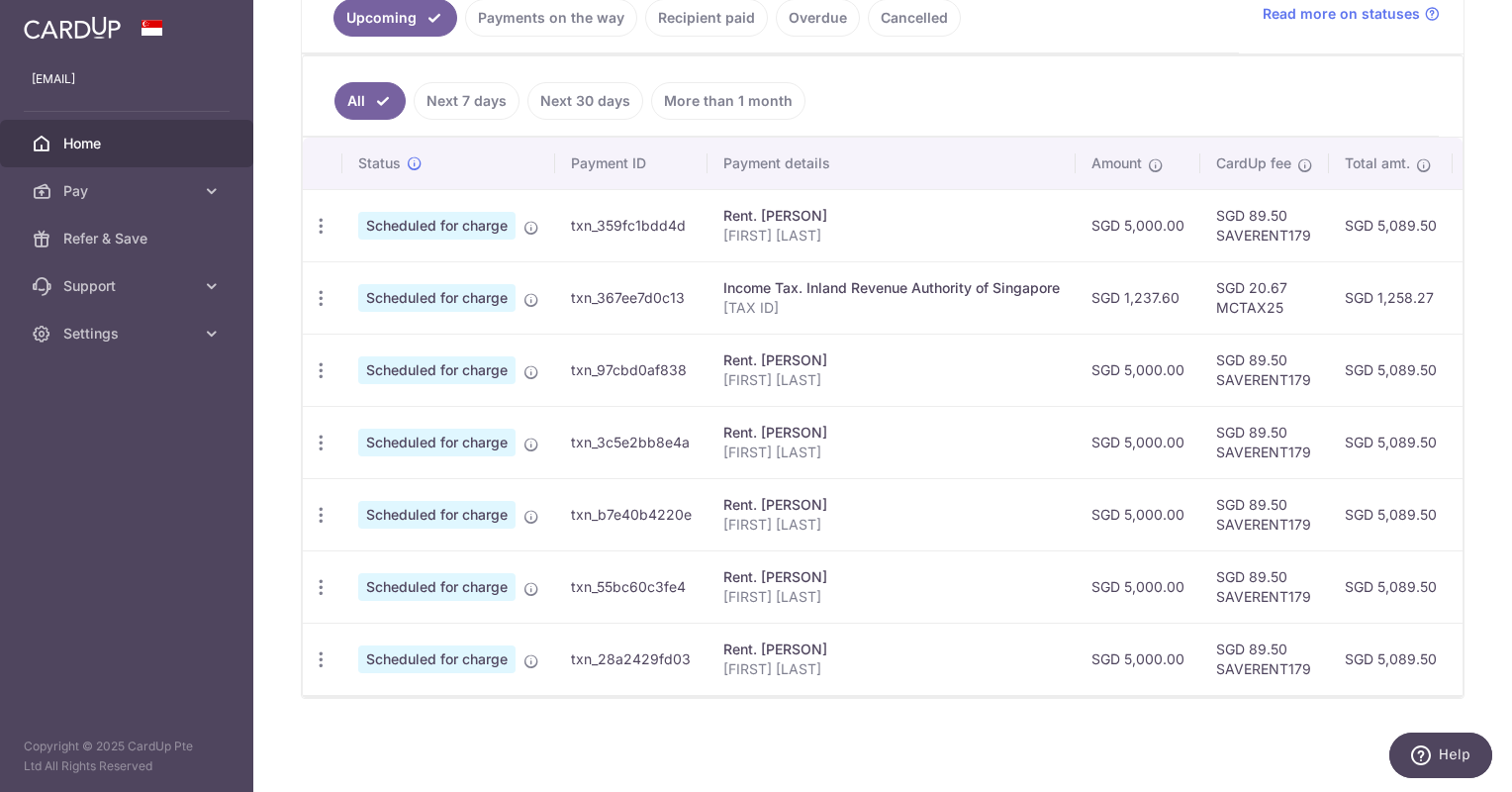 scroll, scrollTop: 479, scrollLeft: 0, axis: vertical 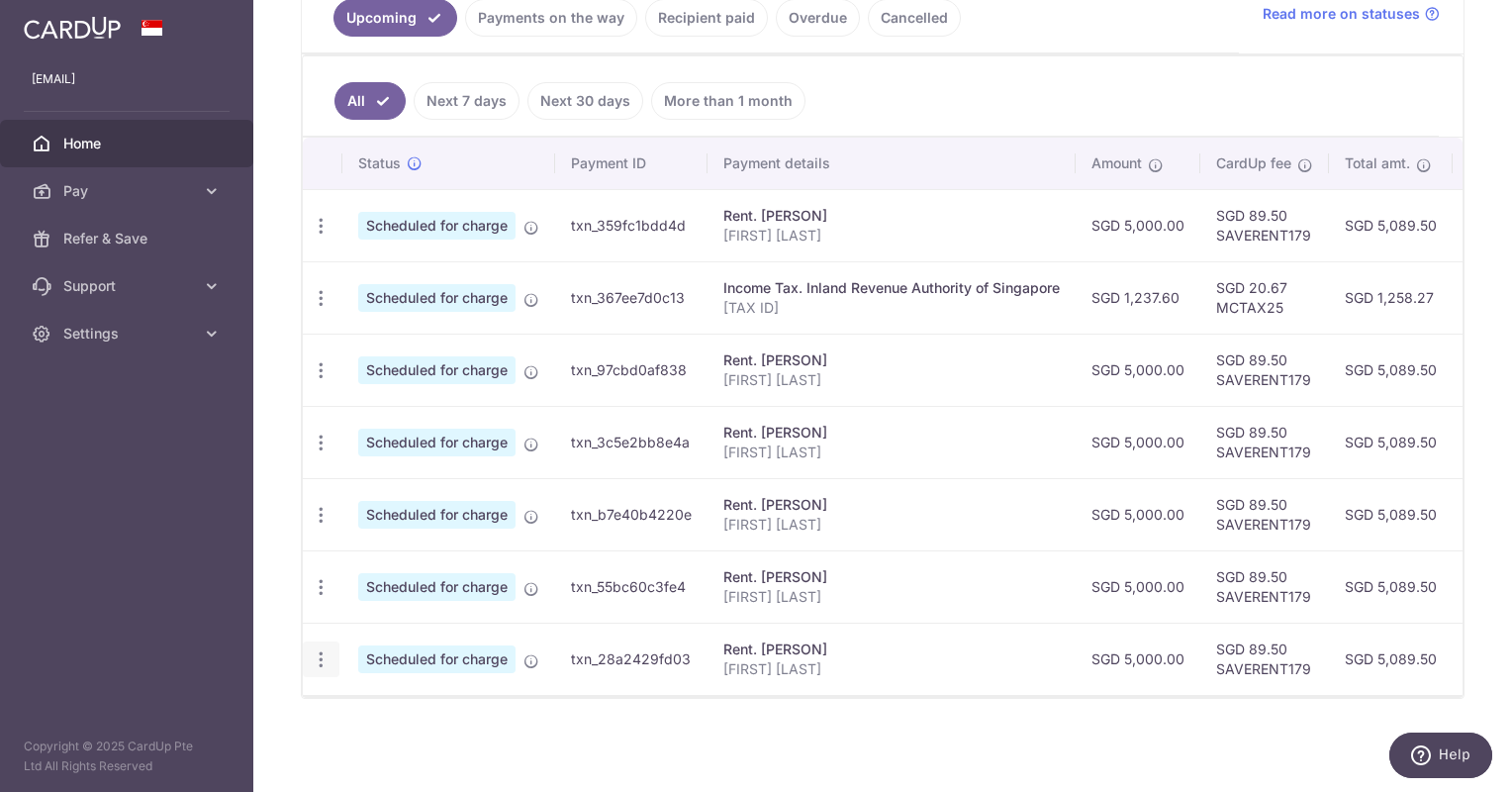 click at bounding box center (321, 226) 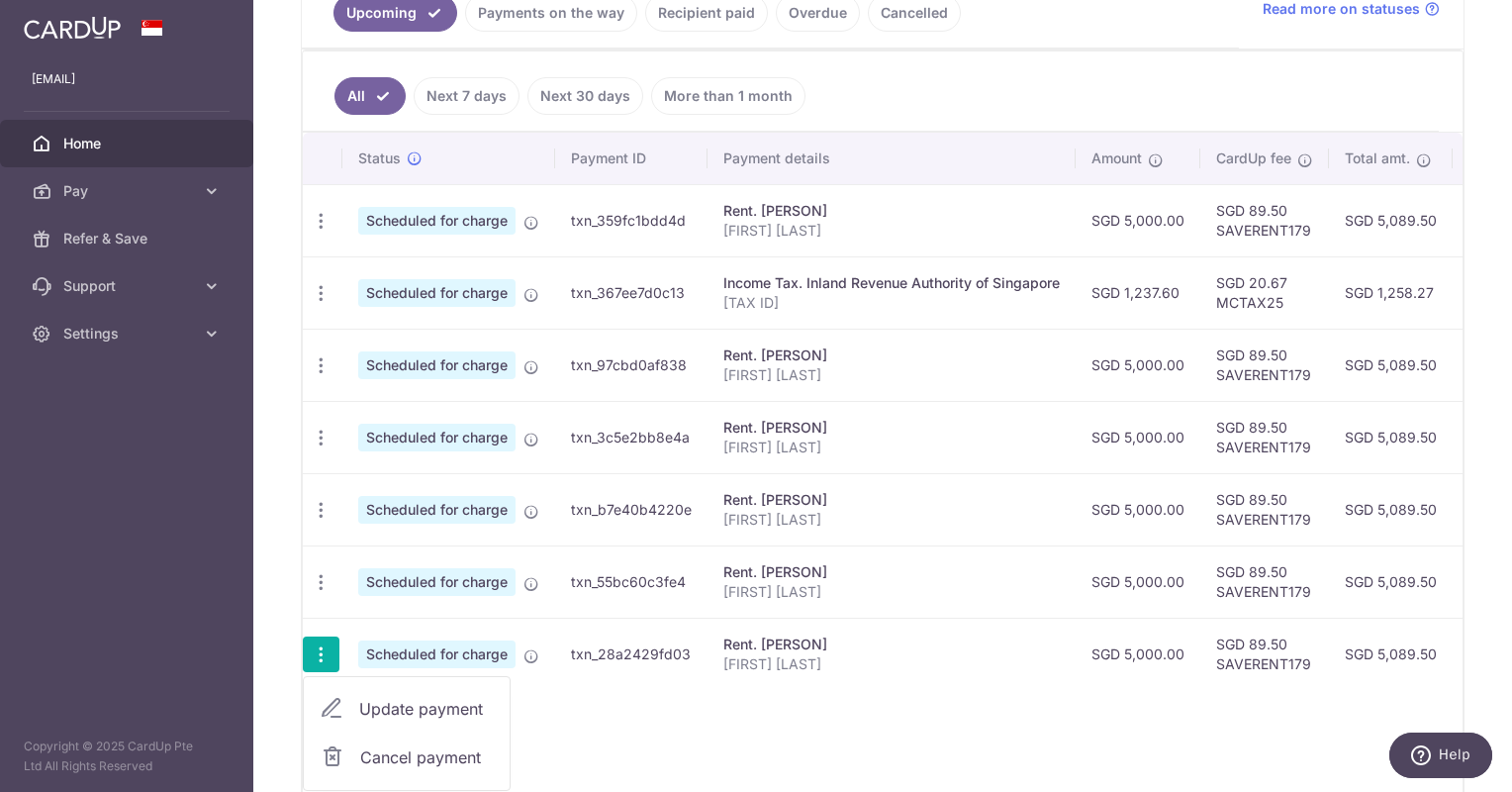 click on "Update payment" at bounding box center (407, 709) 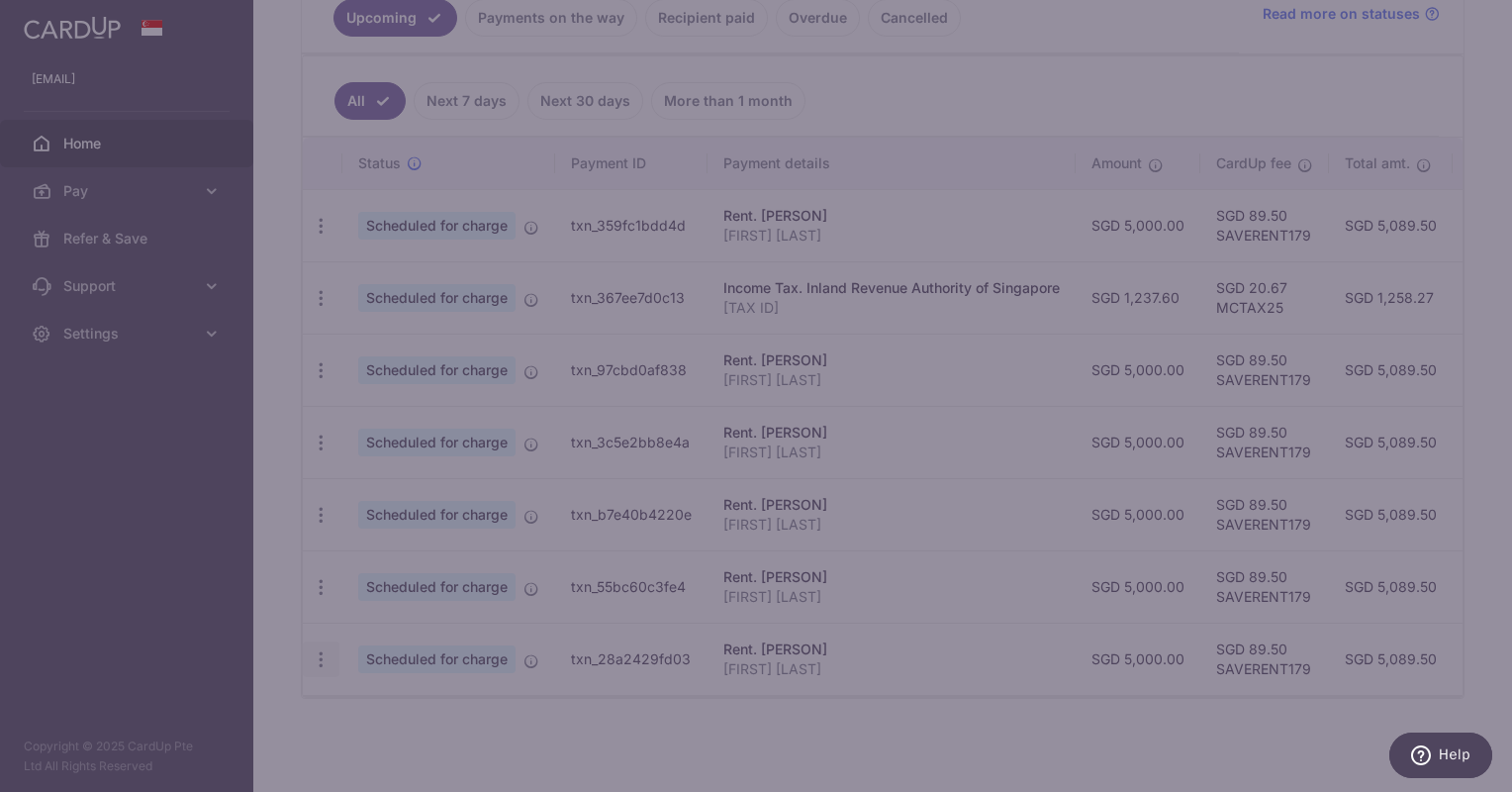radio on "true" 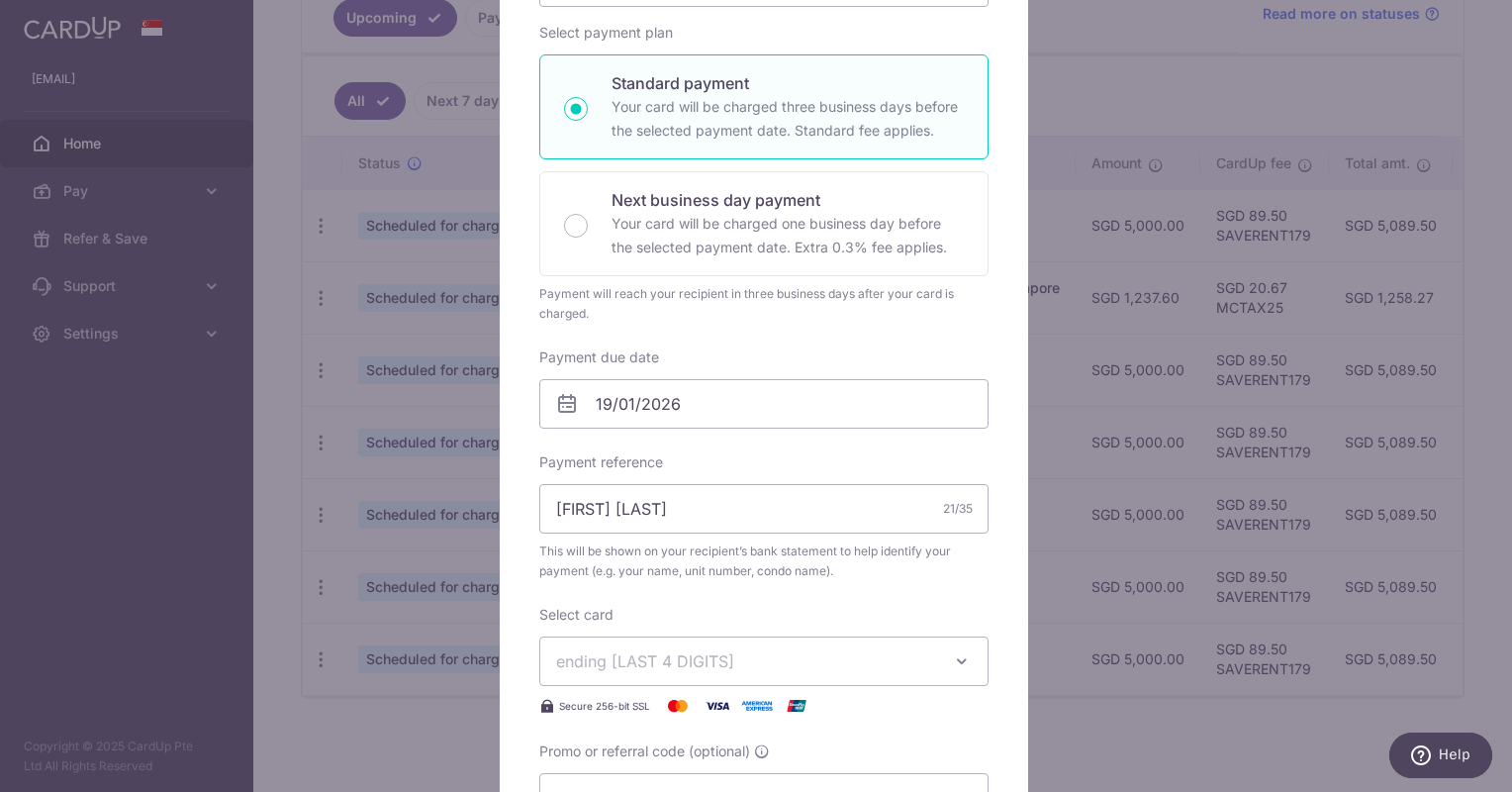 scroll, scrollTop: 0, scrollLeft: 0, axis: both 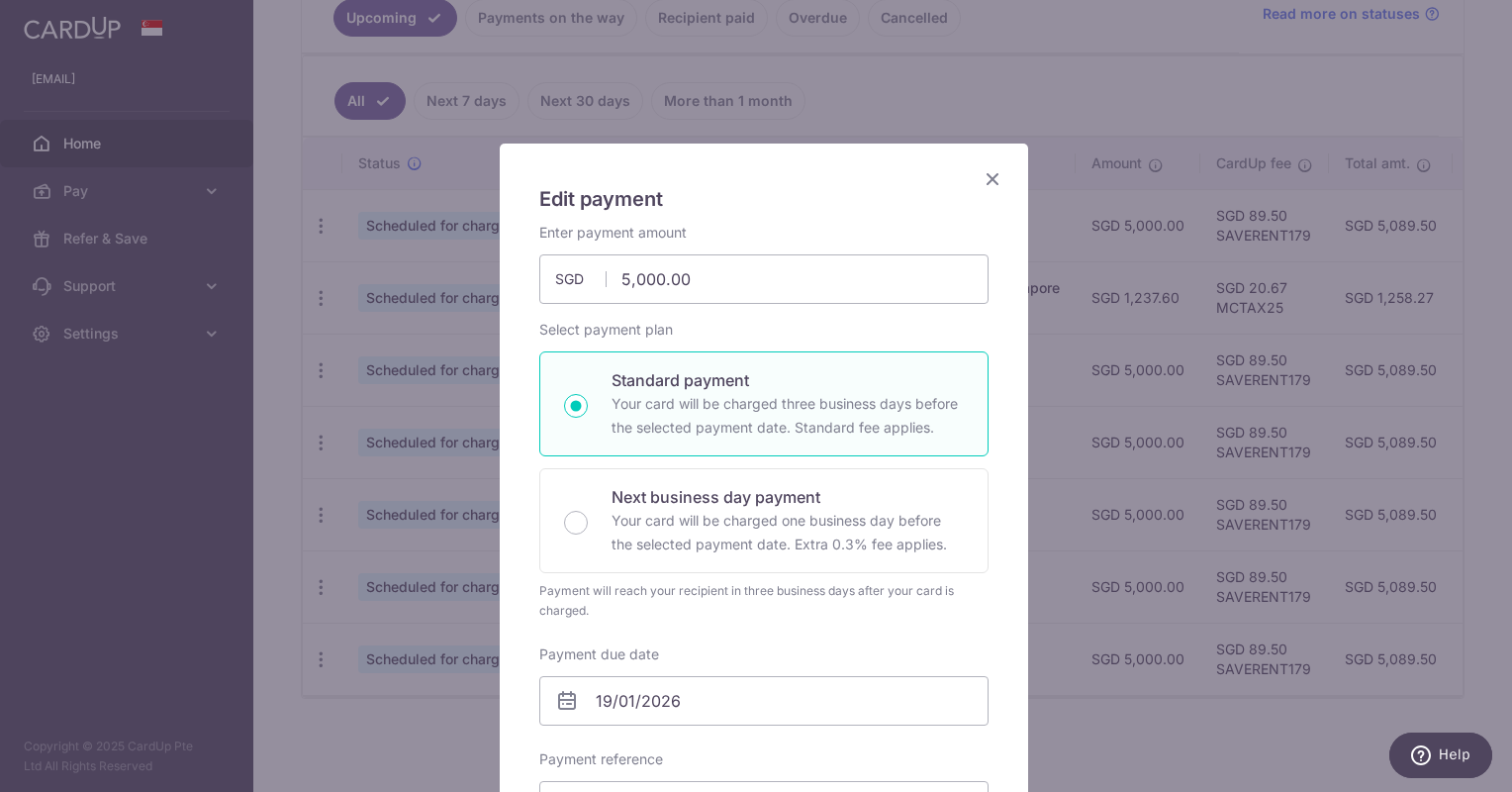 click at bounding box center [992, 178] 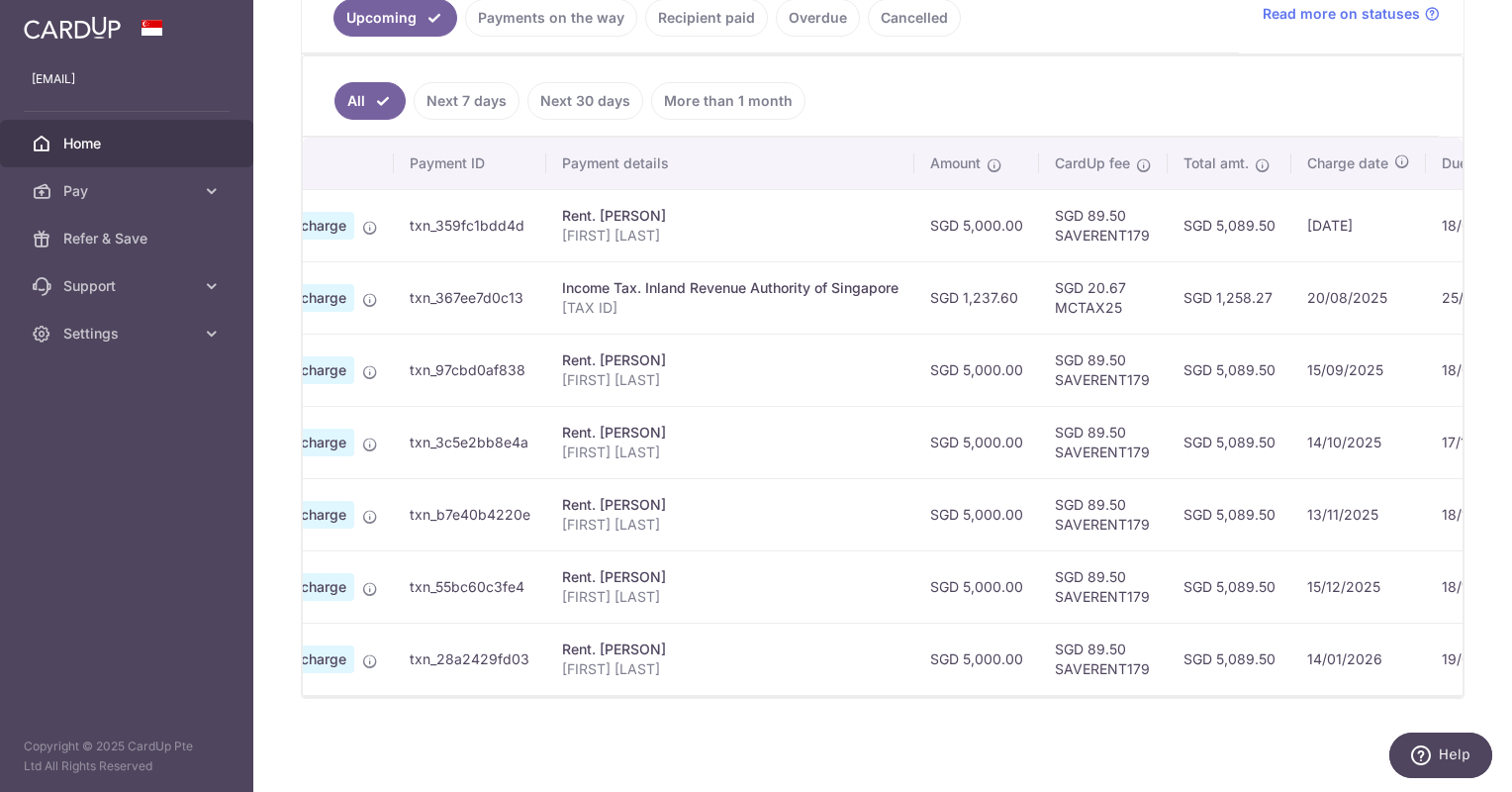 scroll, scrollTop: 0, scrollLeft: 0, axis: both 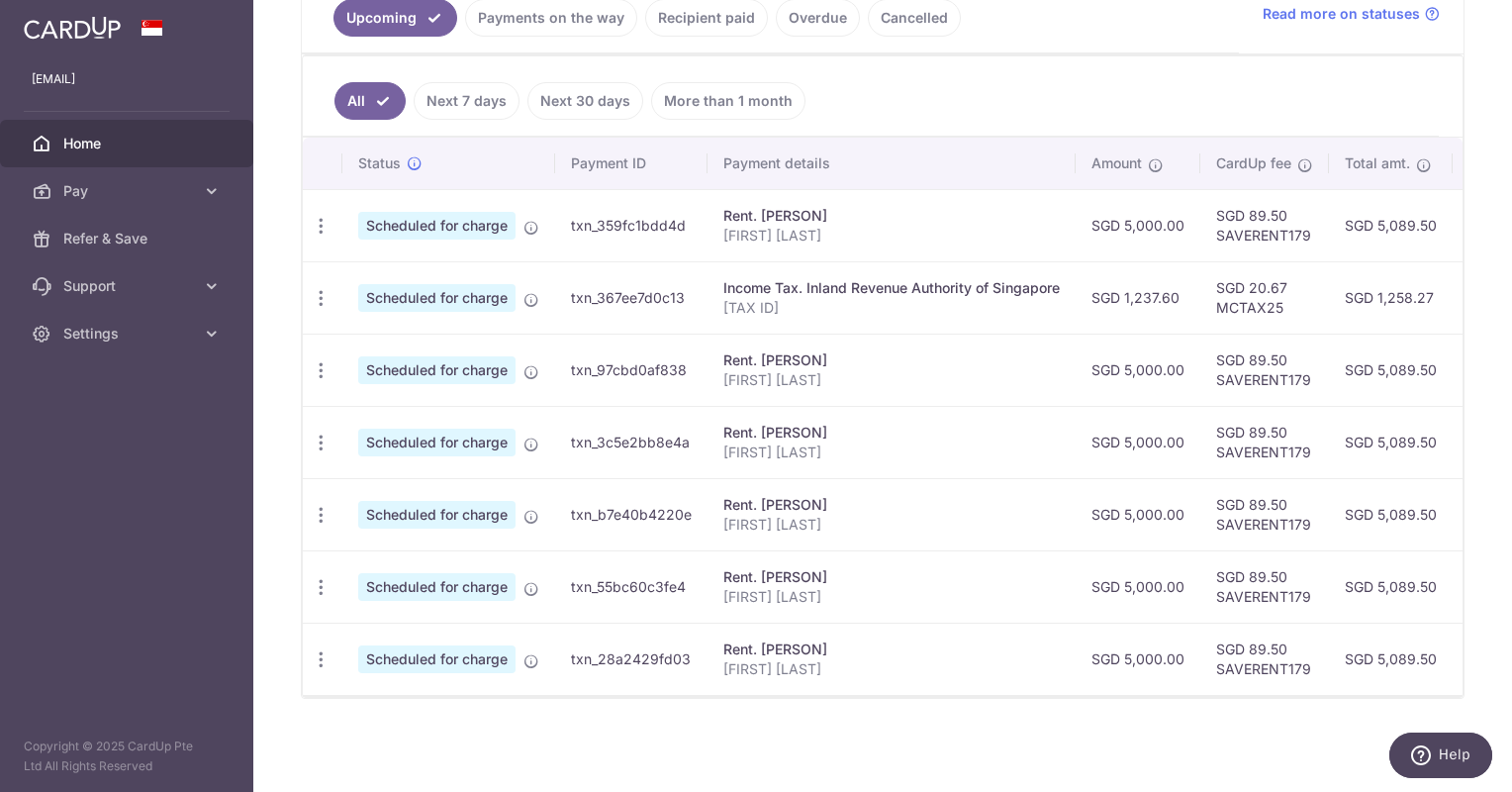 click on "×
Pause Schedule
Pause all future payments in this series
Pause just this one payment
By clicking below, you confirm you are pausing this payment to  [PERSON]  on  [DATE] . Payments can be unpaused at anytime prior to payment taken date.
Confirm
Cancel Schedule
Cancel all future payments in this series
Cancel just this one payment
Confirm
Approve Payment" at bounding box center [883, 396] 